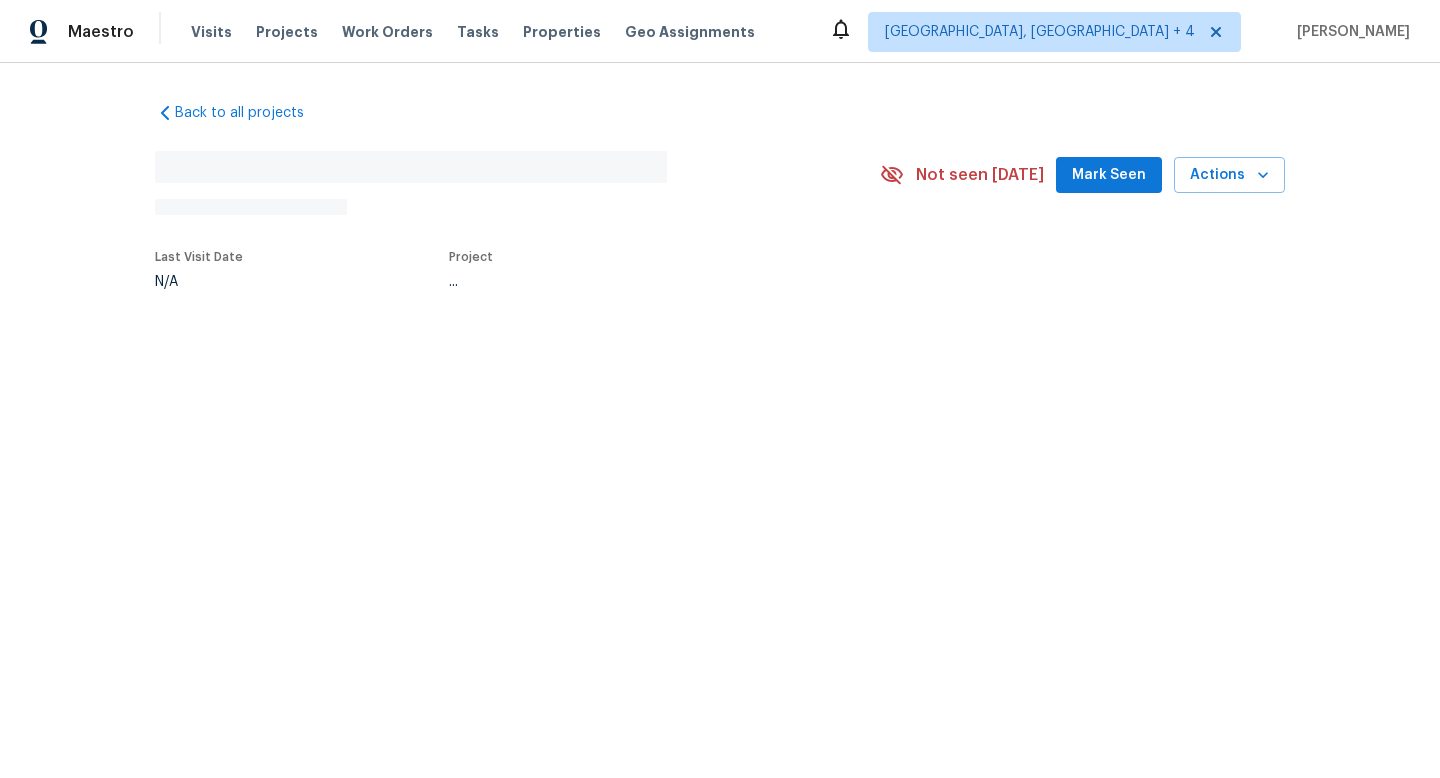 scroll, scrollTop: 0, scrollLeft: 0, axis: both 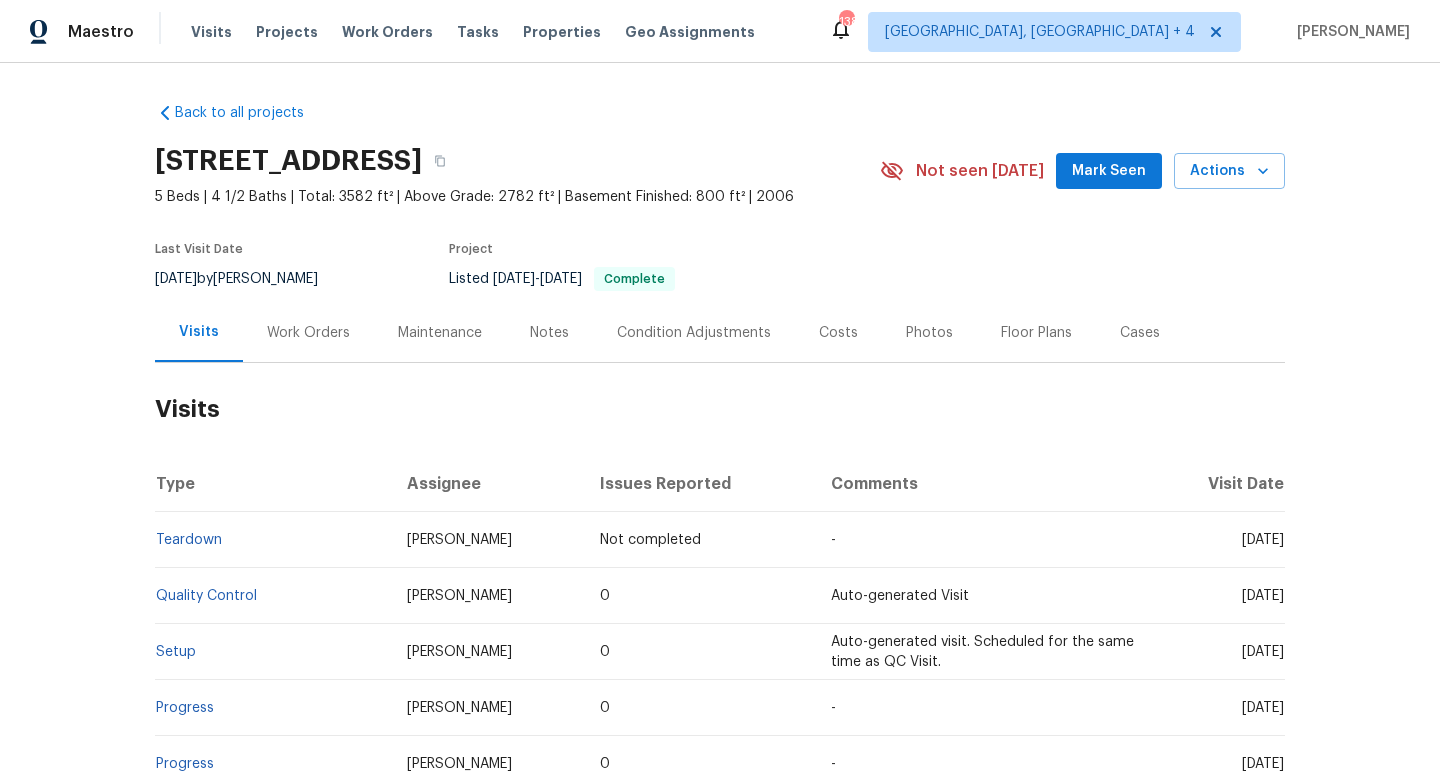 click on "Work Orders" at bounding box center (308, 333) 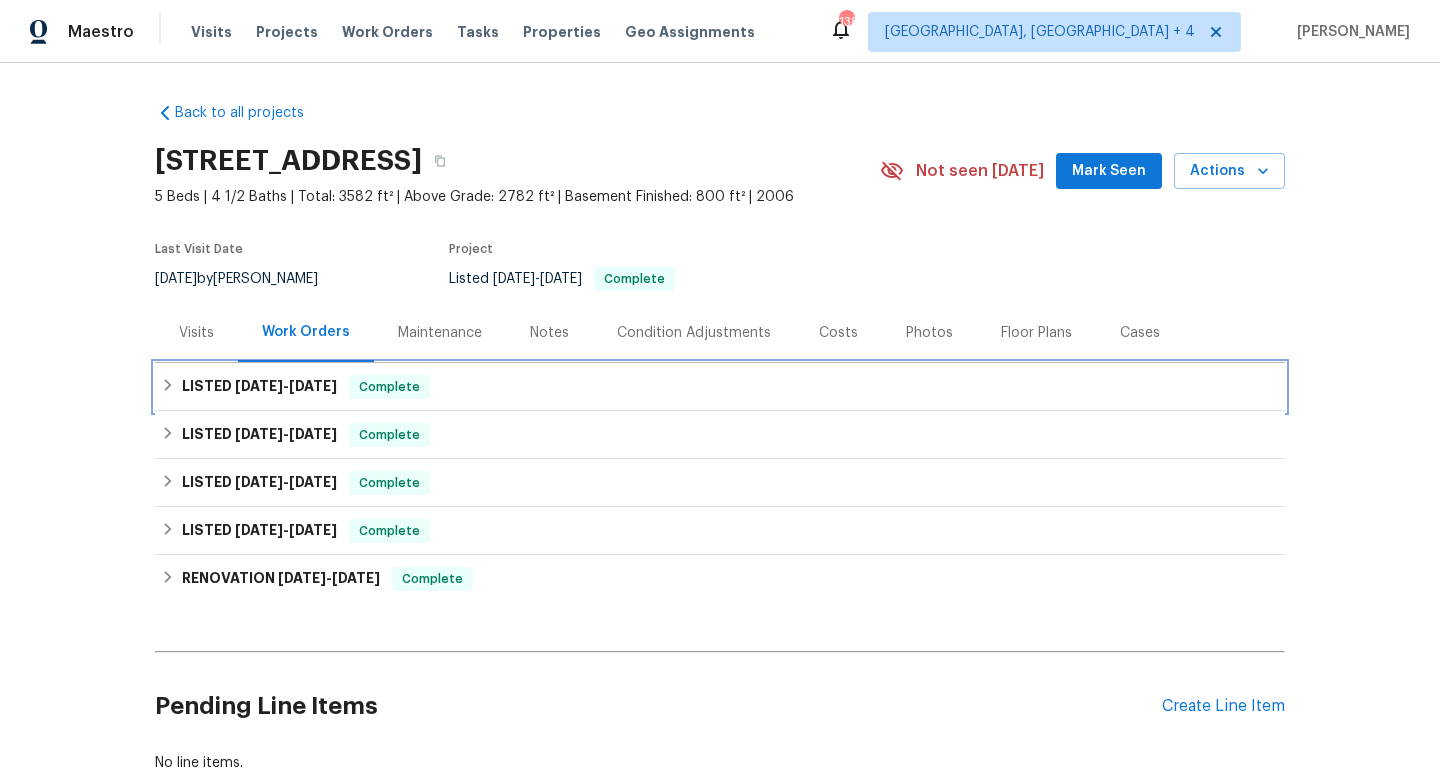 click on "LISTED   6/30/25  -  7/4/25" at bounding box center [259, 387] 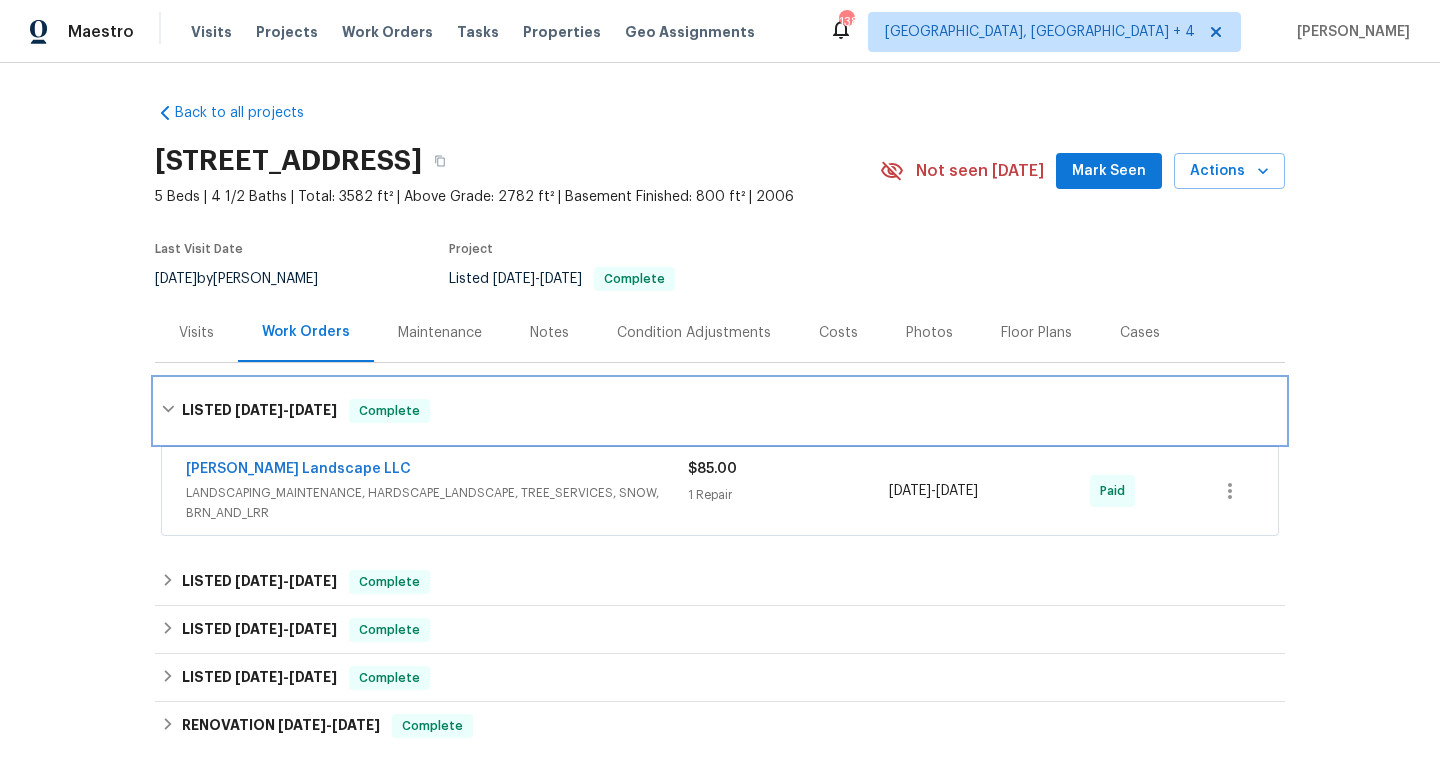 scroll, scrollTop: 24, scrollLeft: 0, axis: vertical 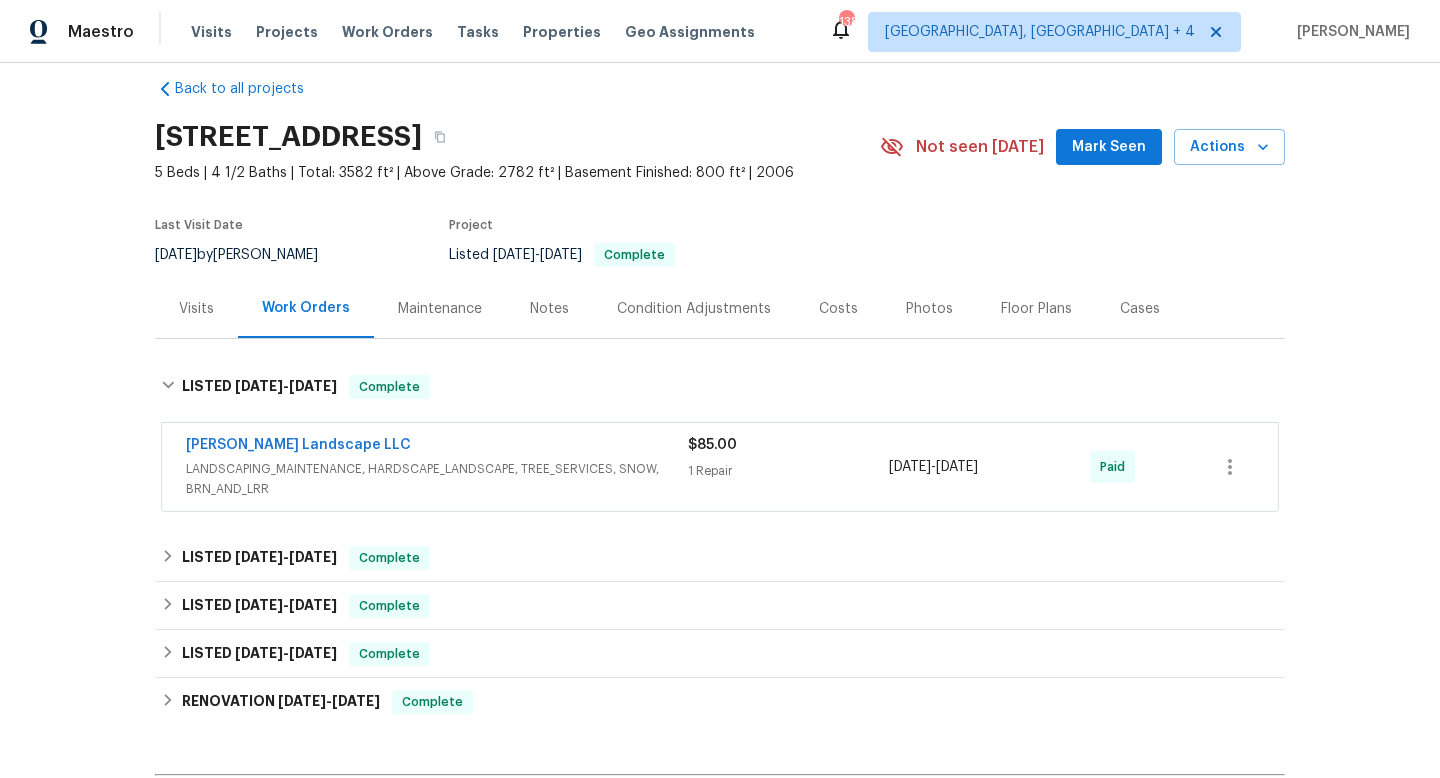 click on "LANDSCAPING_MAINTENANCE, HARDSCAPE_LANDSCAPE, TREE_SERVICES, SNOW, BRN_AND_LRR" at bounding box center [437, 479] 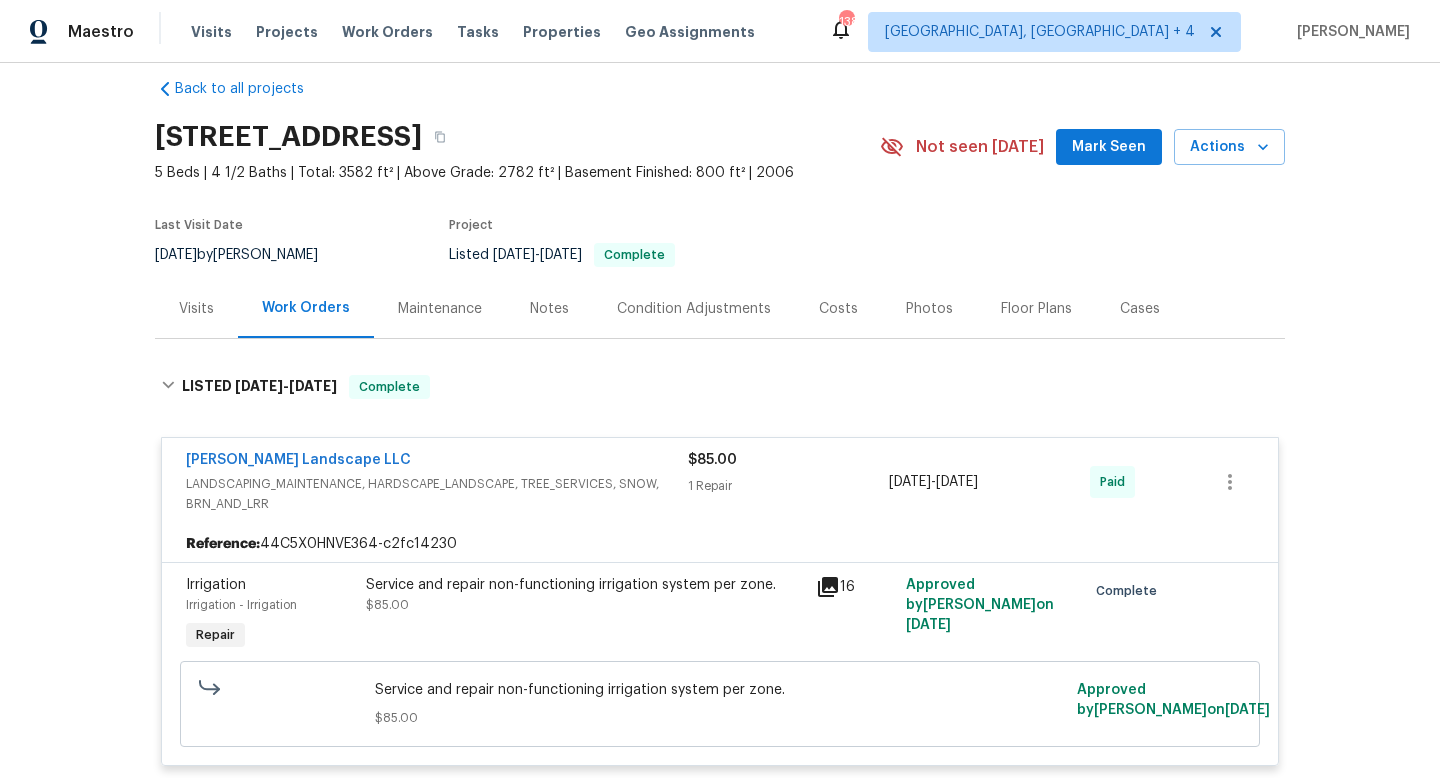 click 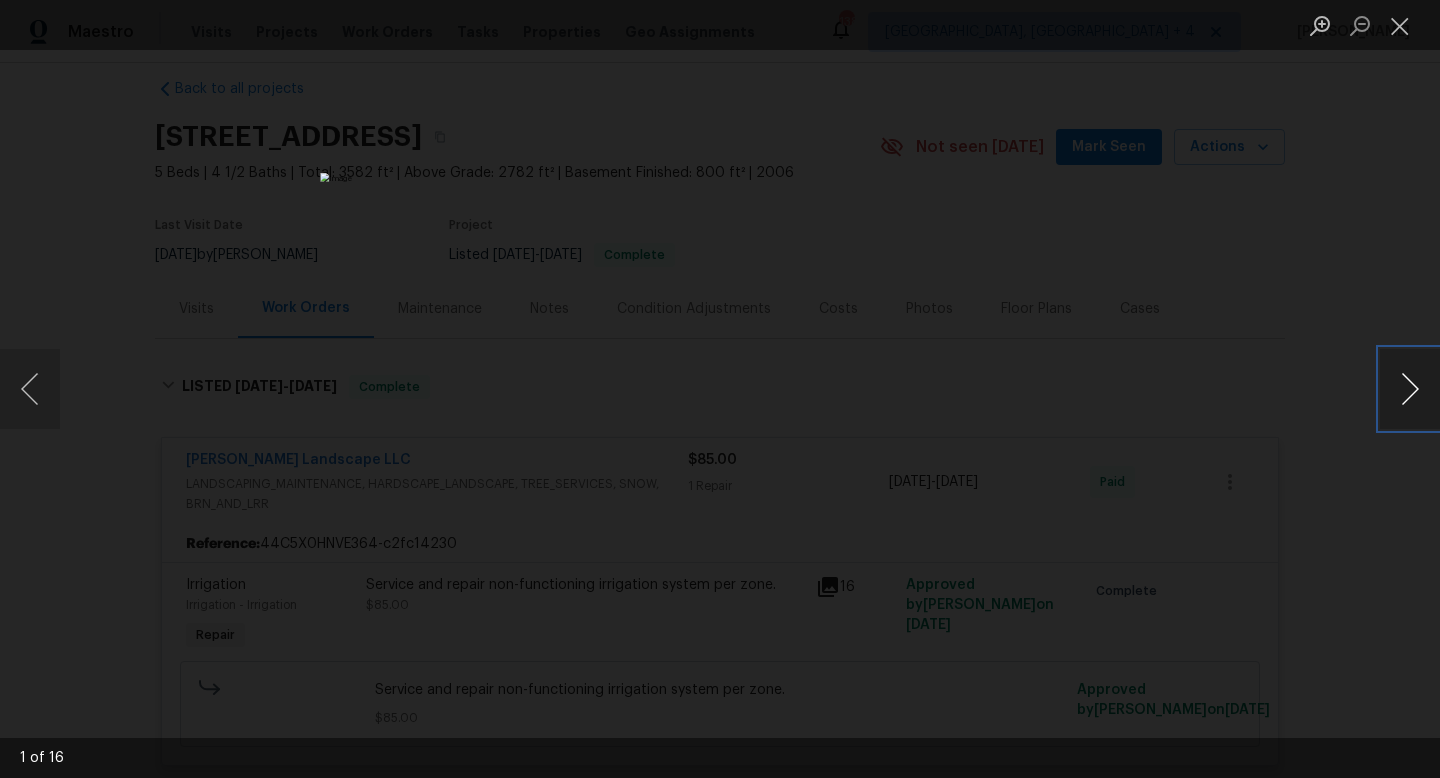 click at bounding box center [1410, 389] 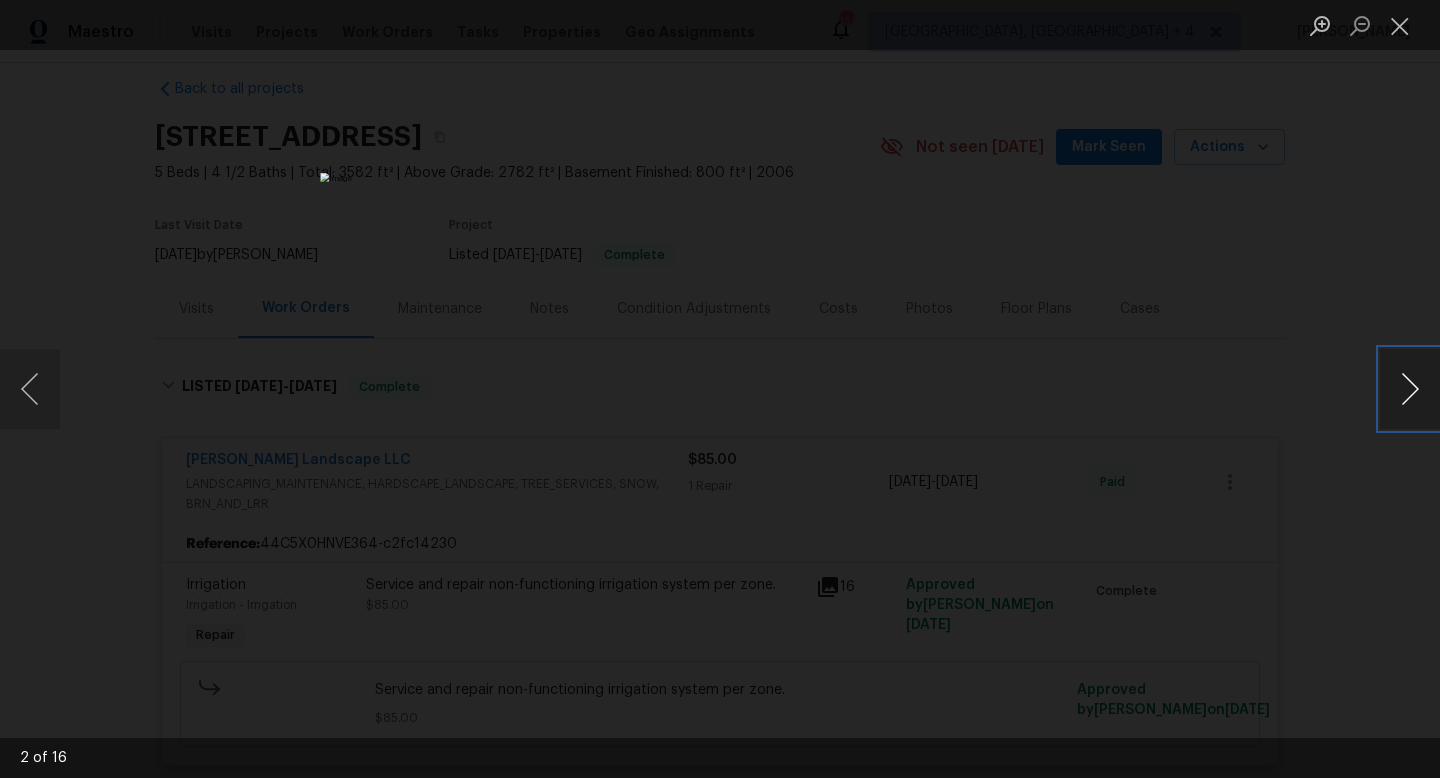click at bounding box center (1410, 389) 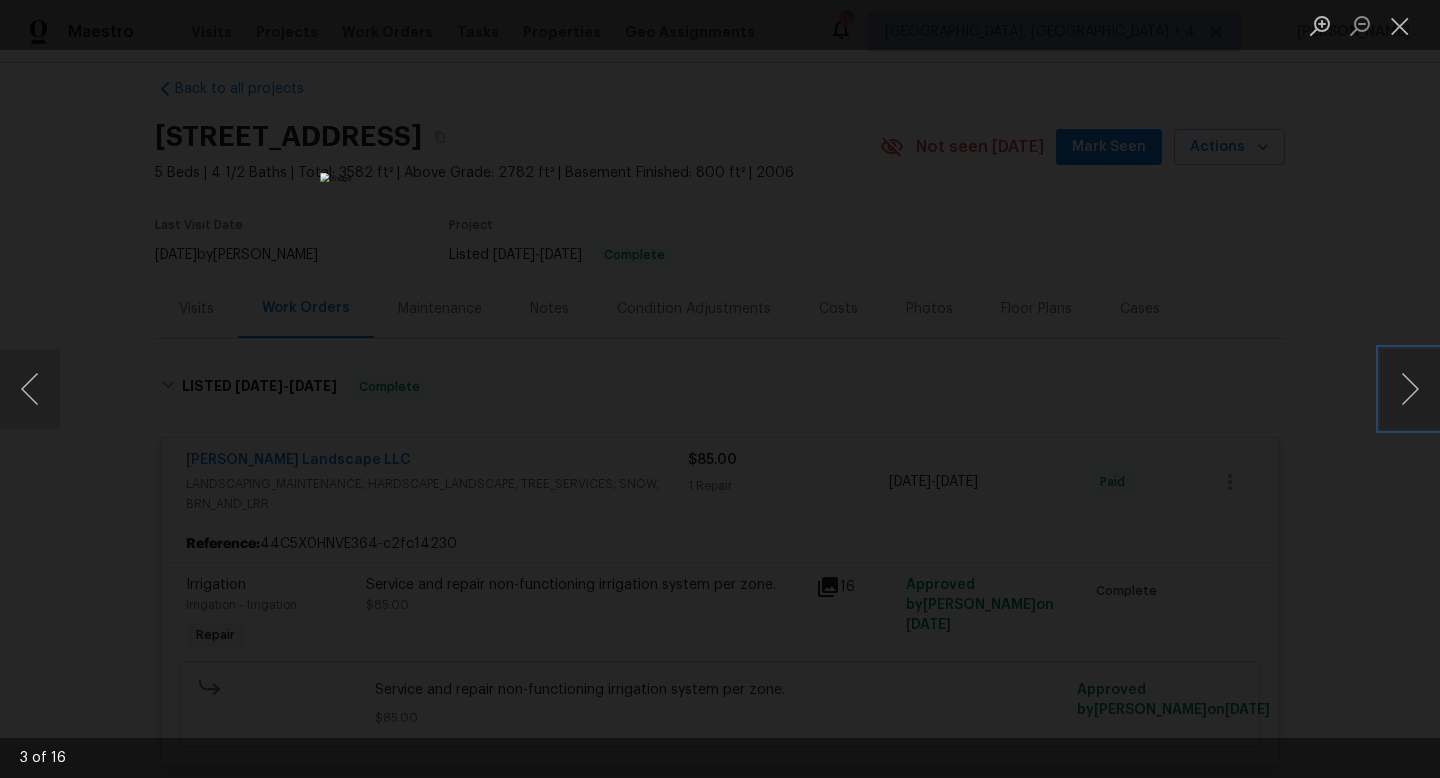 click at bounding box center (720, 389) 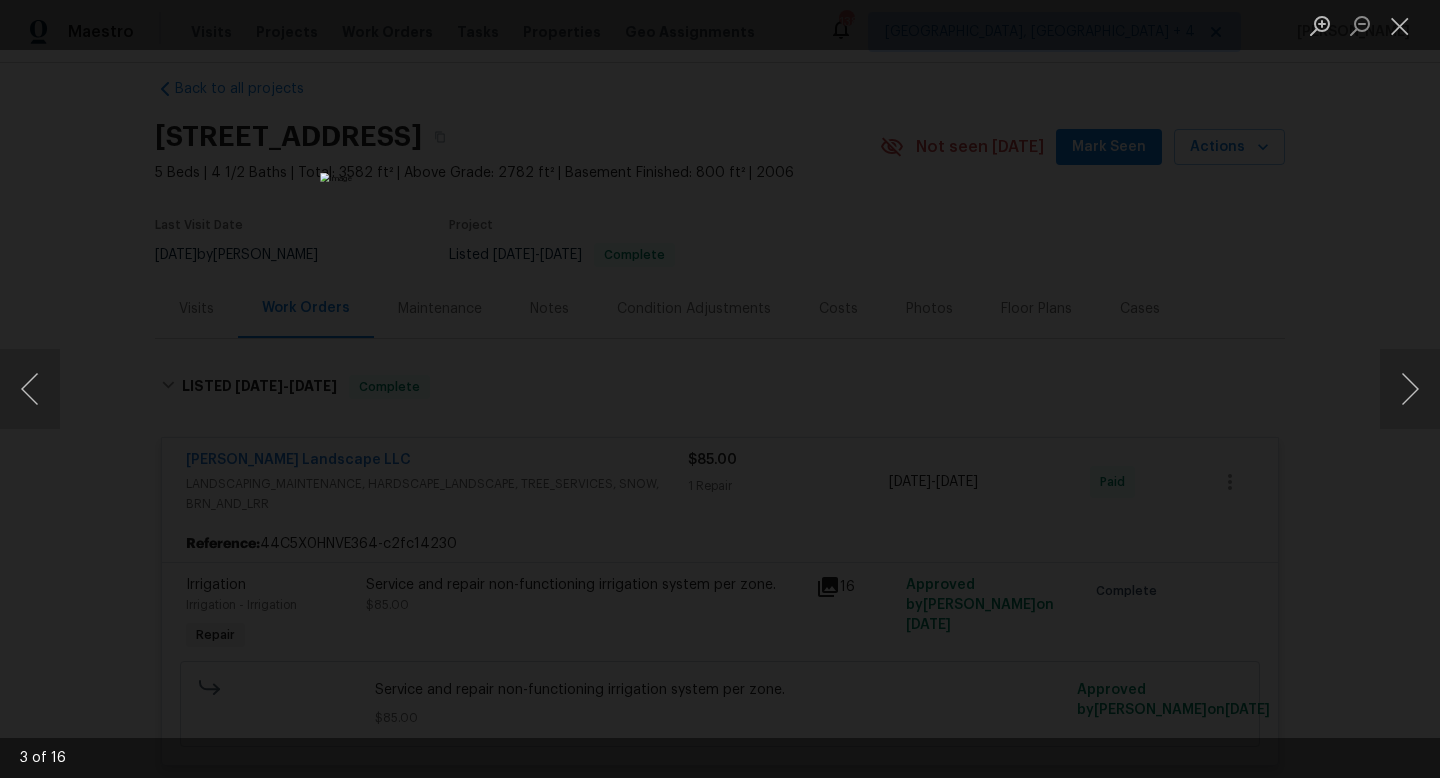 click at bounding box center [720, 389] 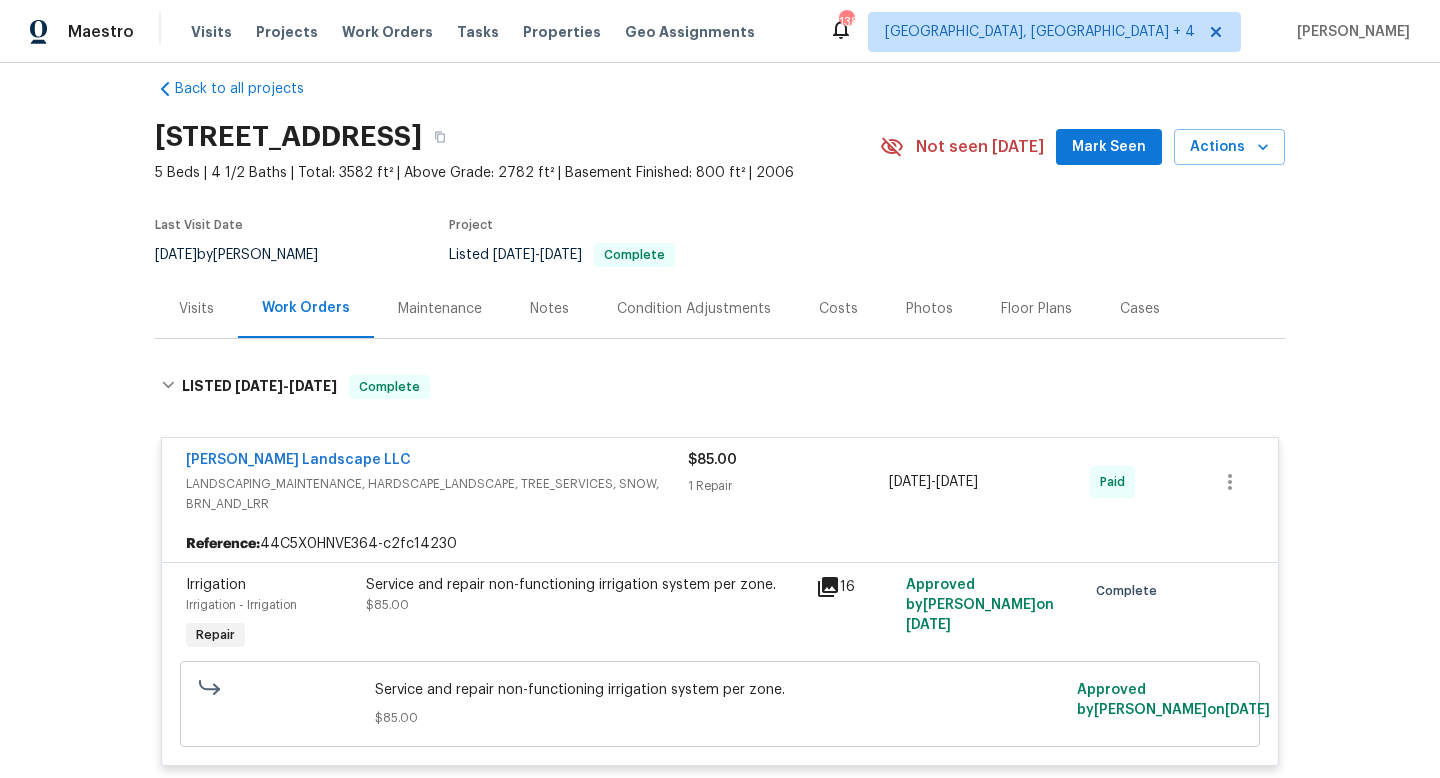 click 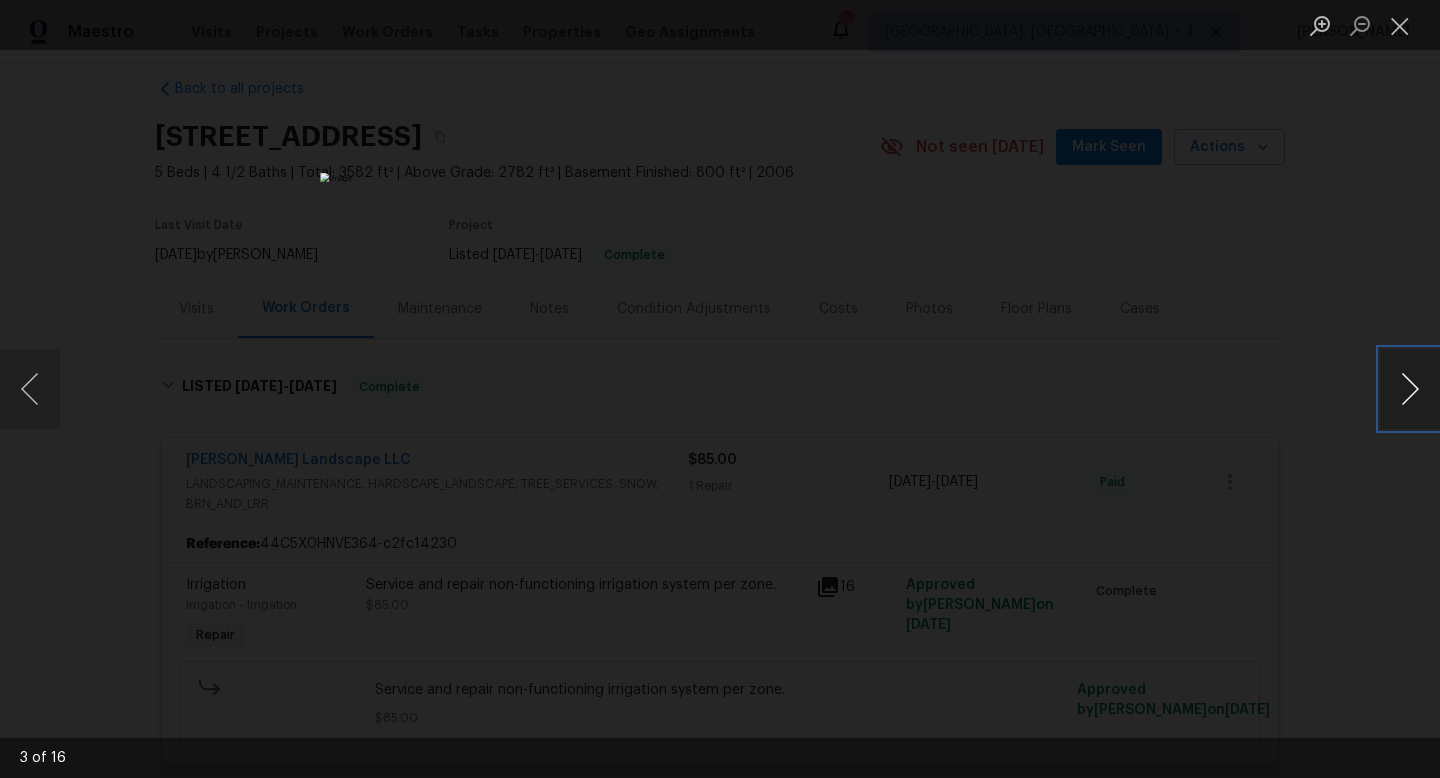 click at bounding box center (1410, 389) 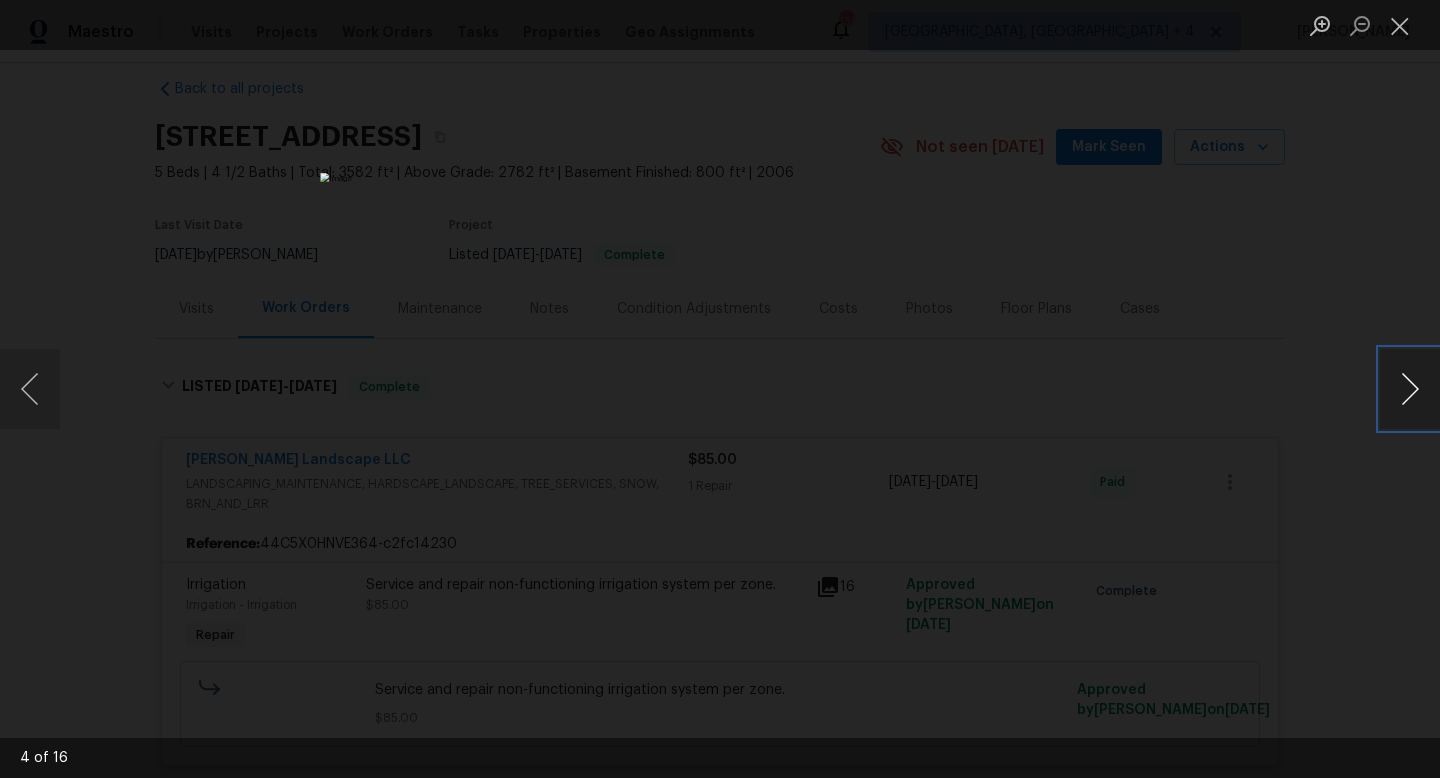 click at bounding box center (1410, 389) 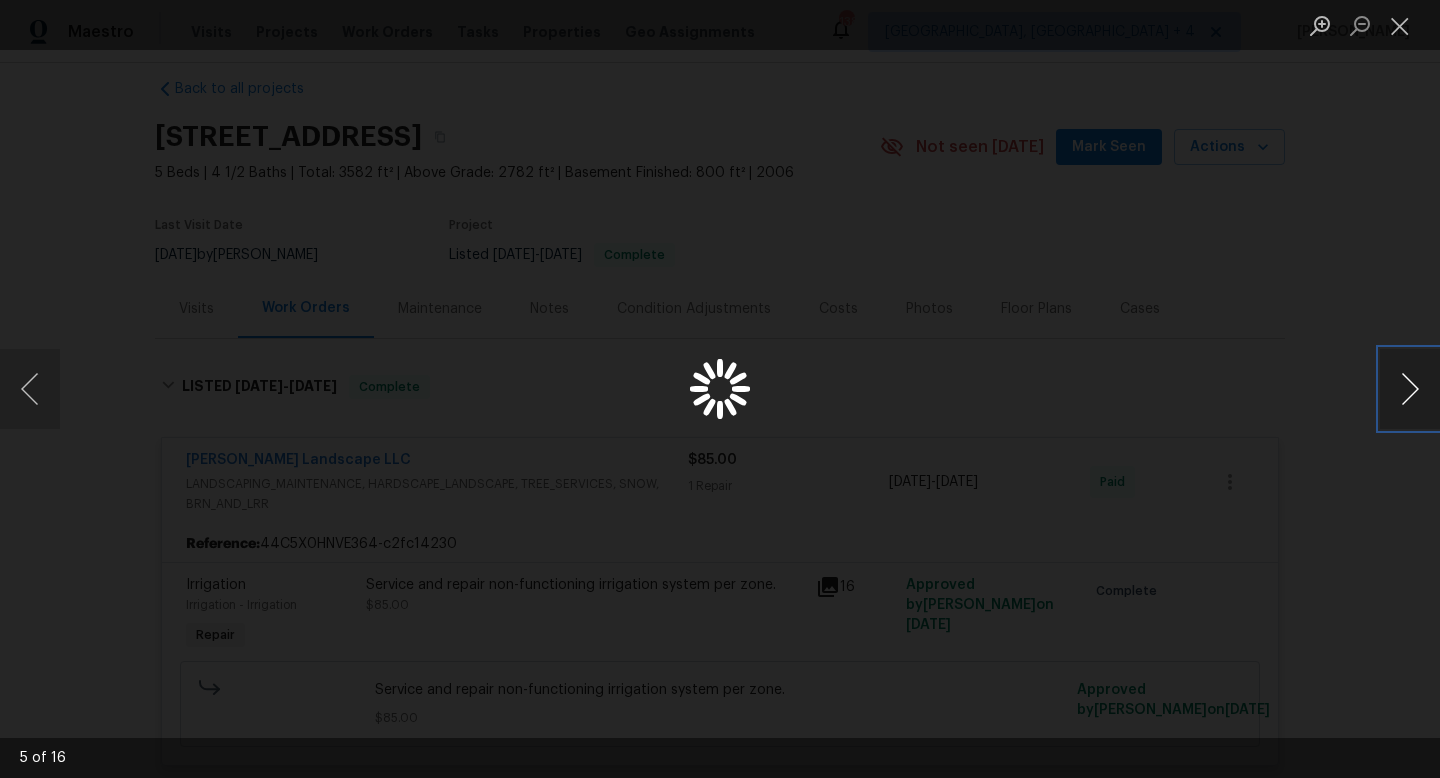 click at bounding box center (1410, 389) 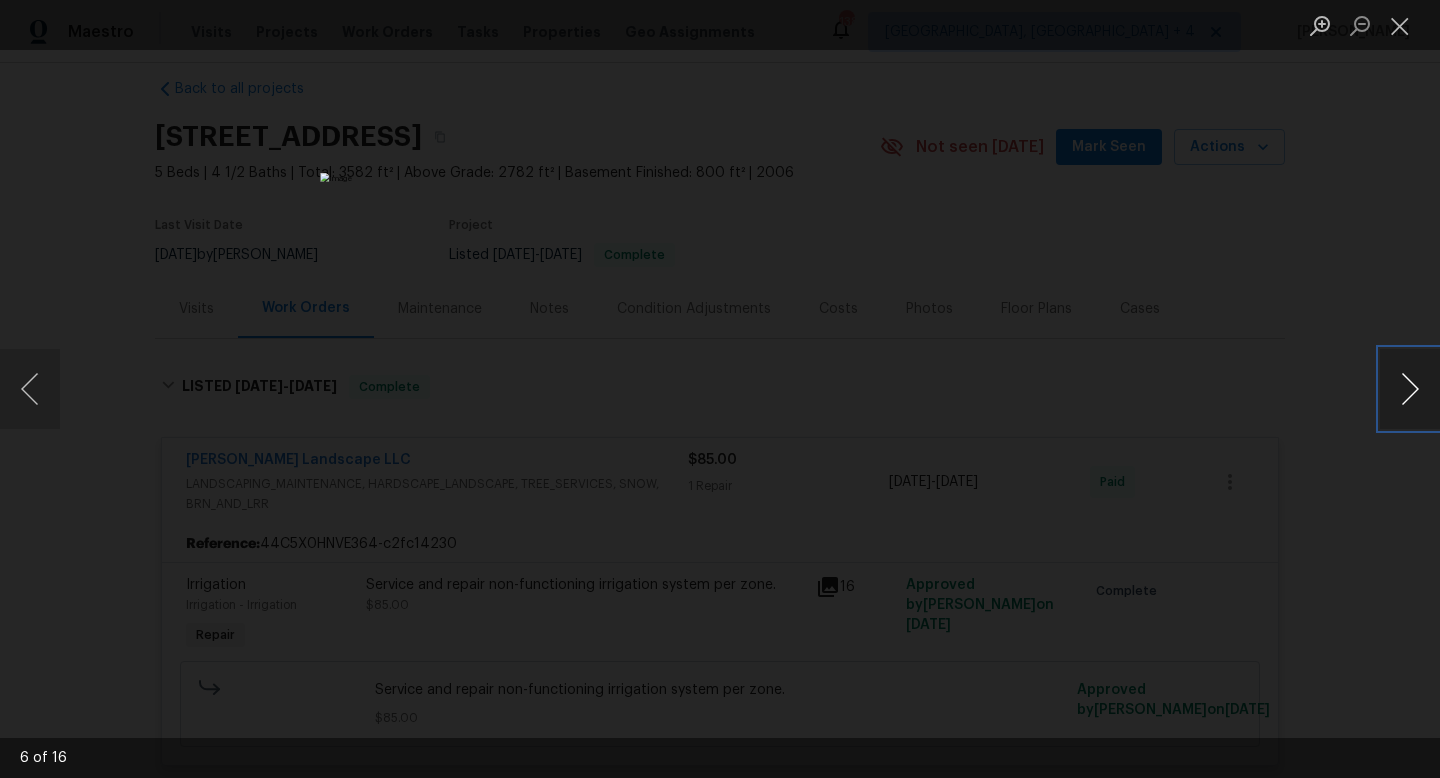 click at bounding box center (1410, 389) 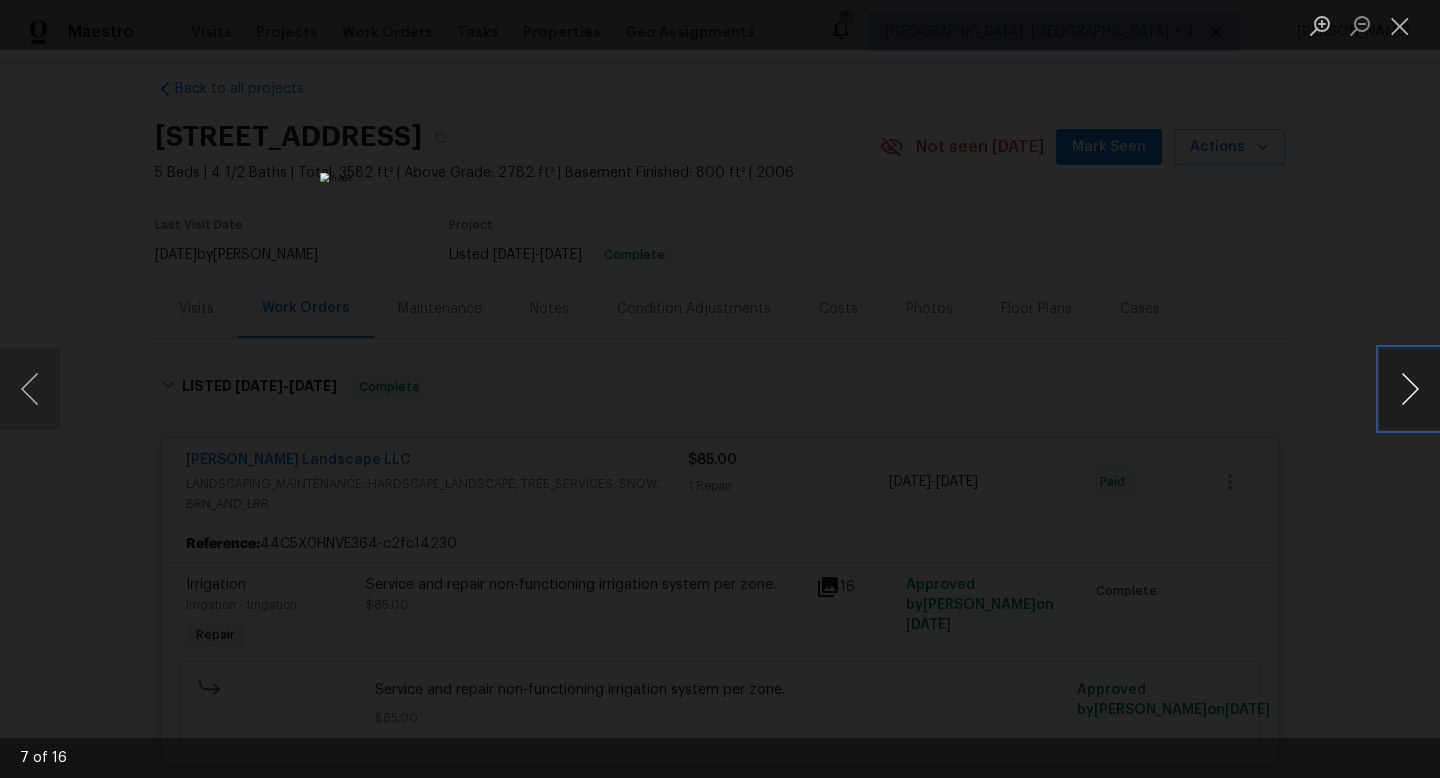 click at bounding box center [1410, 389] 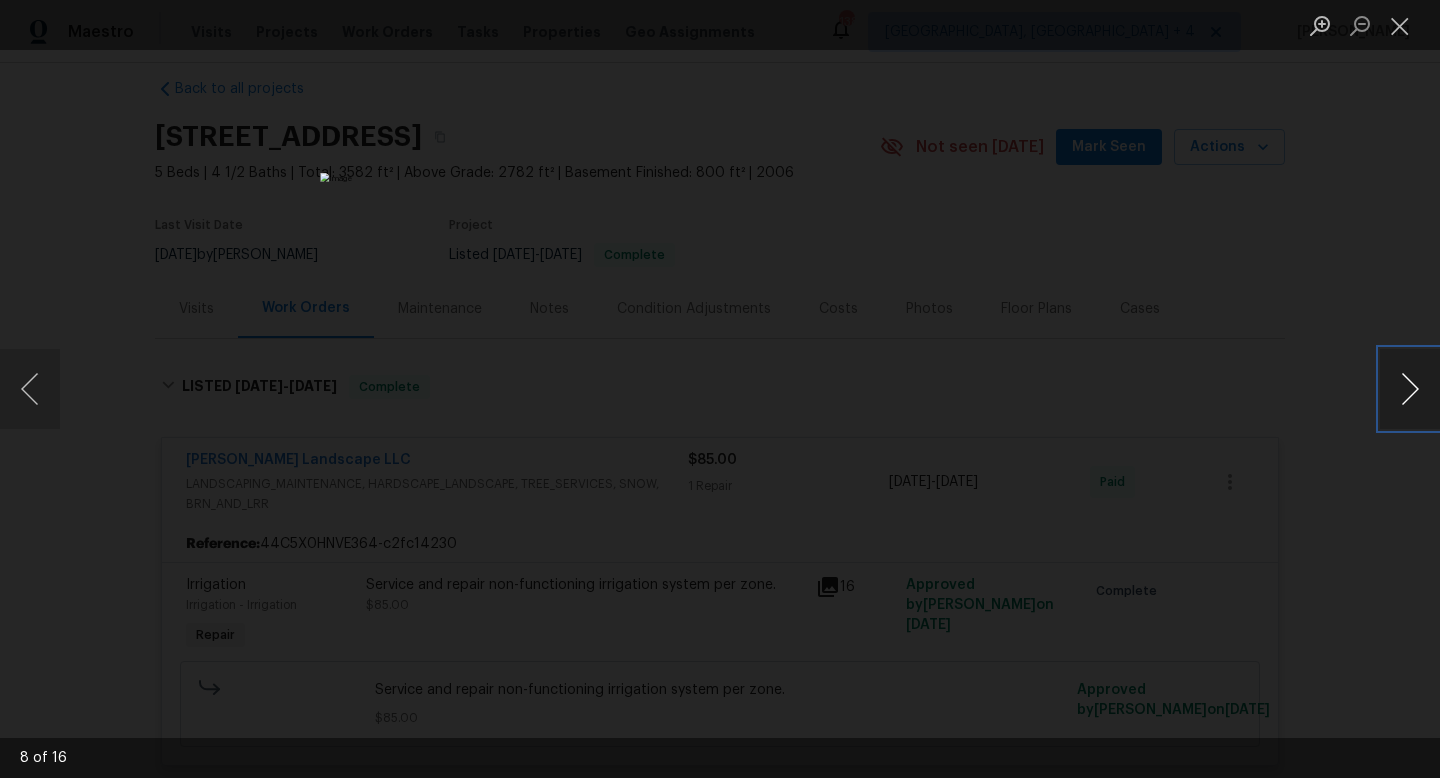click at bounding box center (1410, 389) 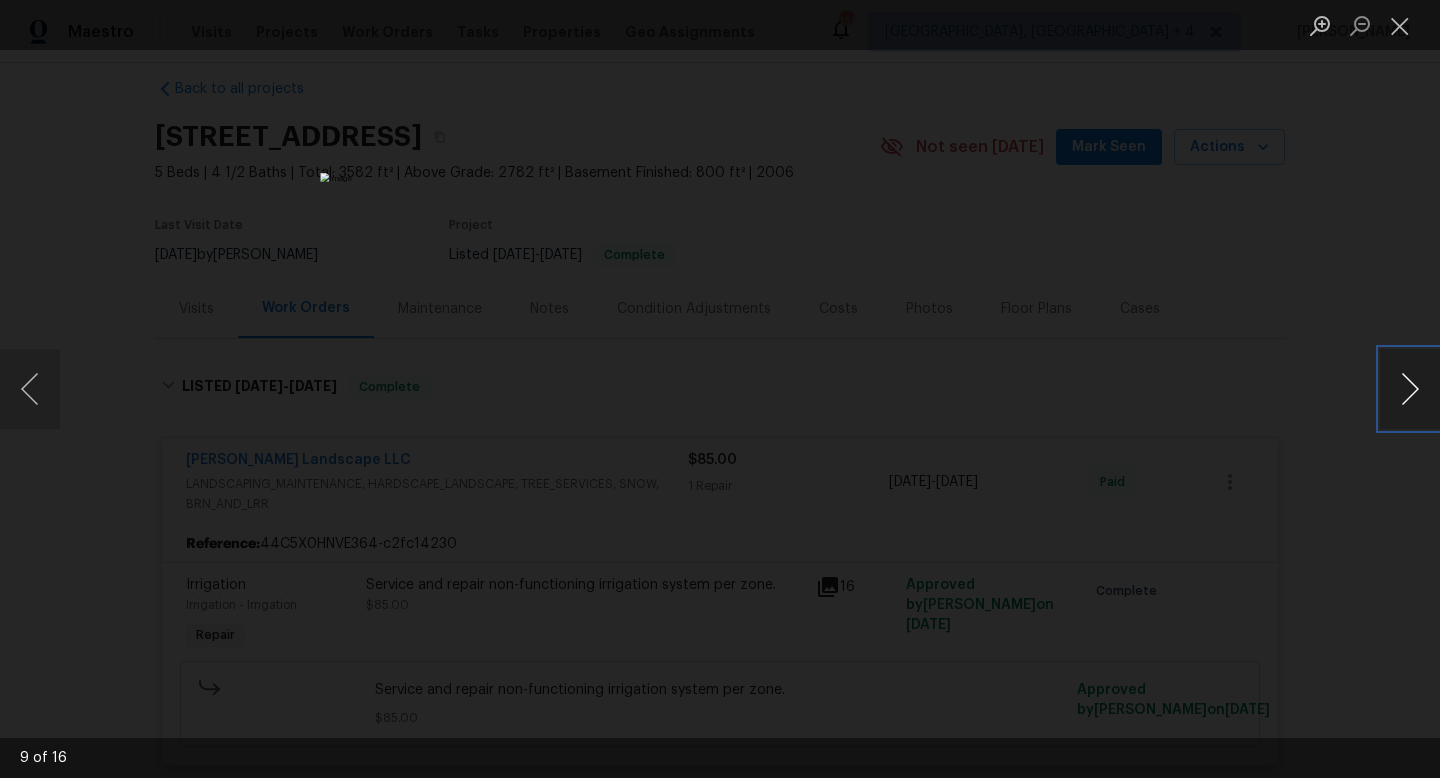 click at bounding box center (1410, 389) 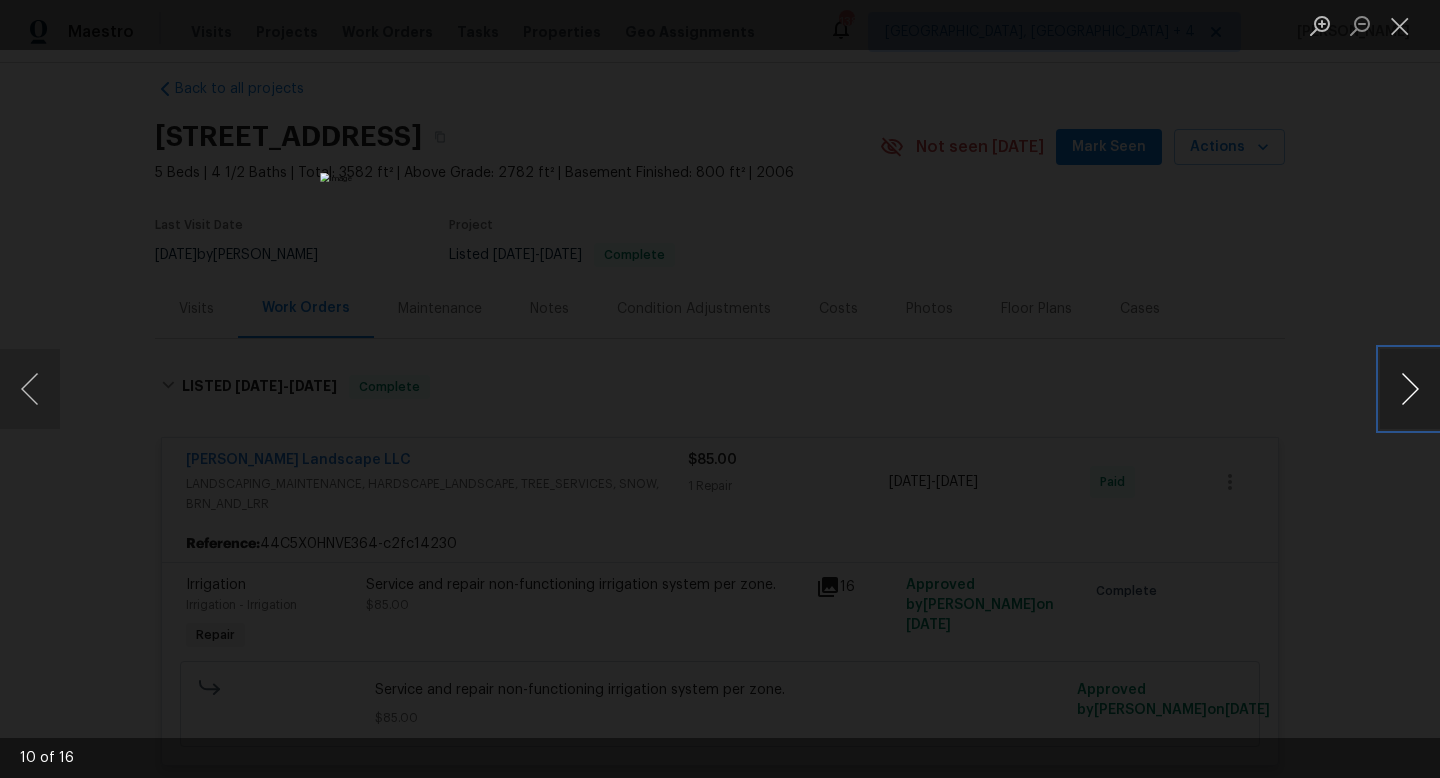 click at bounding box center [1410, 389] 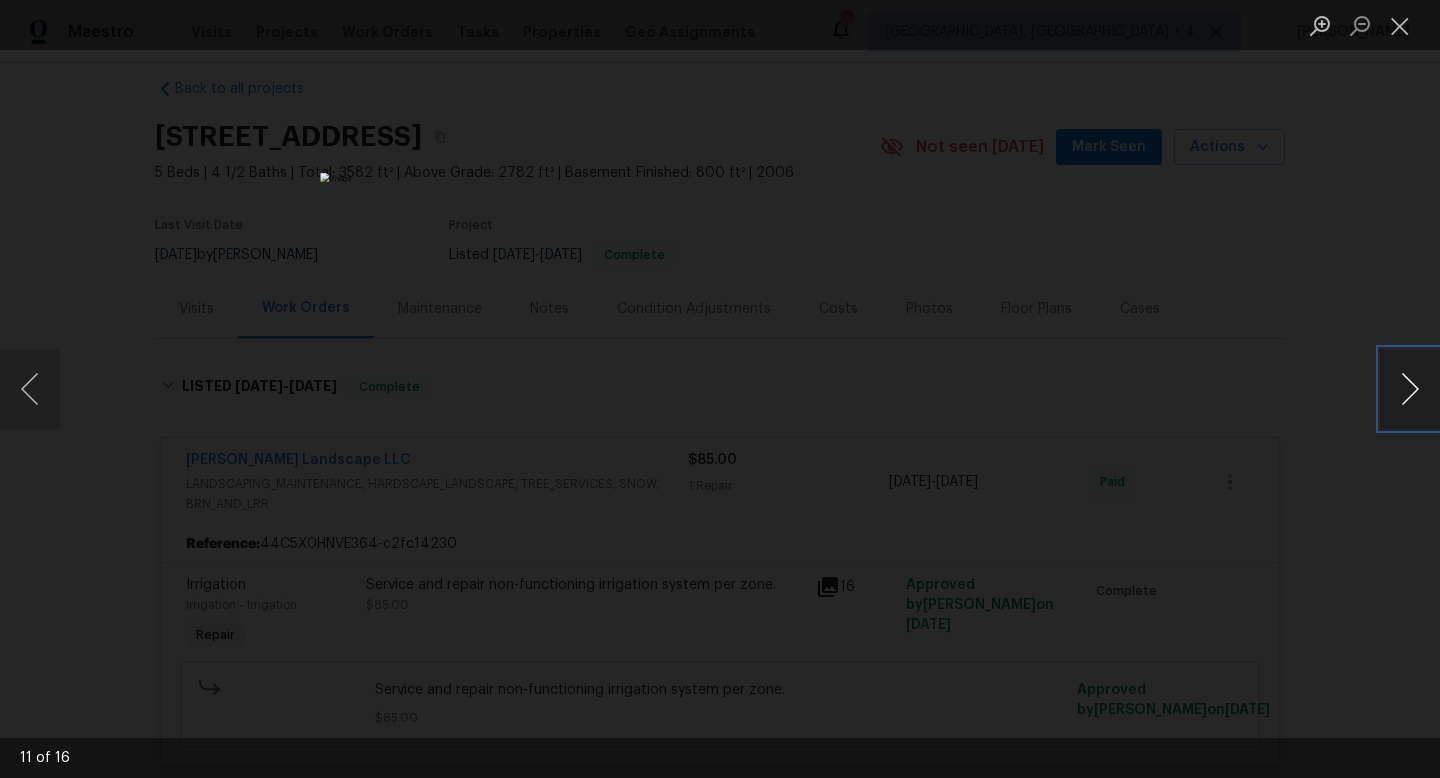 click at bounding box center (1410, 389) 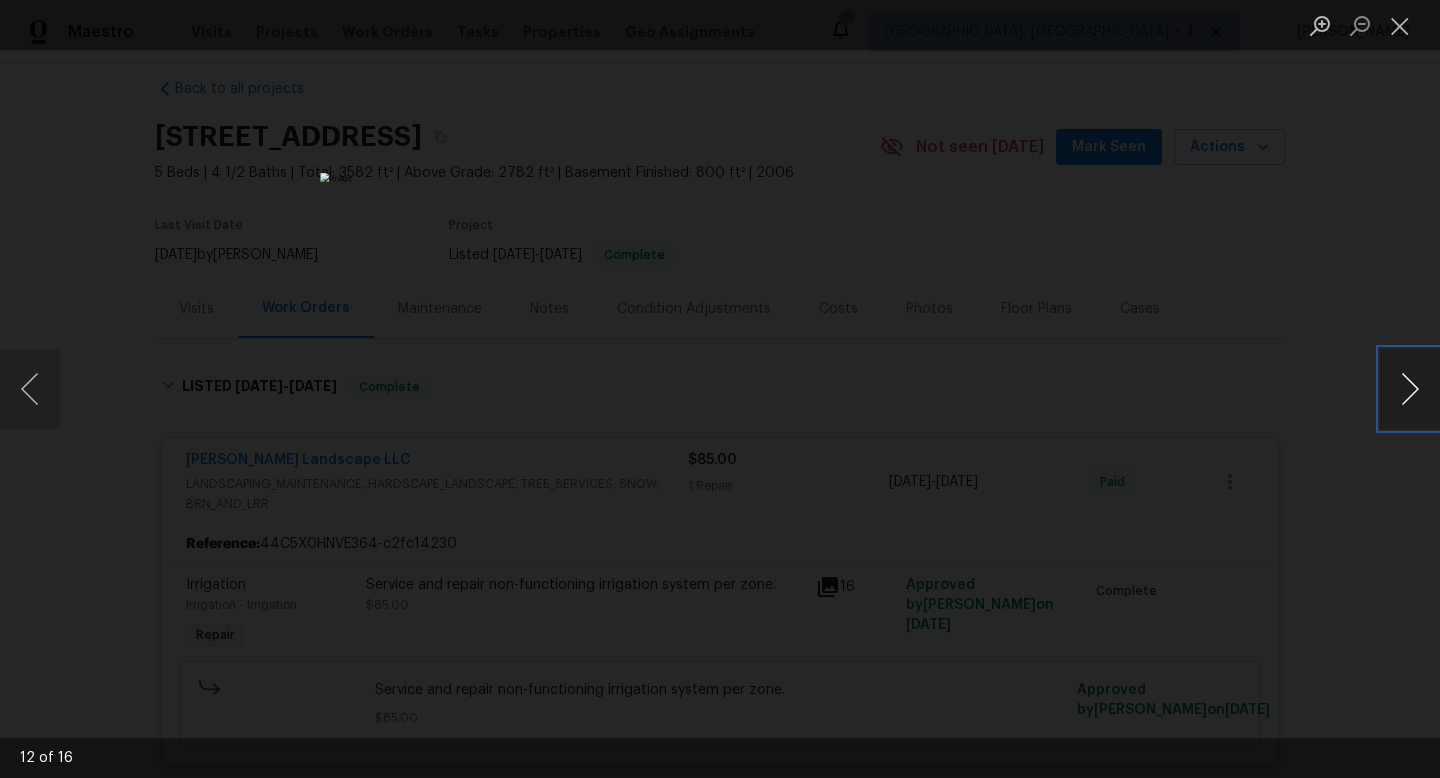 click at bounding box center (1410, 389) 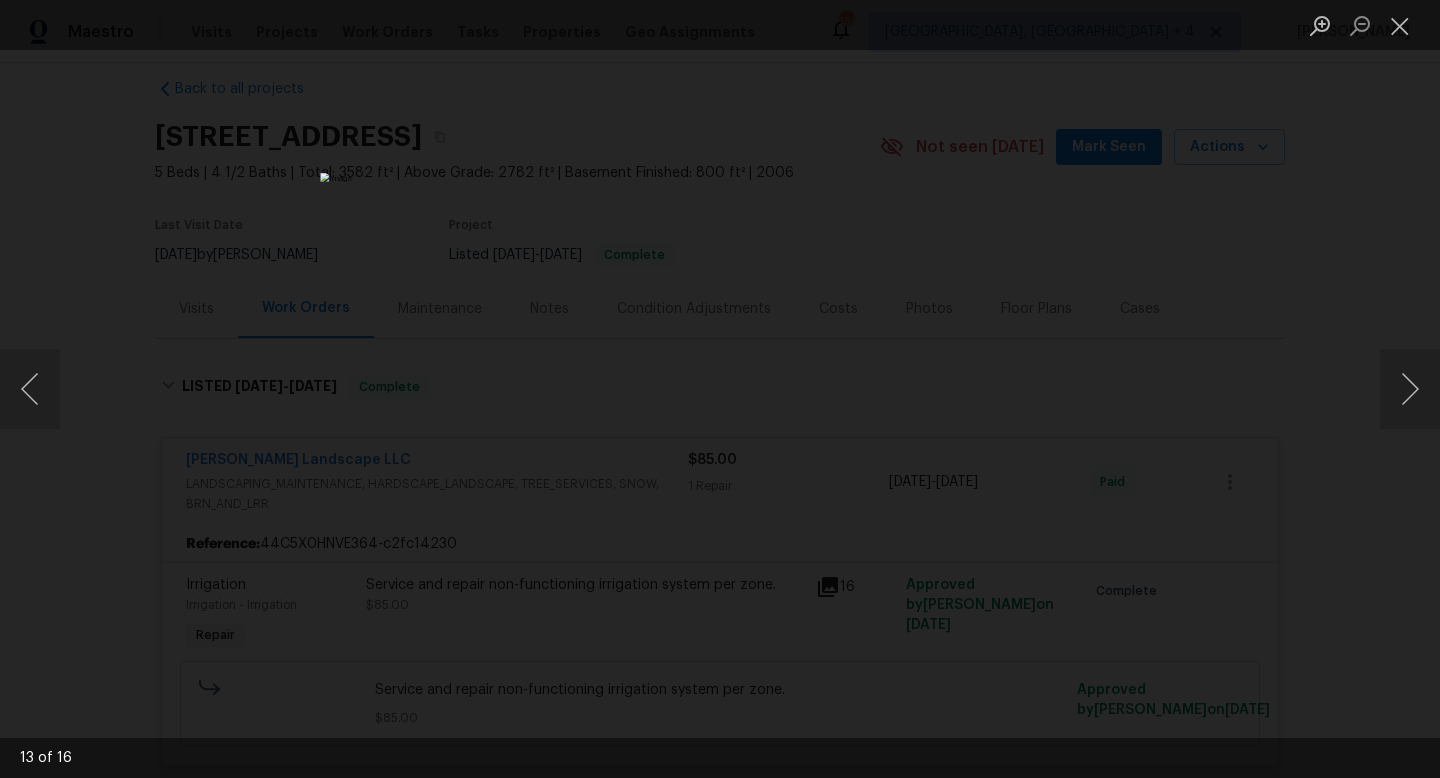 click at bounding box center (720, 389) 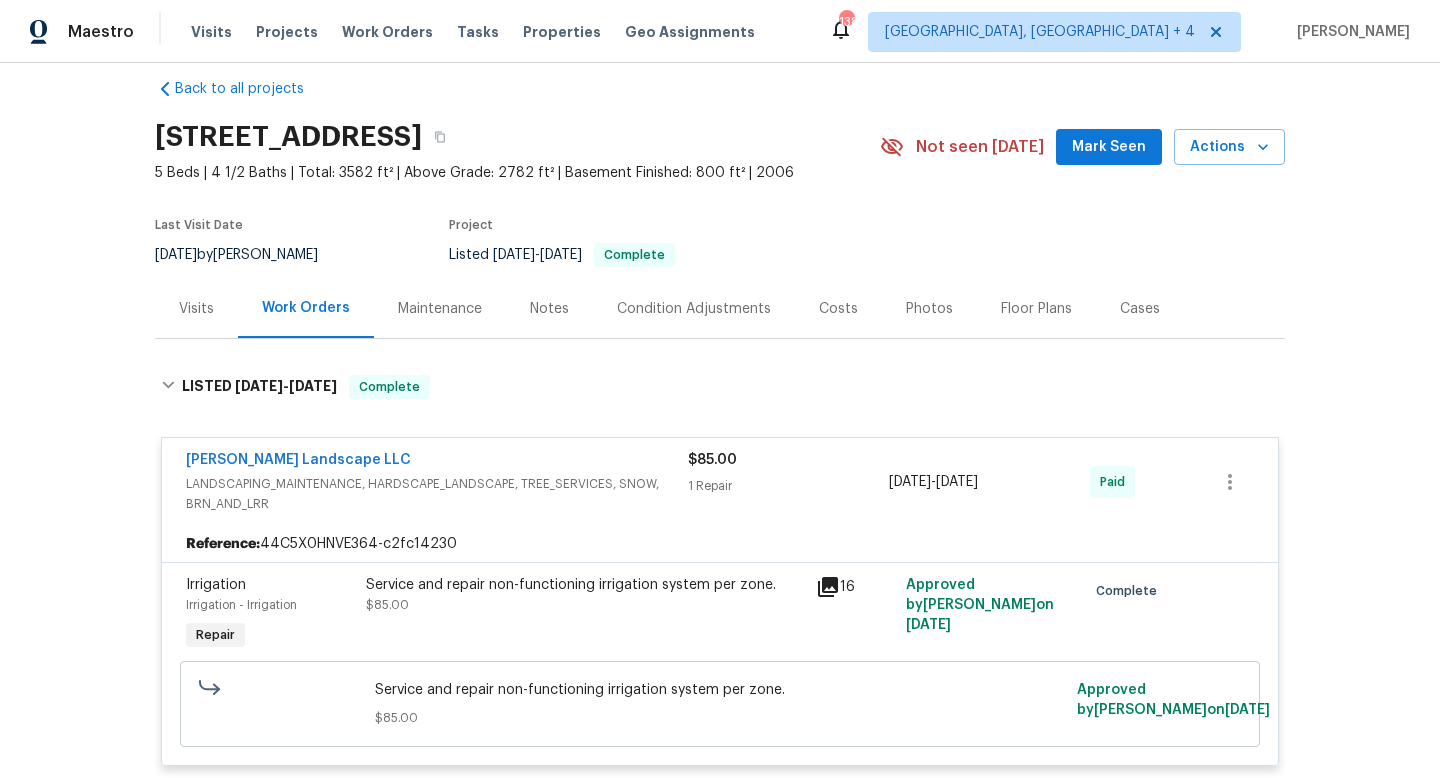 click on "Visits" at bounding box center [196, 309] 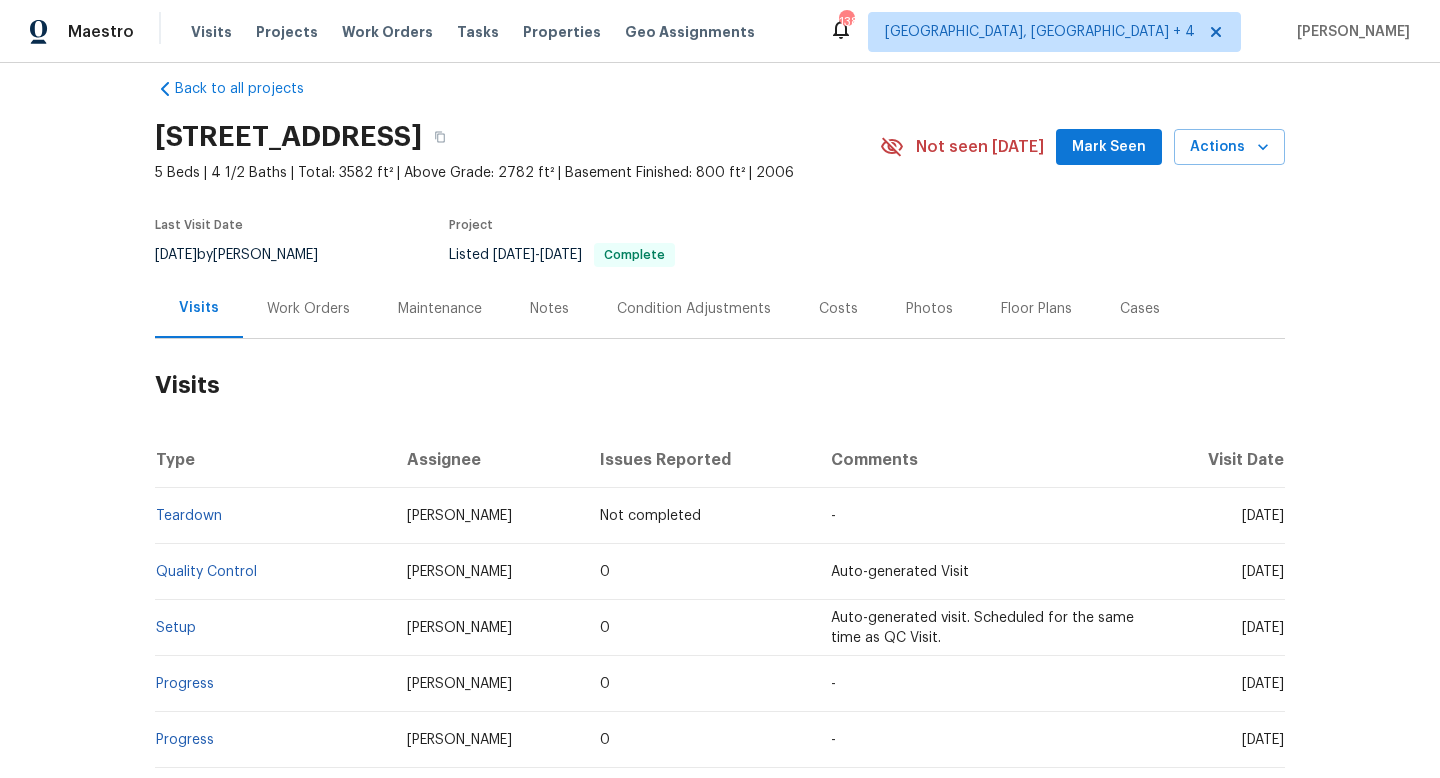 click on "Tue, Aug 05 2025" at bounding box center (1263, 516) 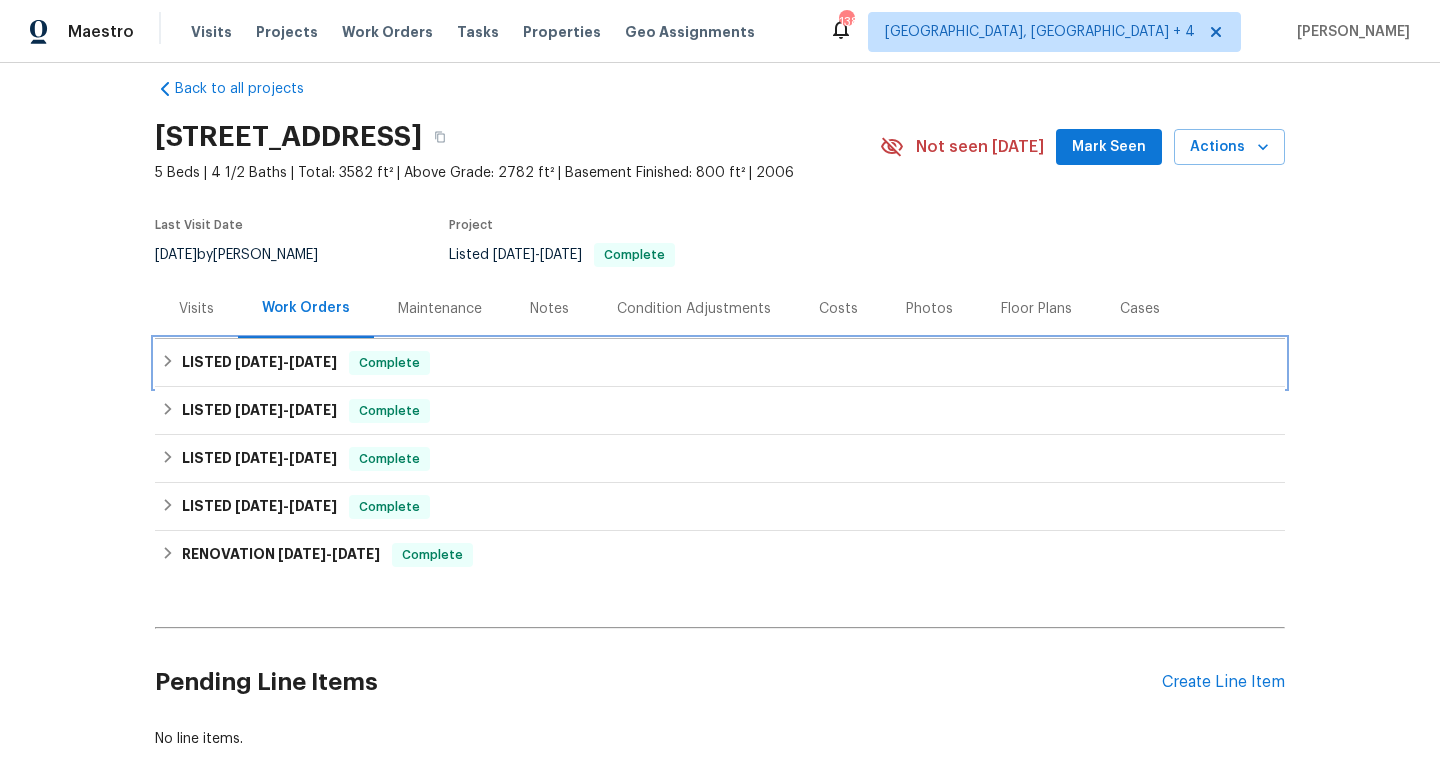 click on "7/4/25" at bounding box center [313, 362] 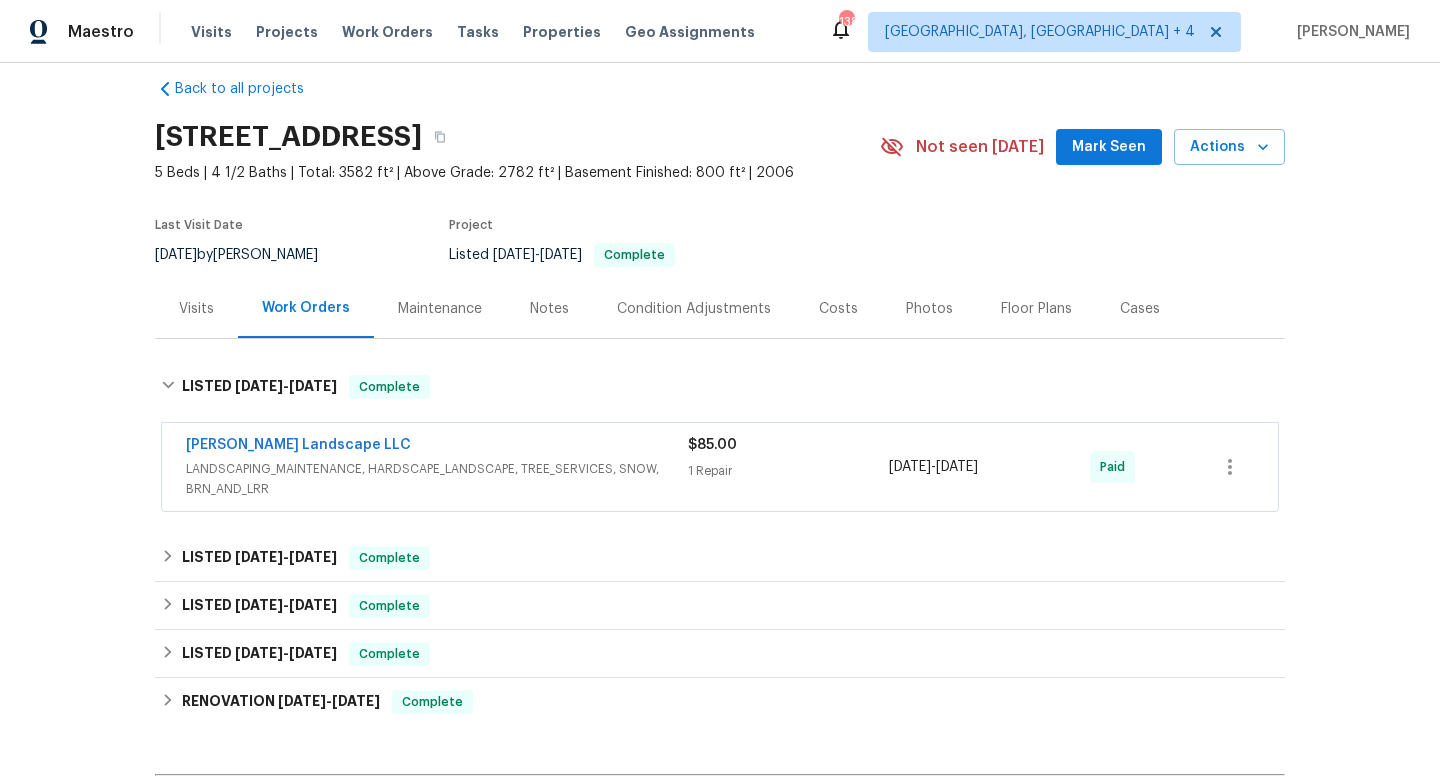 click on "LANDSCAPING_MAINTENANCE, HARDSCAPE_LANDSCAPE, TREE_SERVICES, SNOW, BRN_AND_LRR" at bounding box center (437, 479) 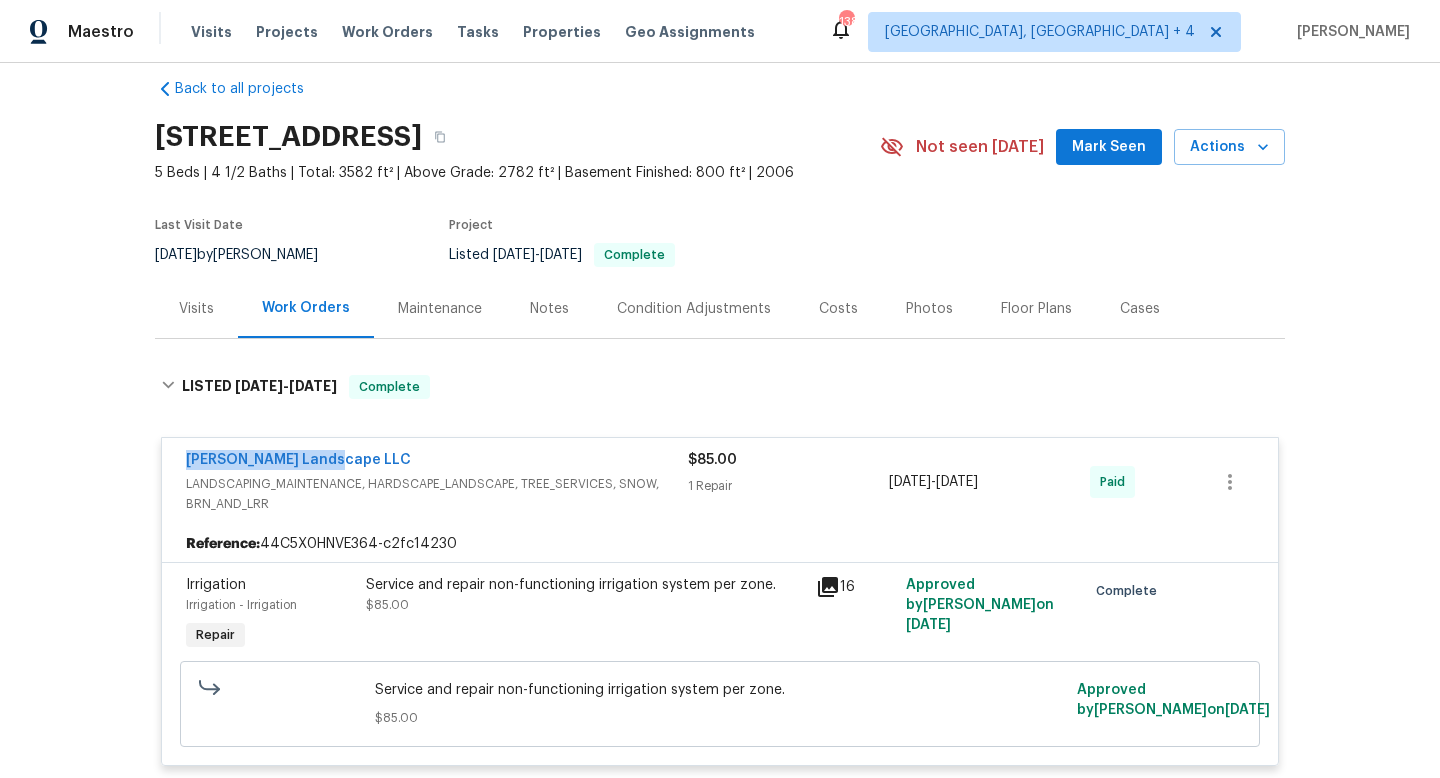 drag, startPoint x: 348, startPoint y: 468, endPoint x: 146, endPoint y: 466, distance: 202.0099 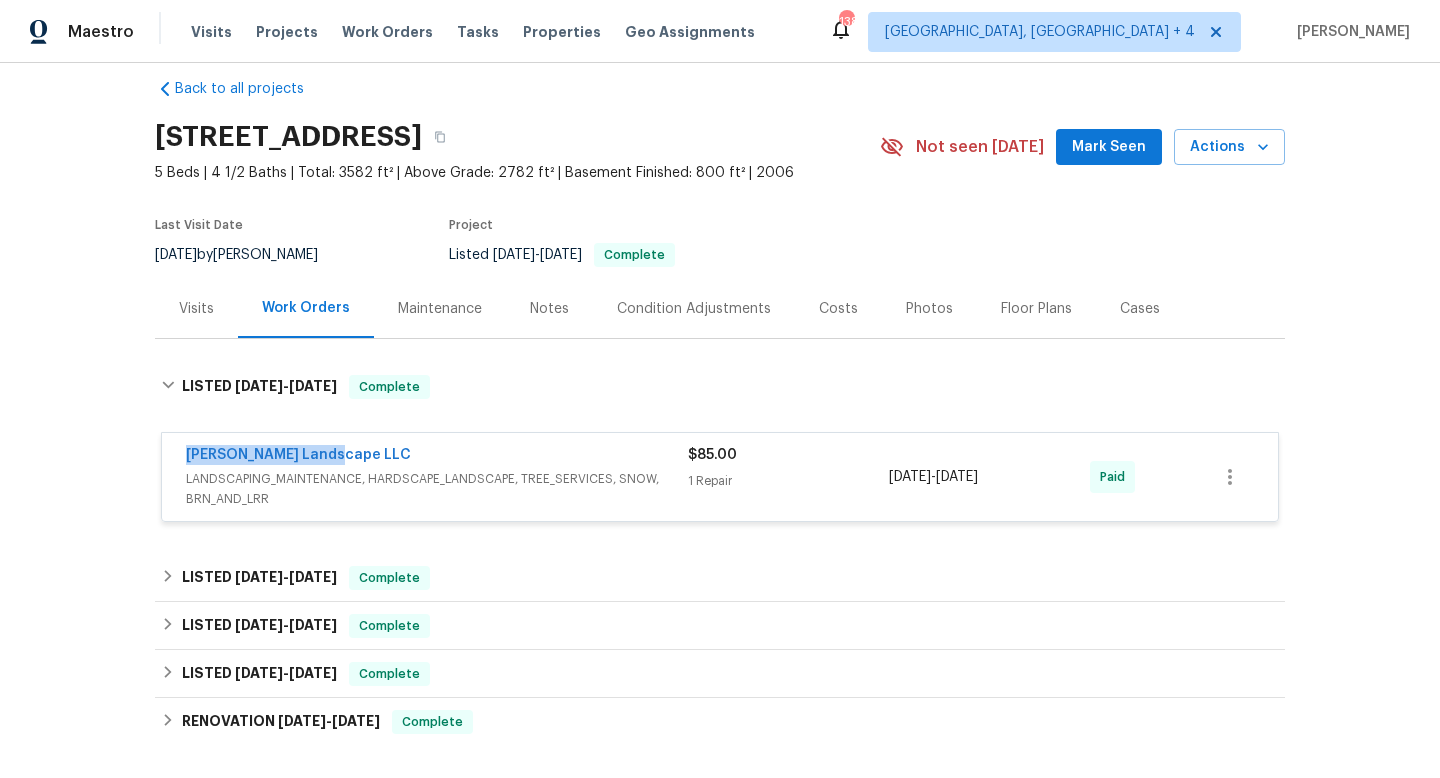 copy on "6/30/2025  -  7/4/2025" 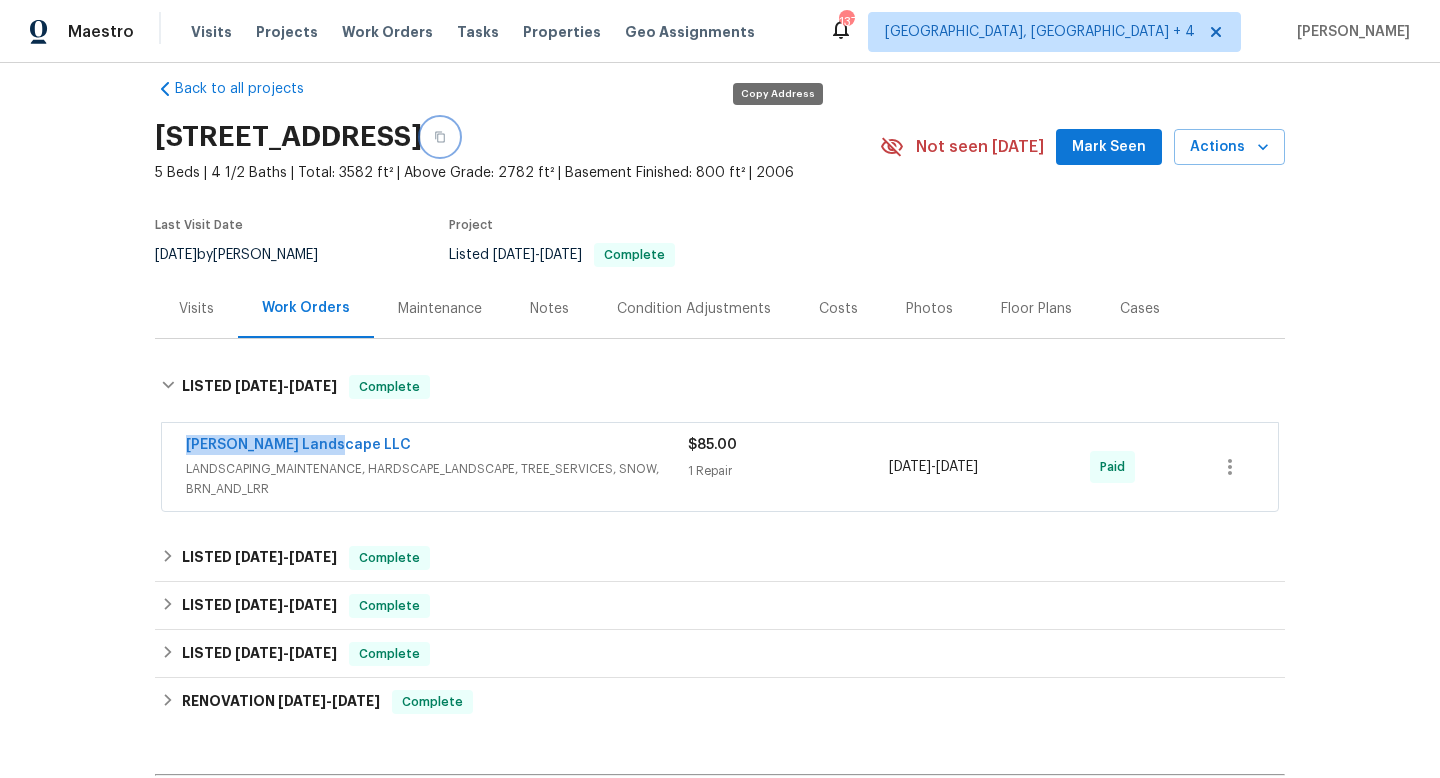 click at bounding box center [440, 137] 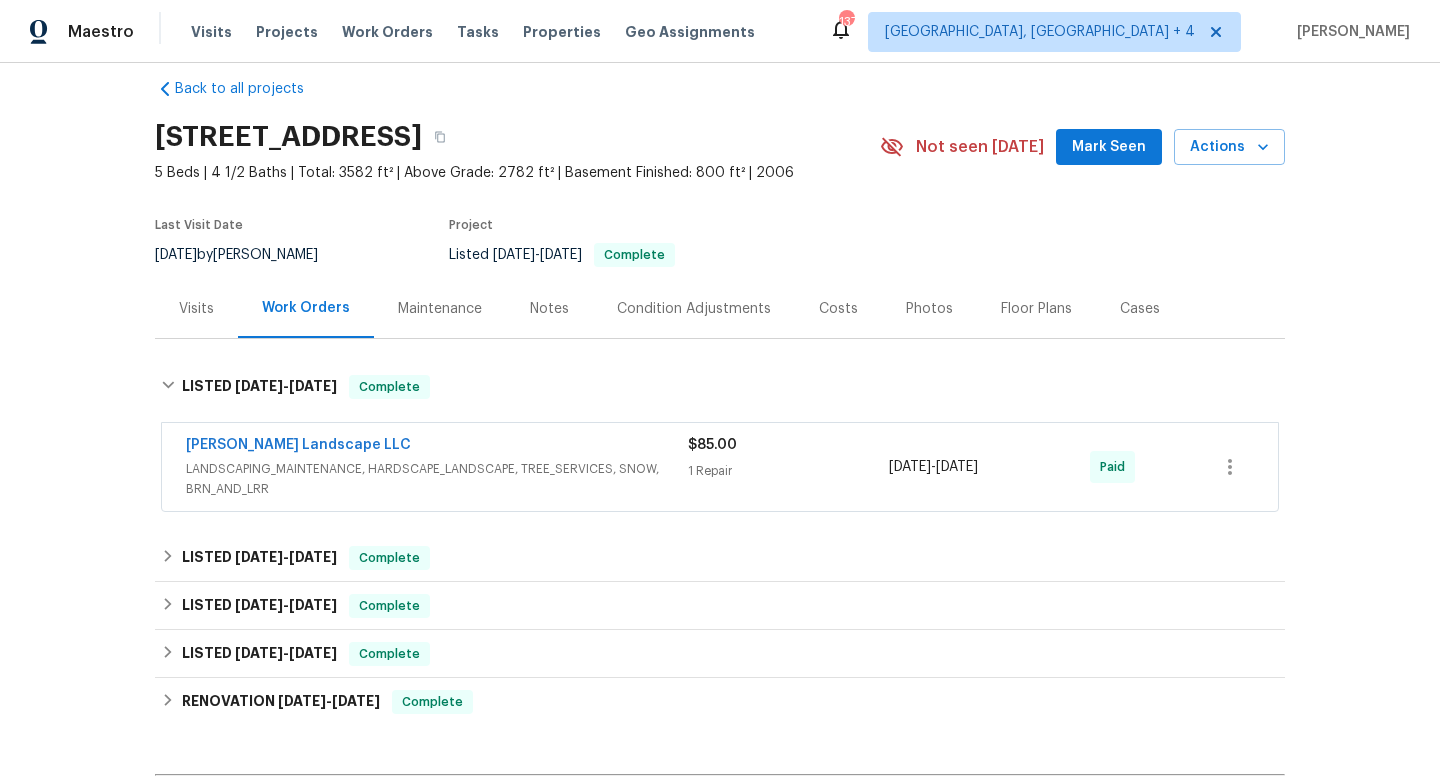 click on "LANDSCAPING_MAINTENANCE, HARDSCAPE_LANDSCAPE, TREE_SERVICES, SNOW, BRN_AND_LRR" at bounding box center (437, 479) 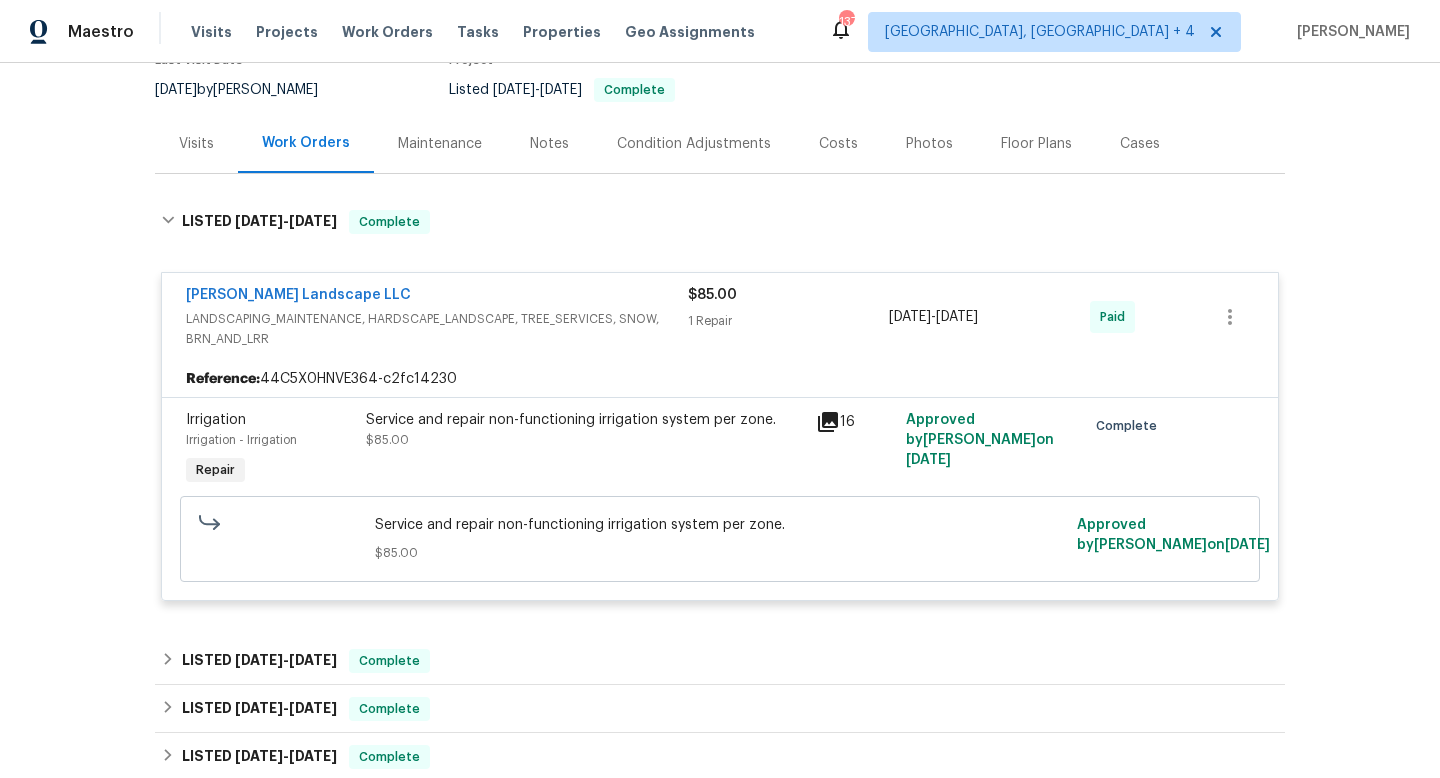 scroll, scrollTop: 273, scrollLeft: 0, axis: vertical 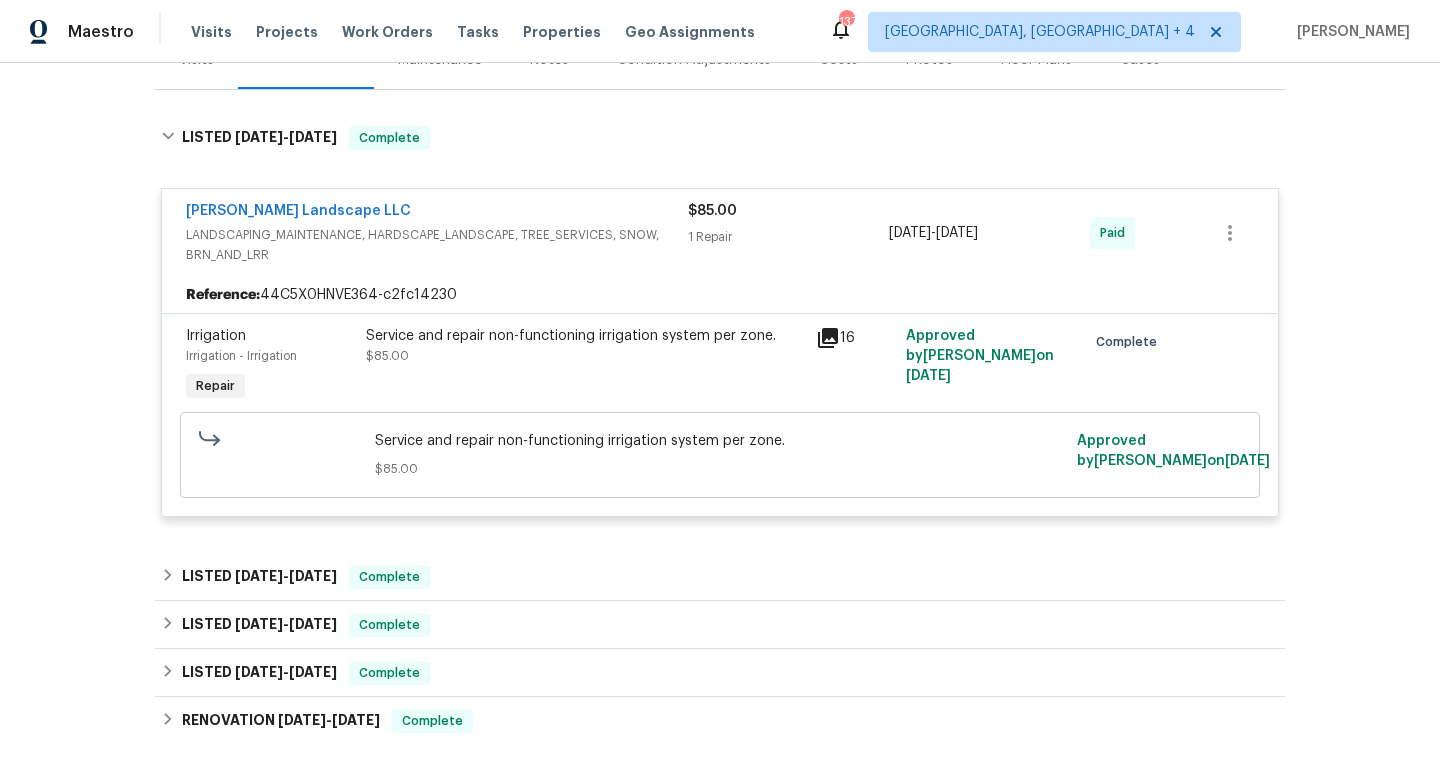 click 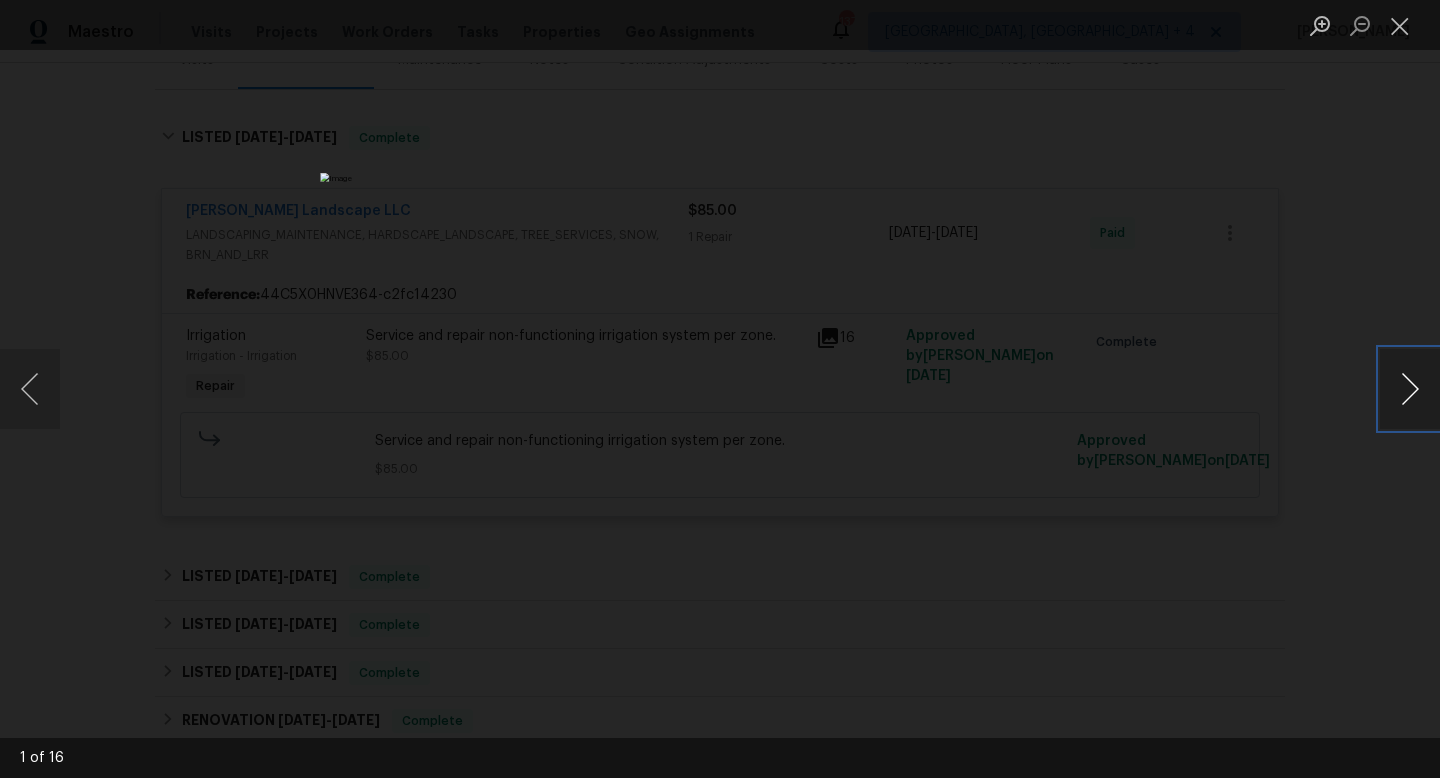 click at bounding box center [1410, 389] 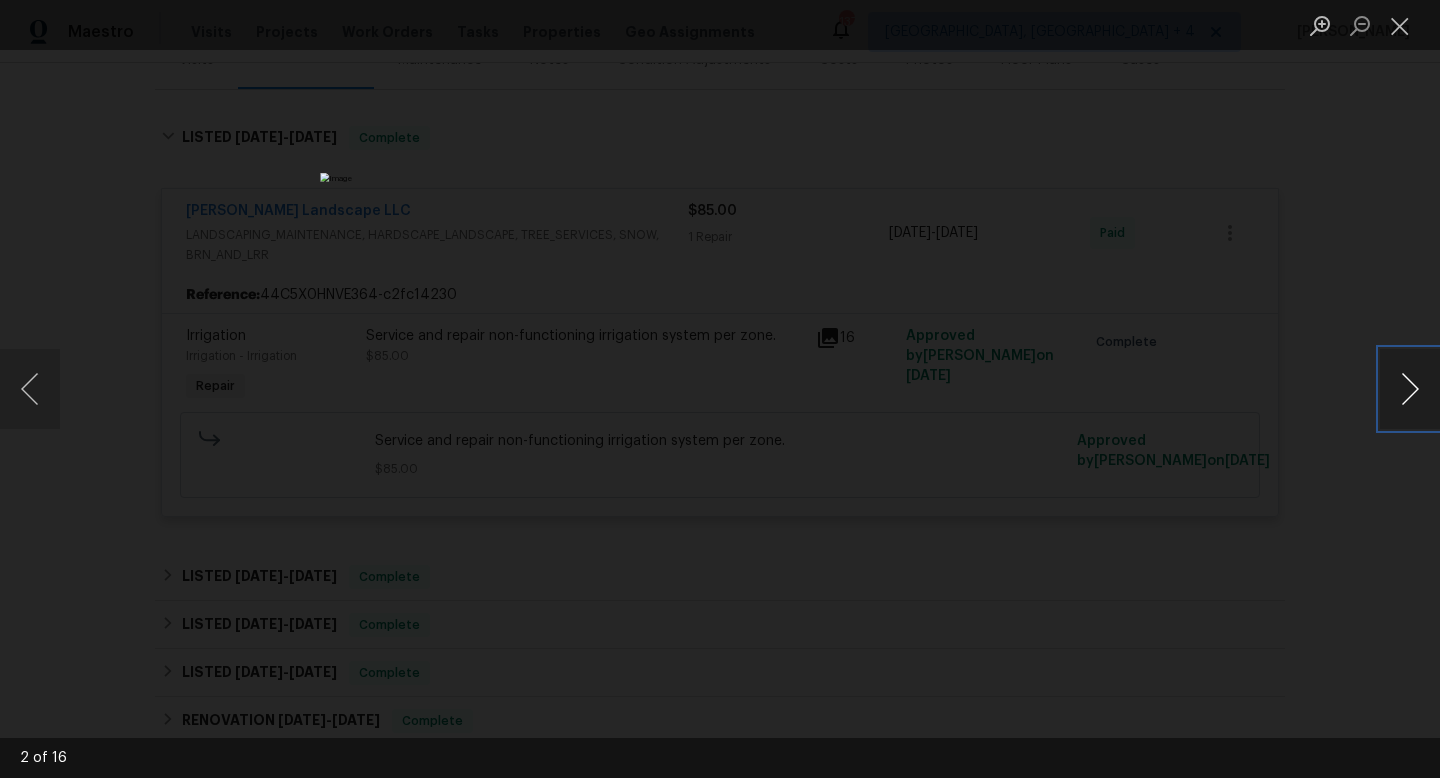 click at bounding box center [1410, 389] 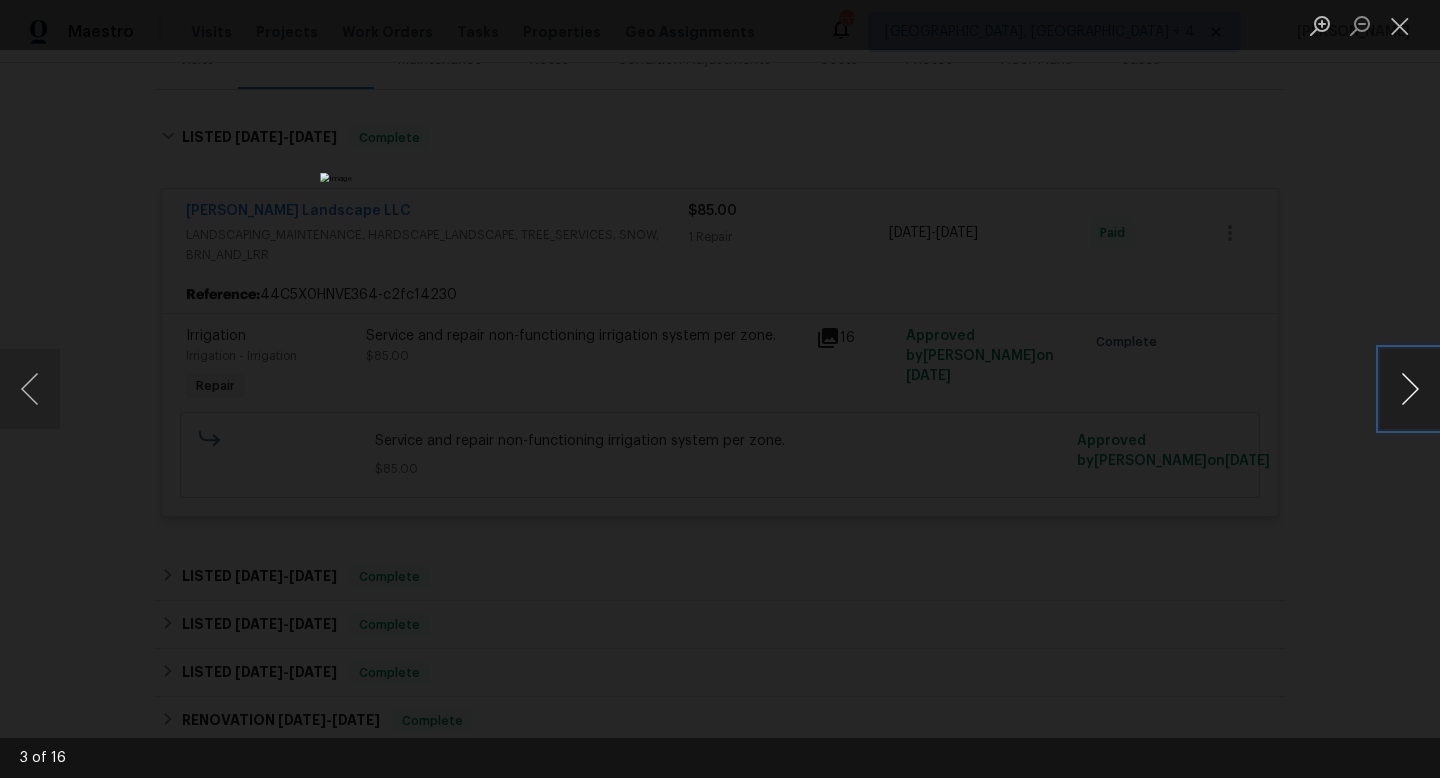 click at bounding box center (1410, 389) 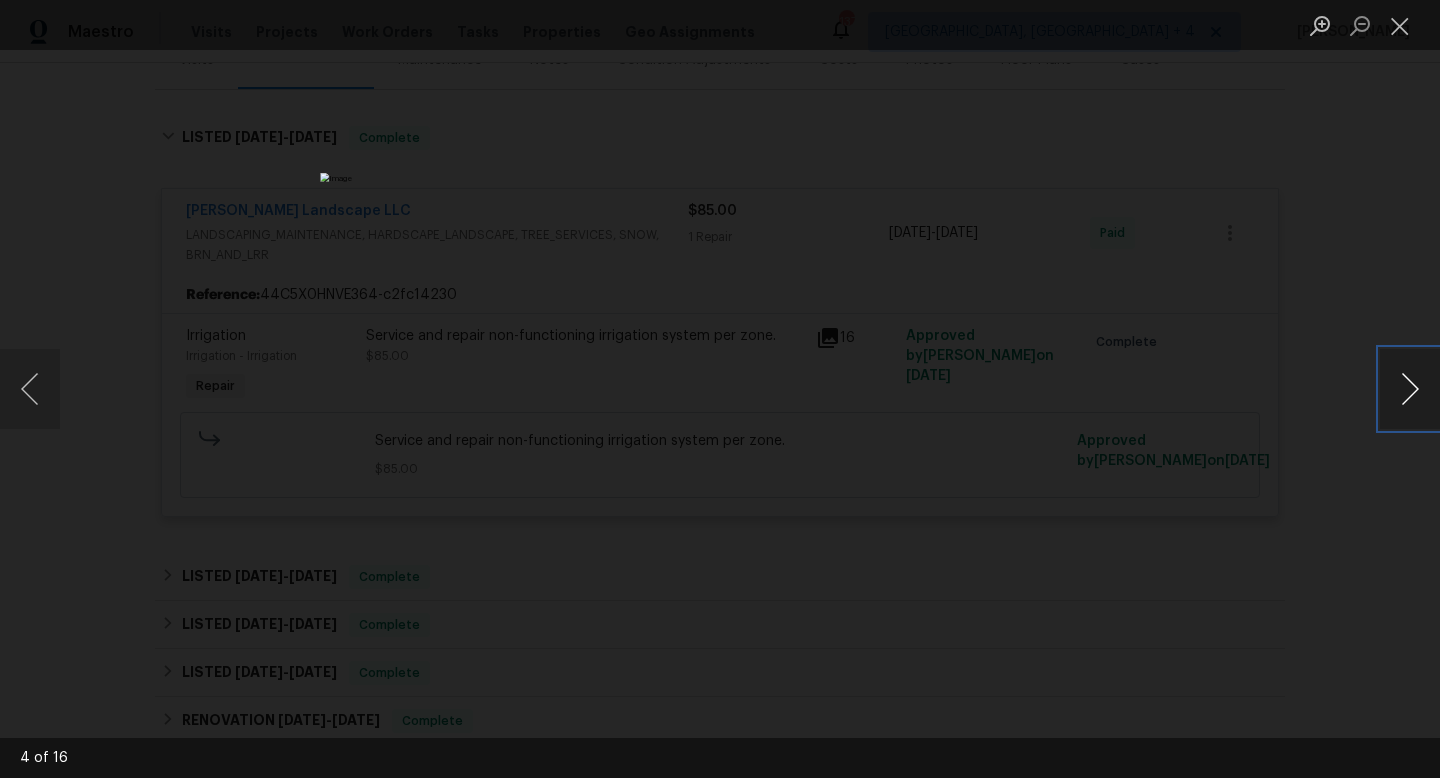 click at bounding box center (1410, 389) 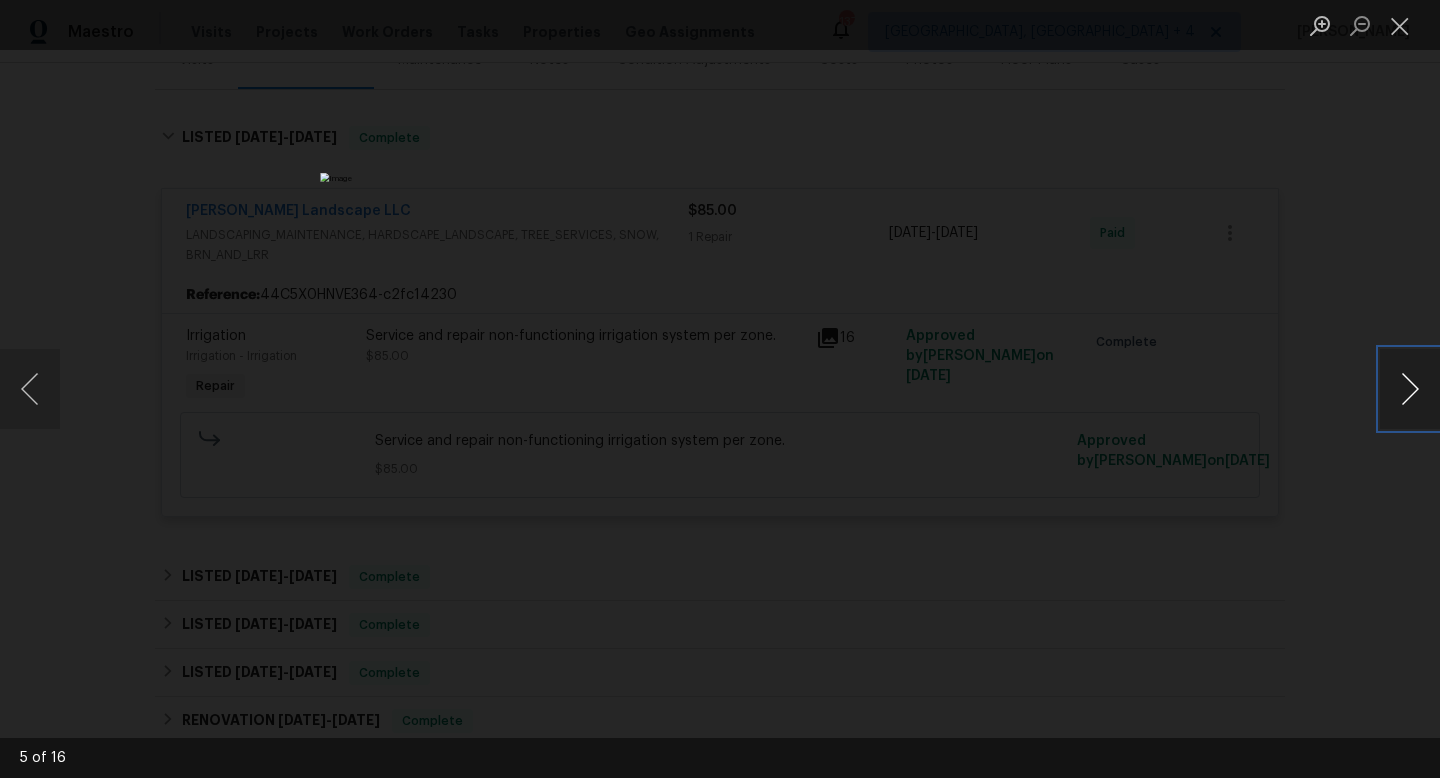 click at bounding box center (1410, 389) 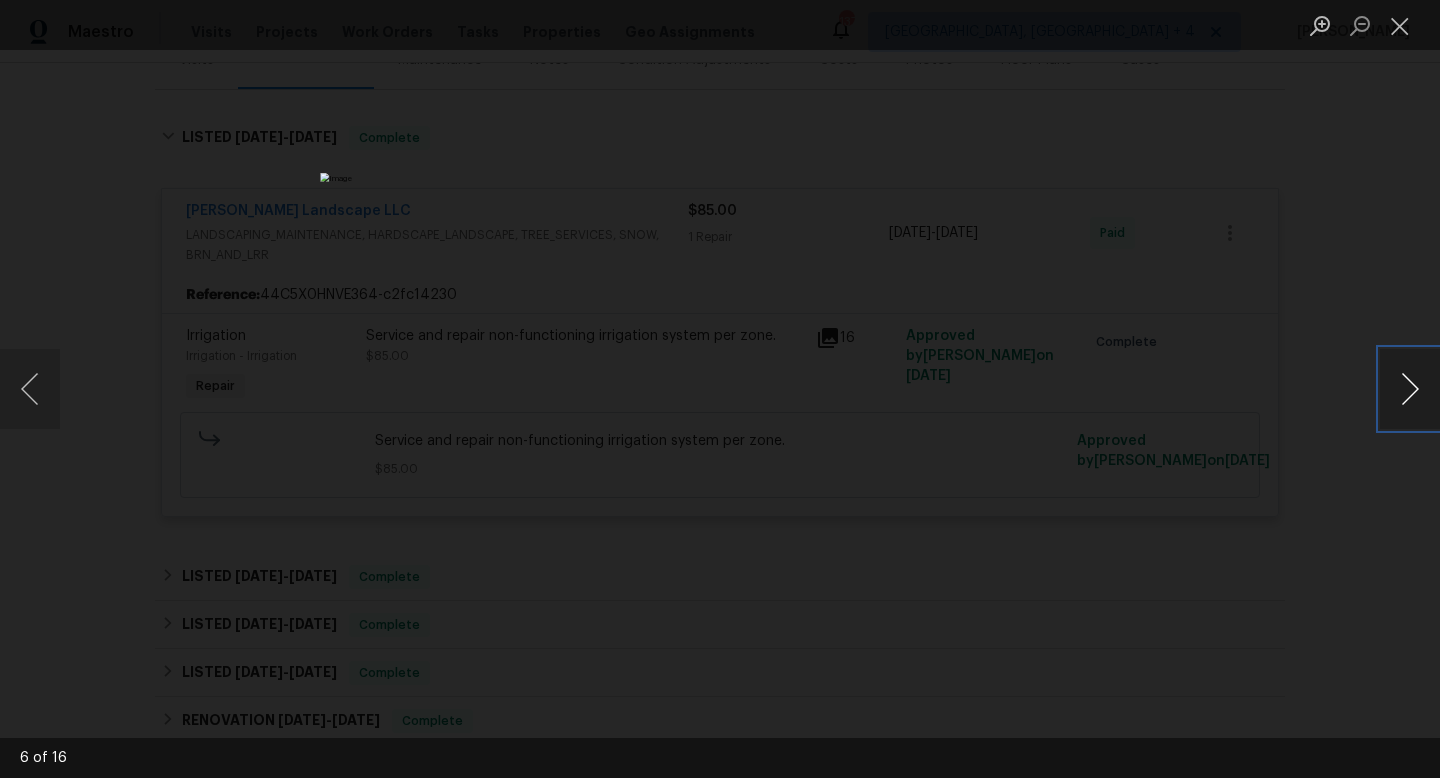 click at bounding box center (1410, 389) 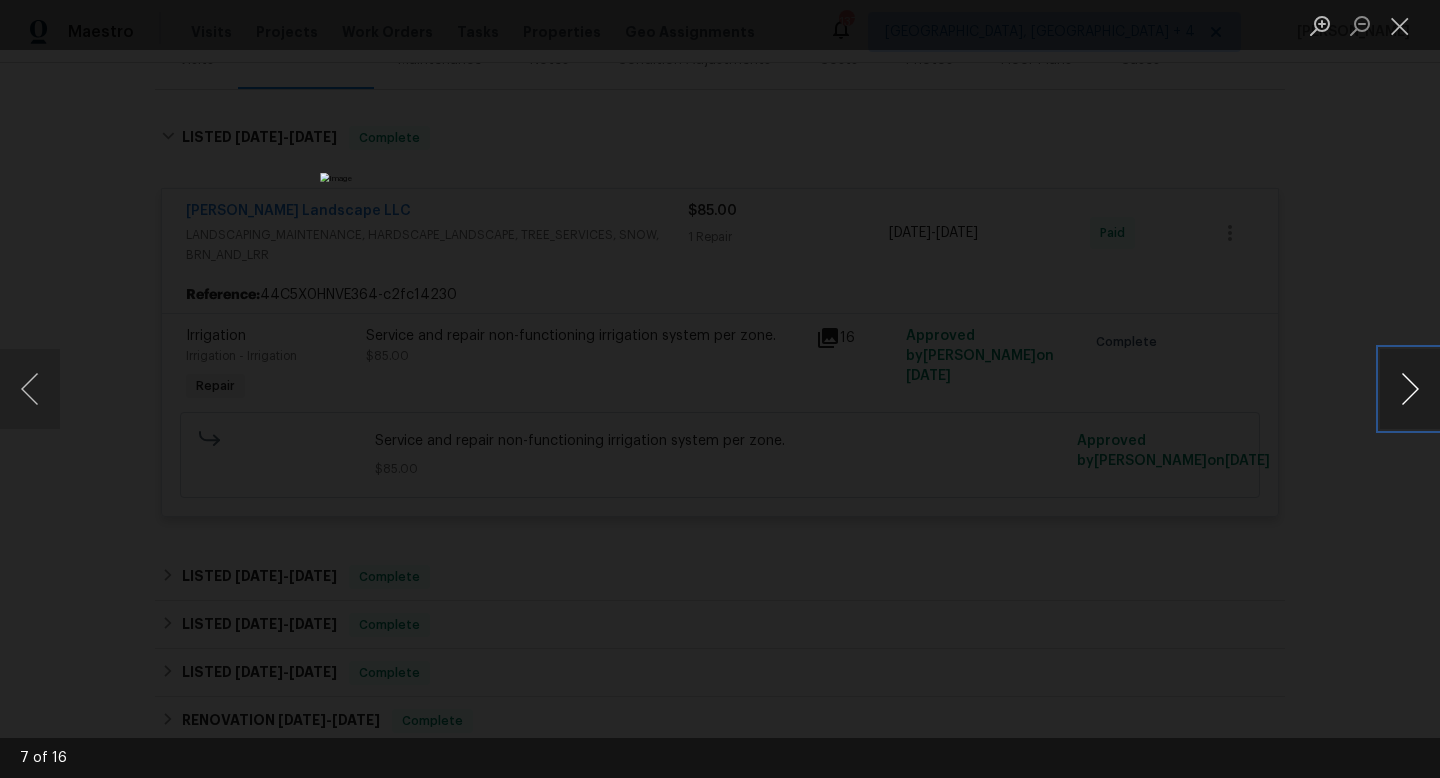 click at bounding box center (1410, 389) 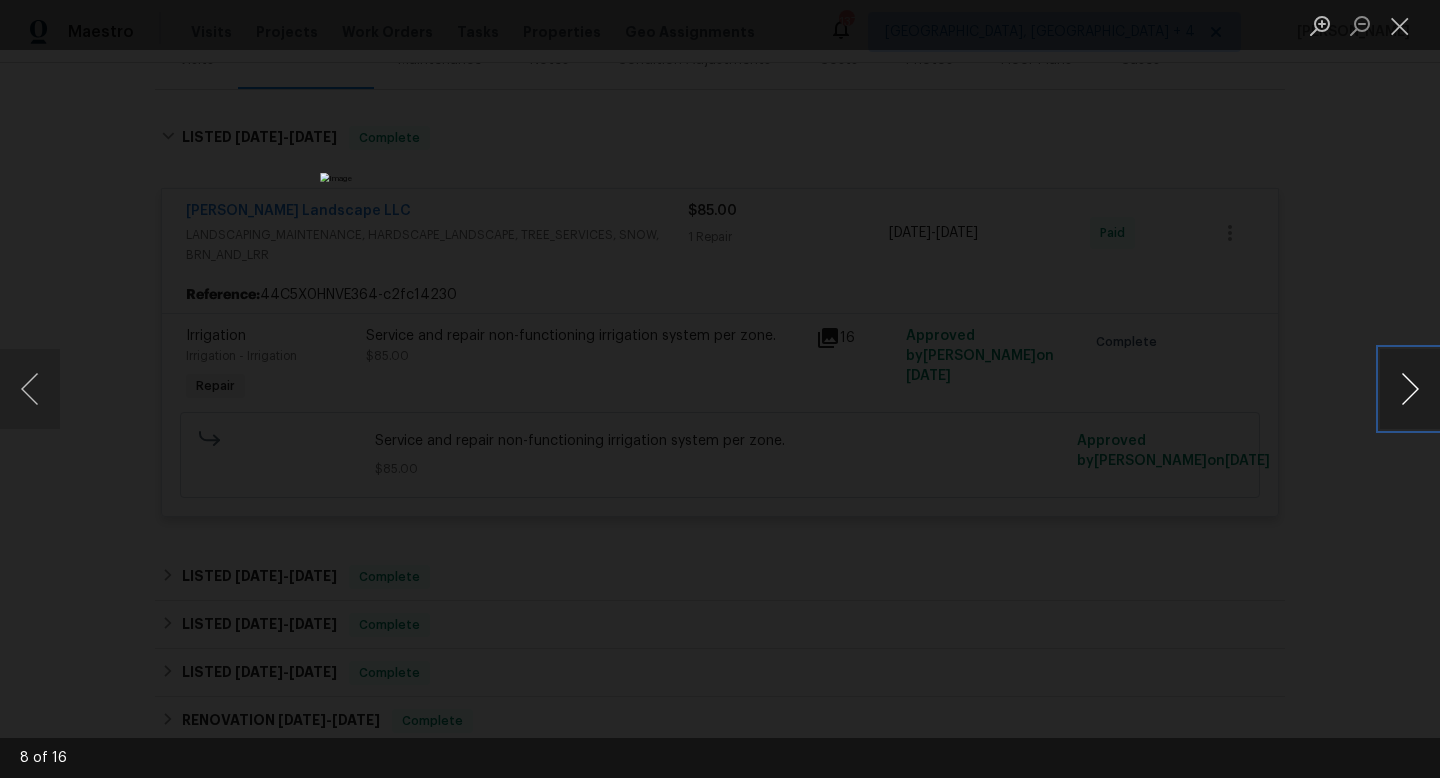 click at bounding box center (1410, 389) 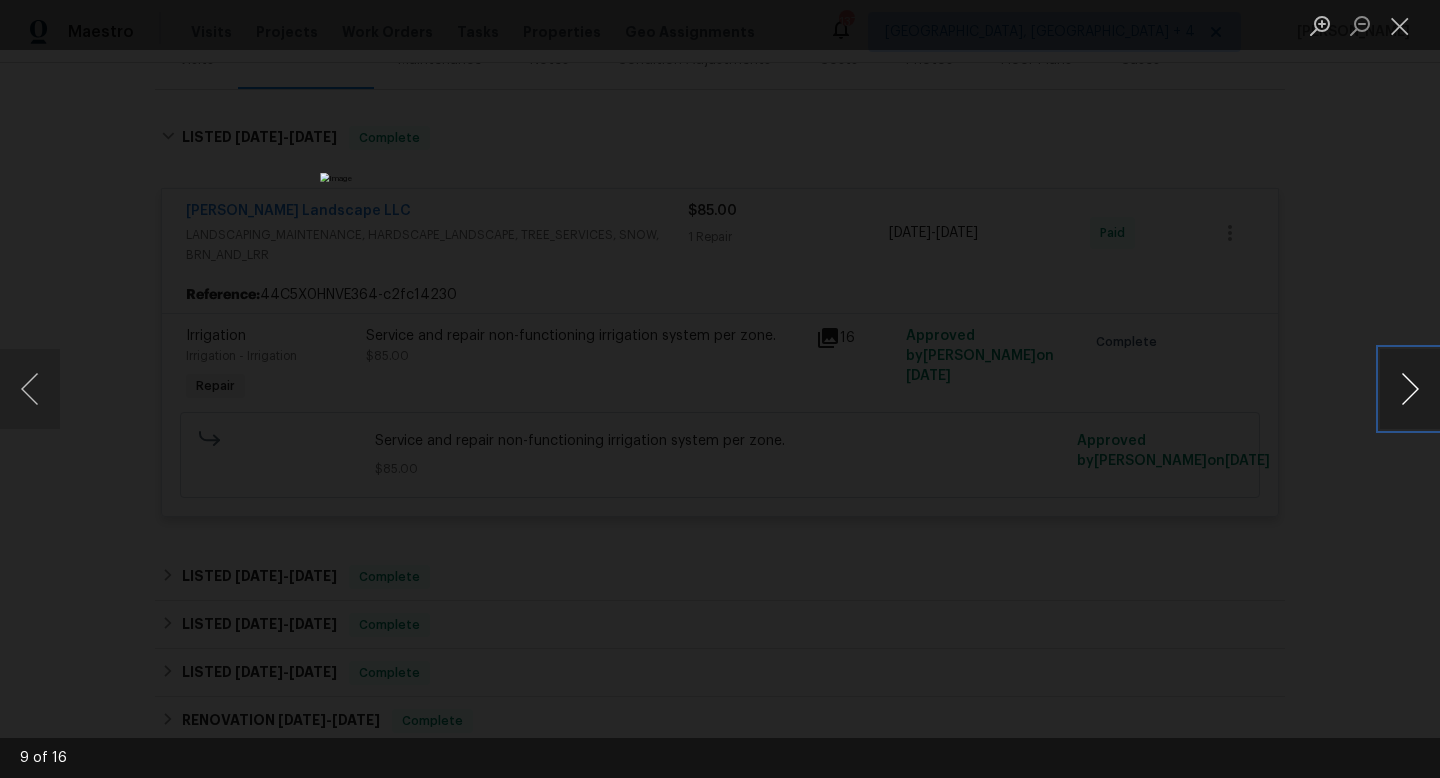 click at bounding box center (1410, 389) 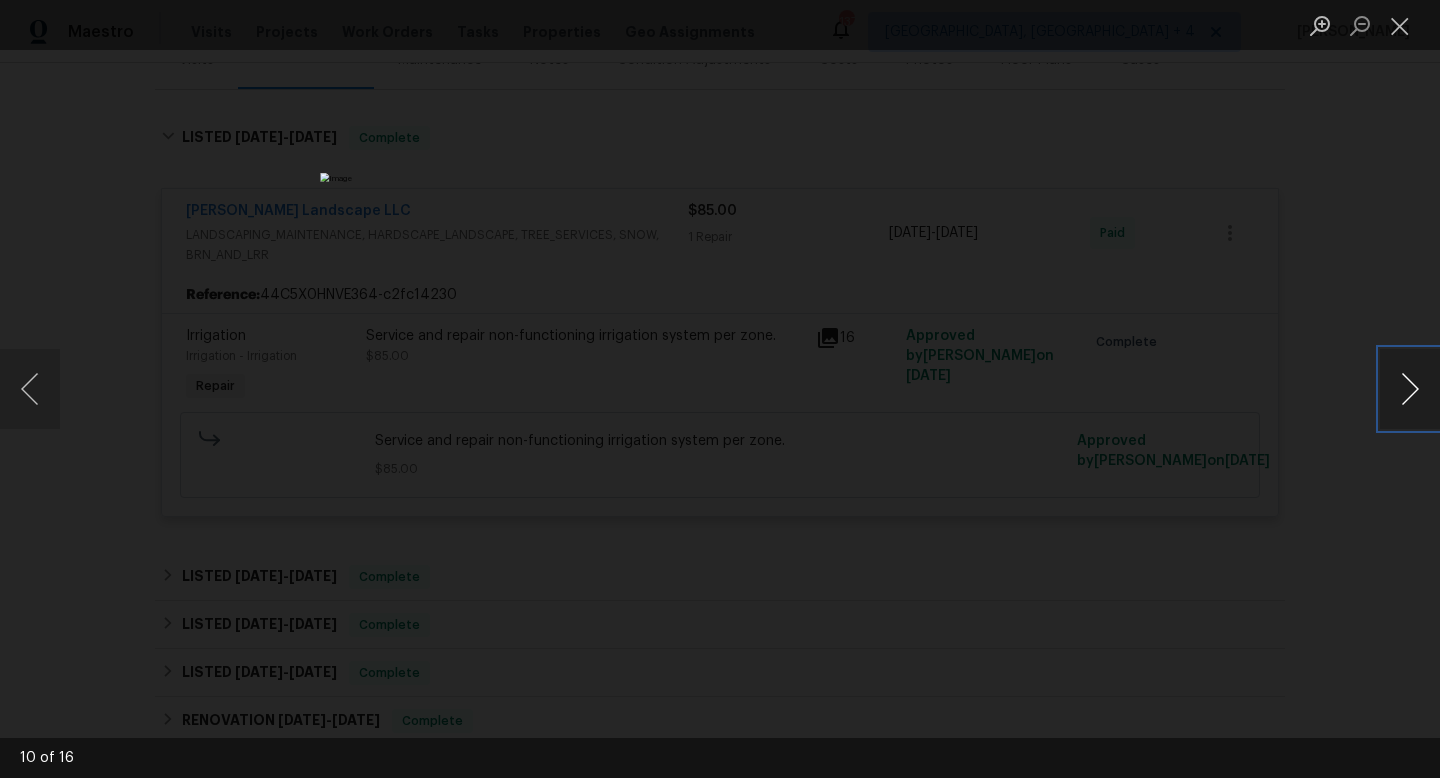click at bounding box center (1410, 389) 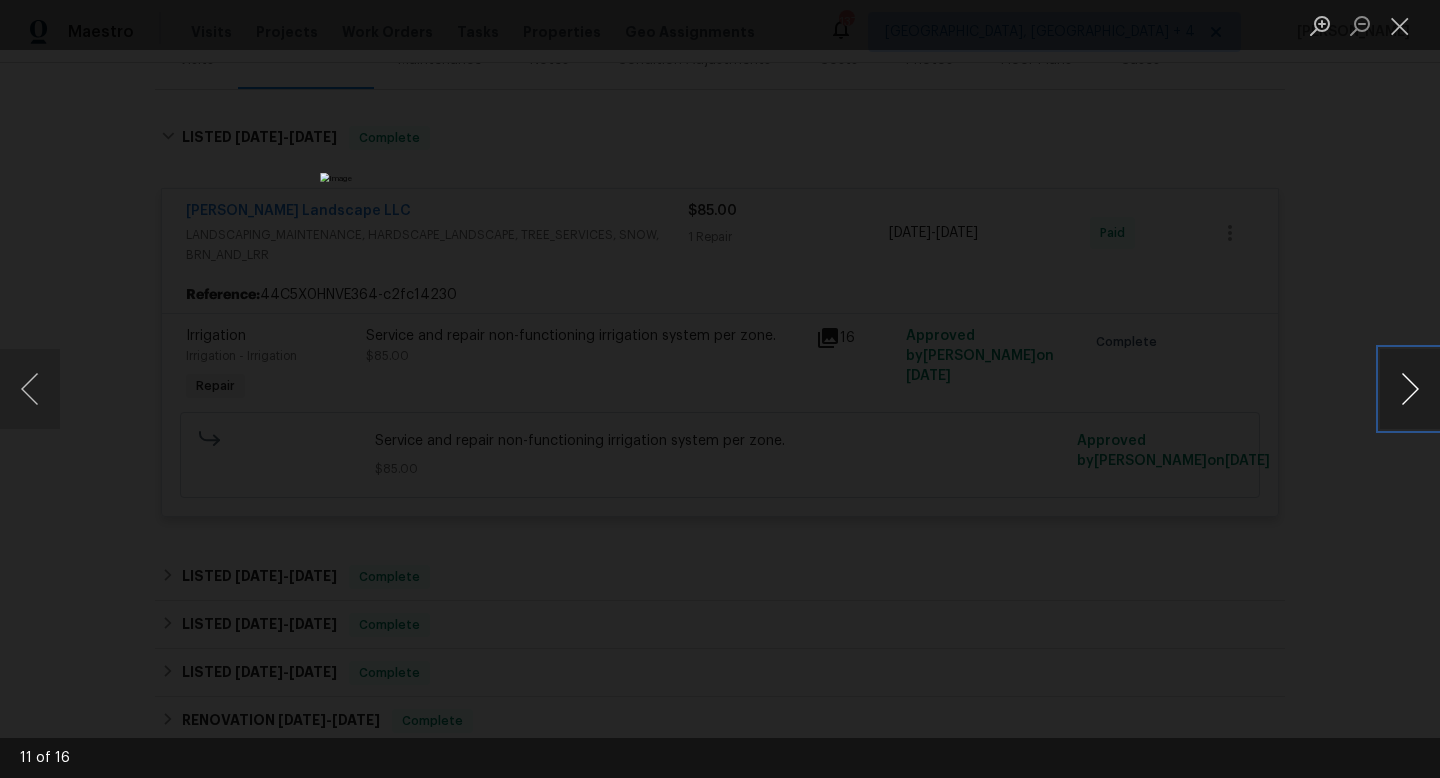 click at bounding box center [1410, 389] 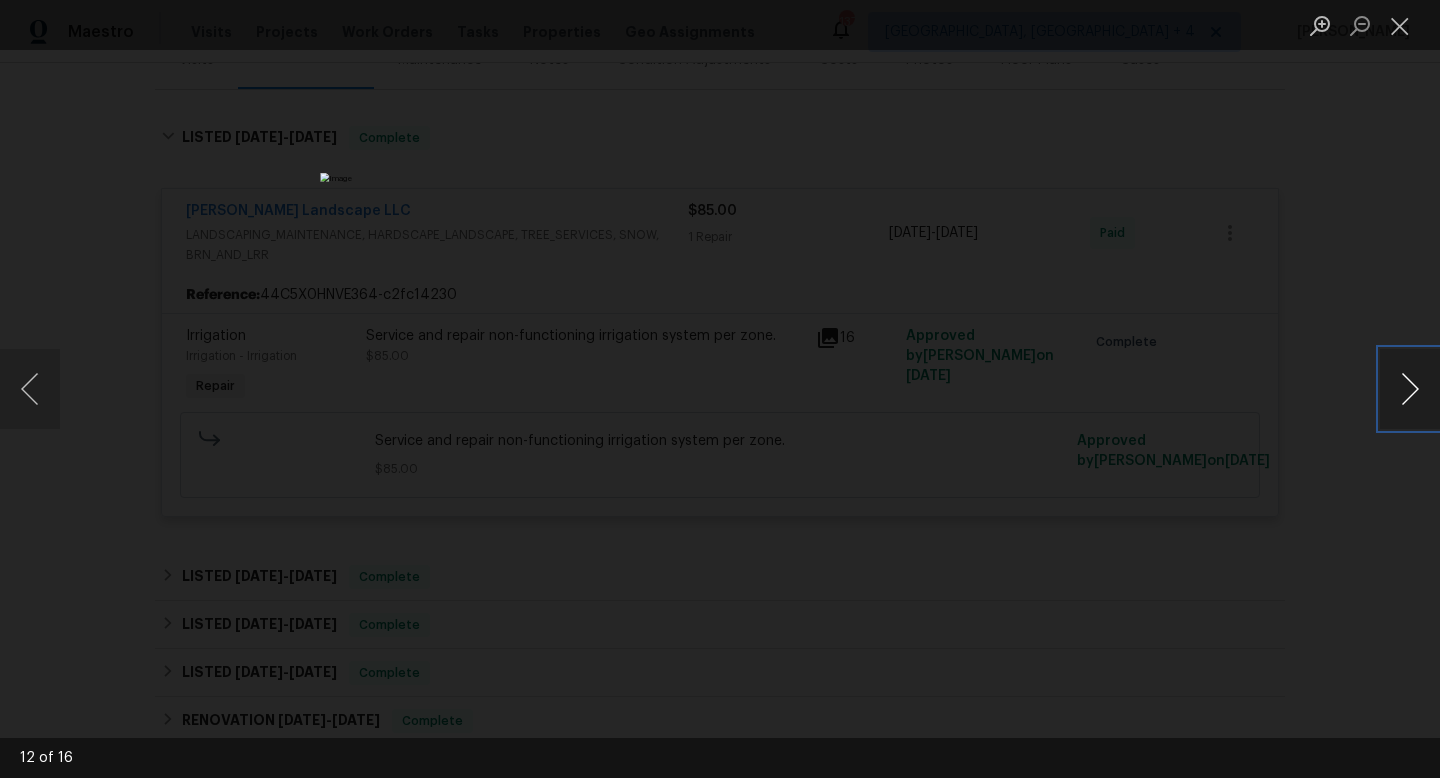click at bounding box center [1410, 389] 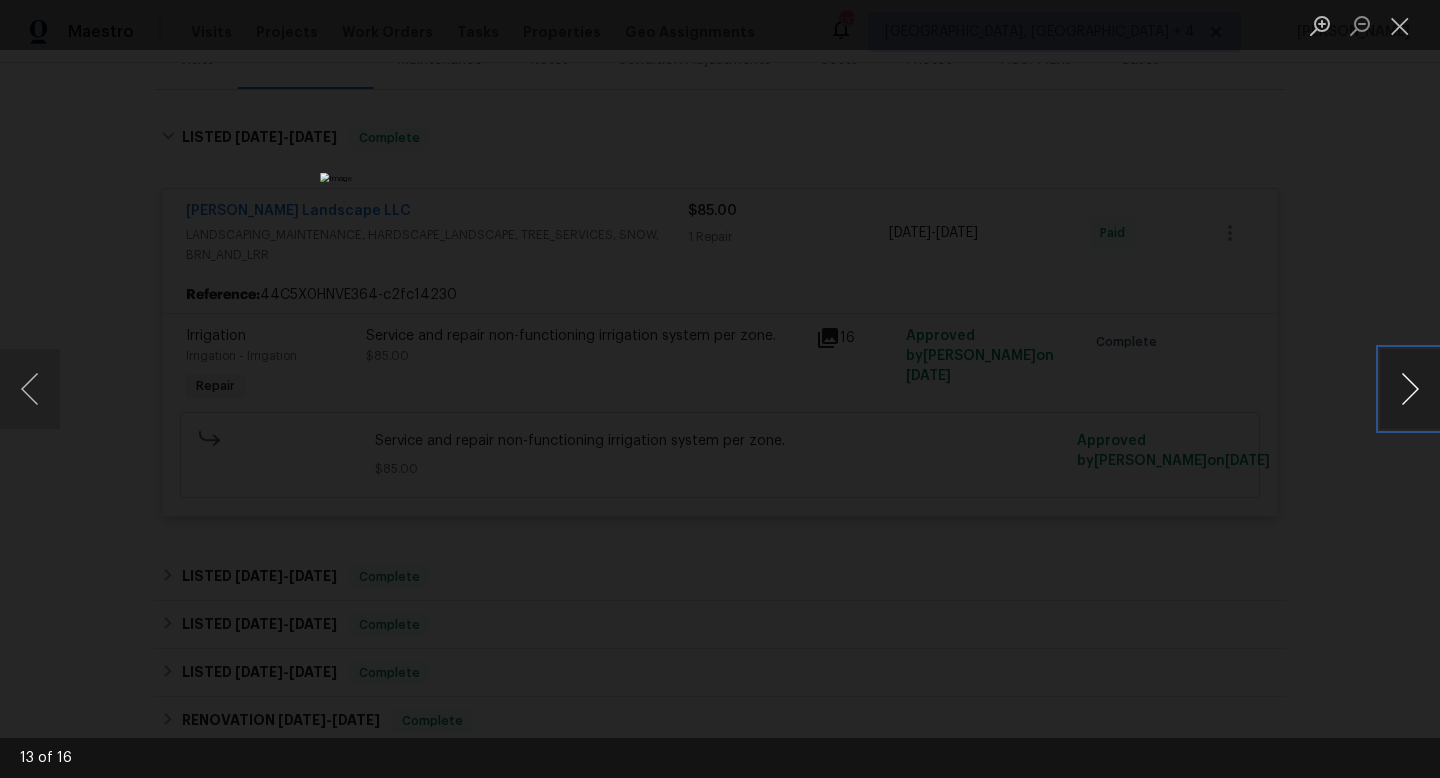 click at bounding box center (1410, 389) 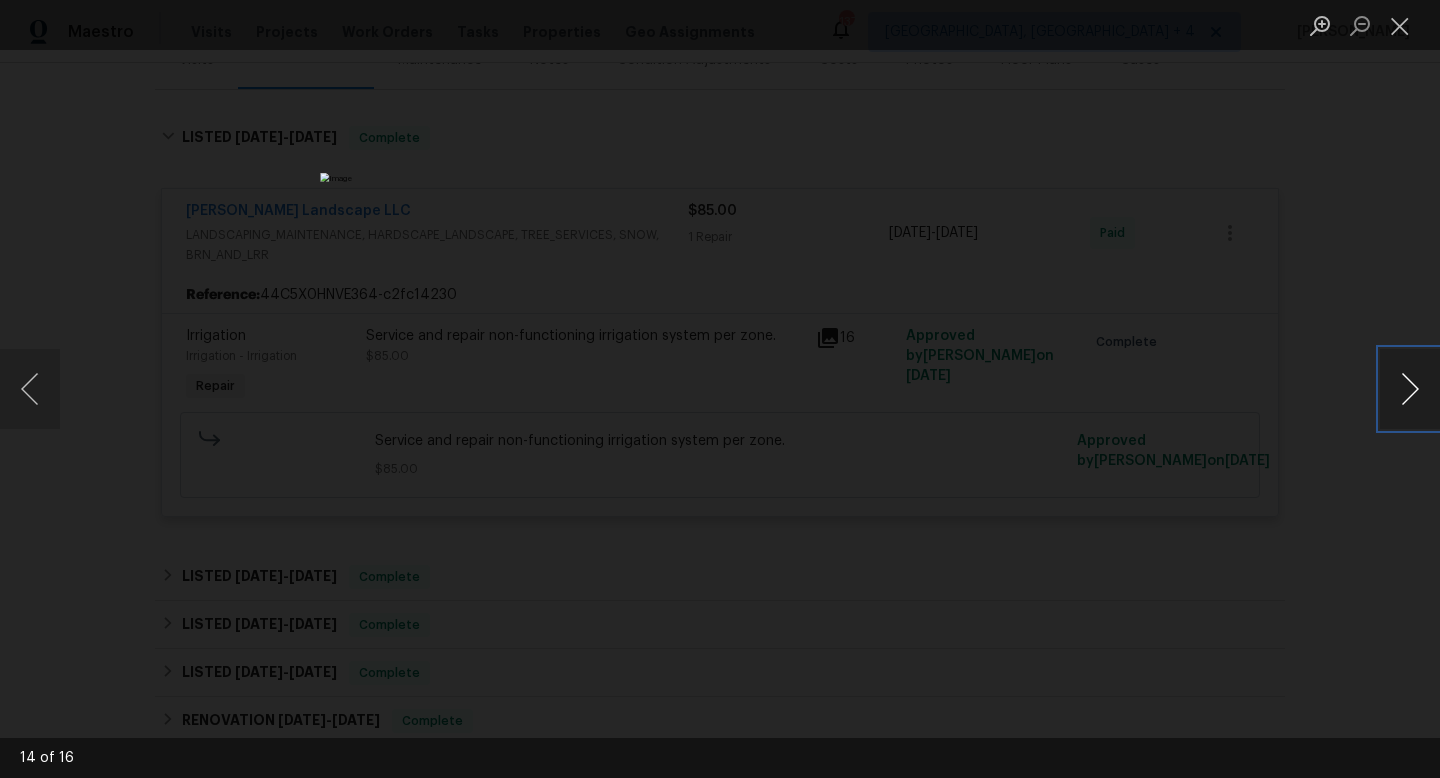 click at bounding box center (1410, 389) 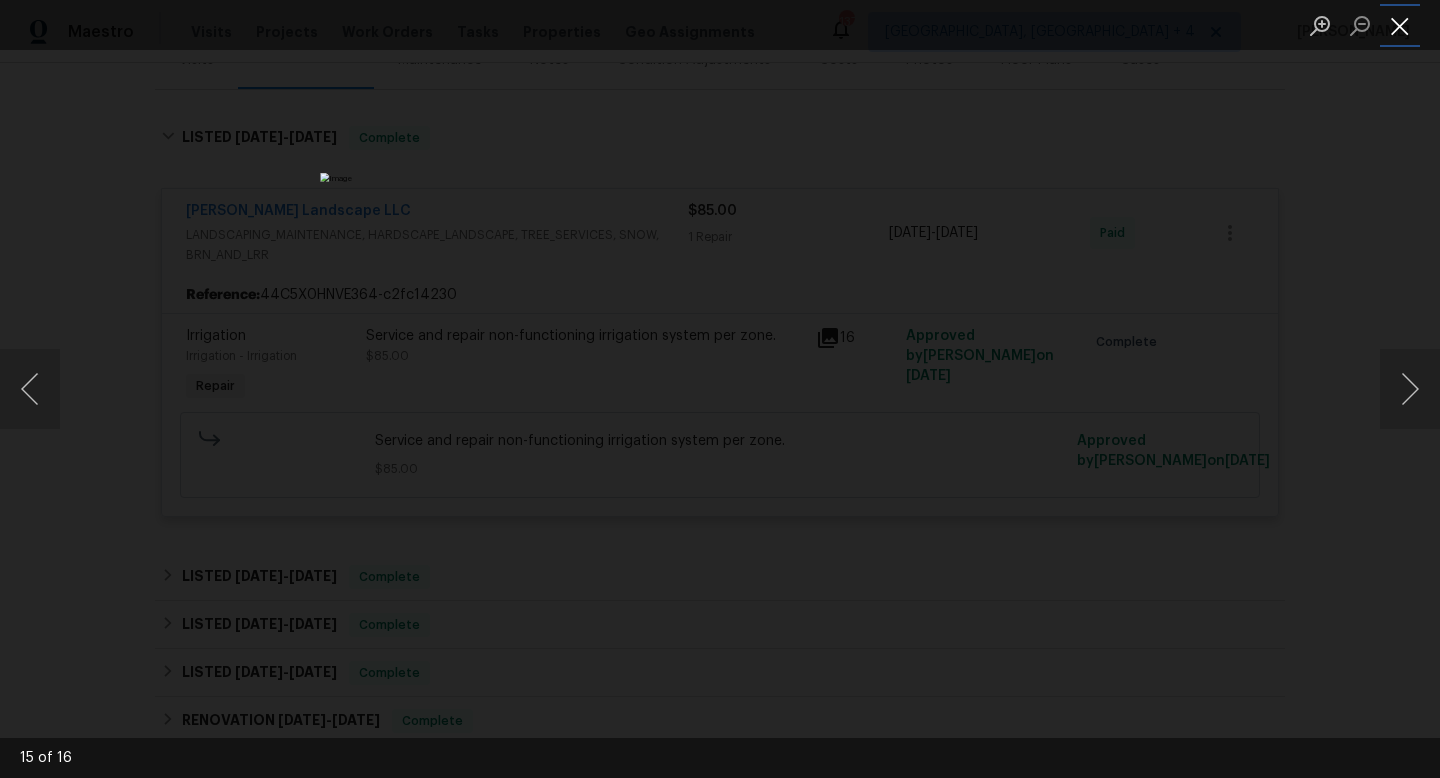 click at bounding box center [1400, 25] 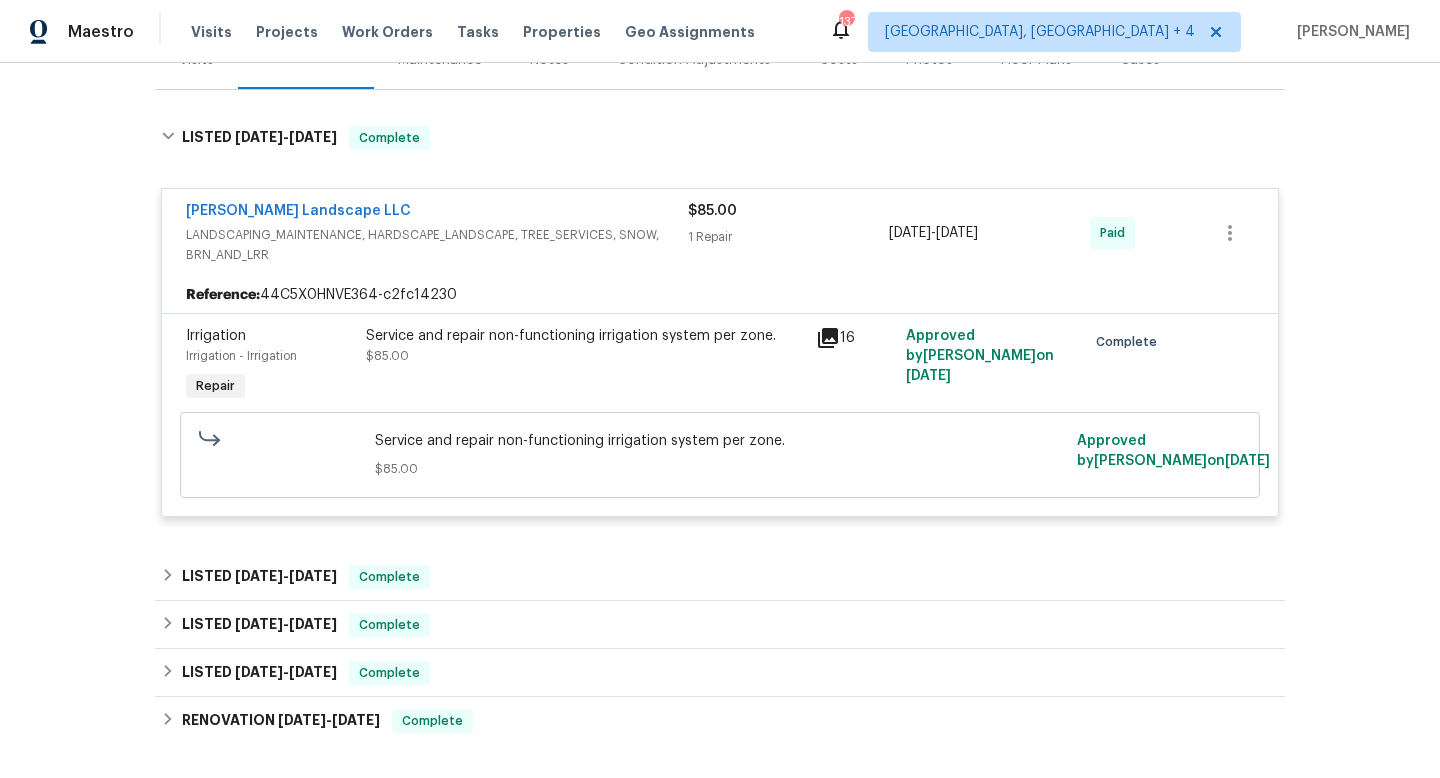 click 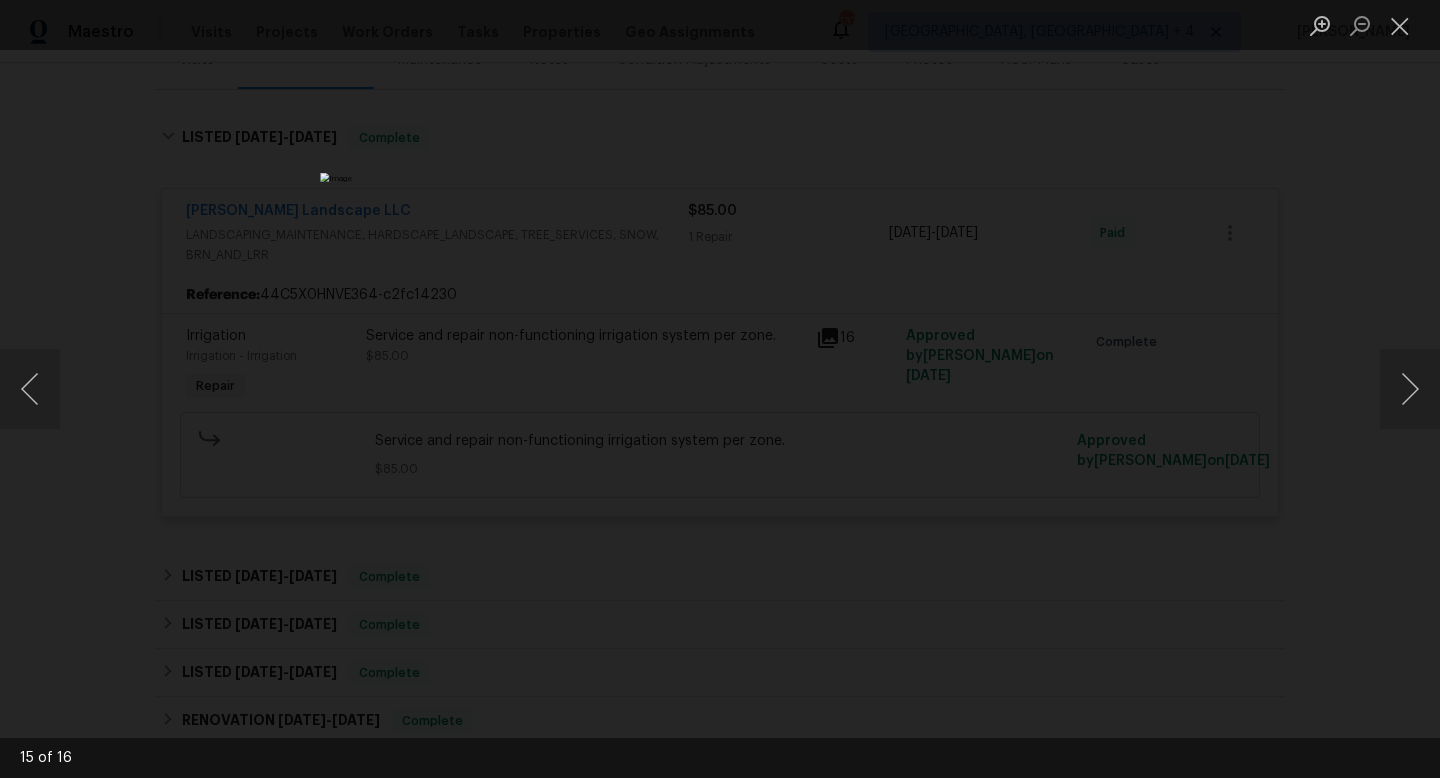 click at bounding box center (720, 389) 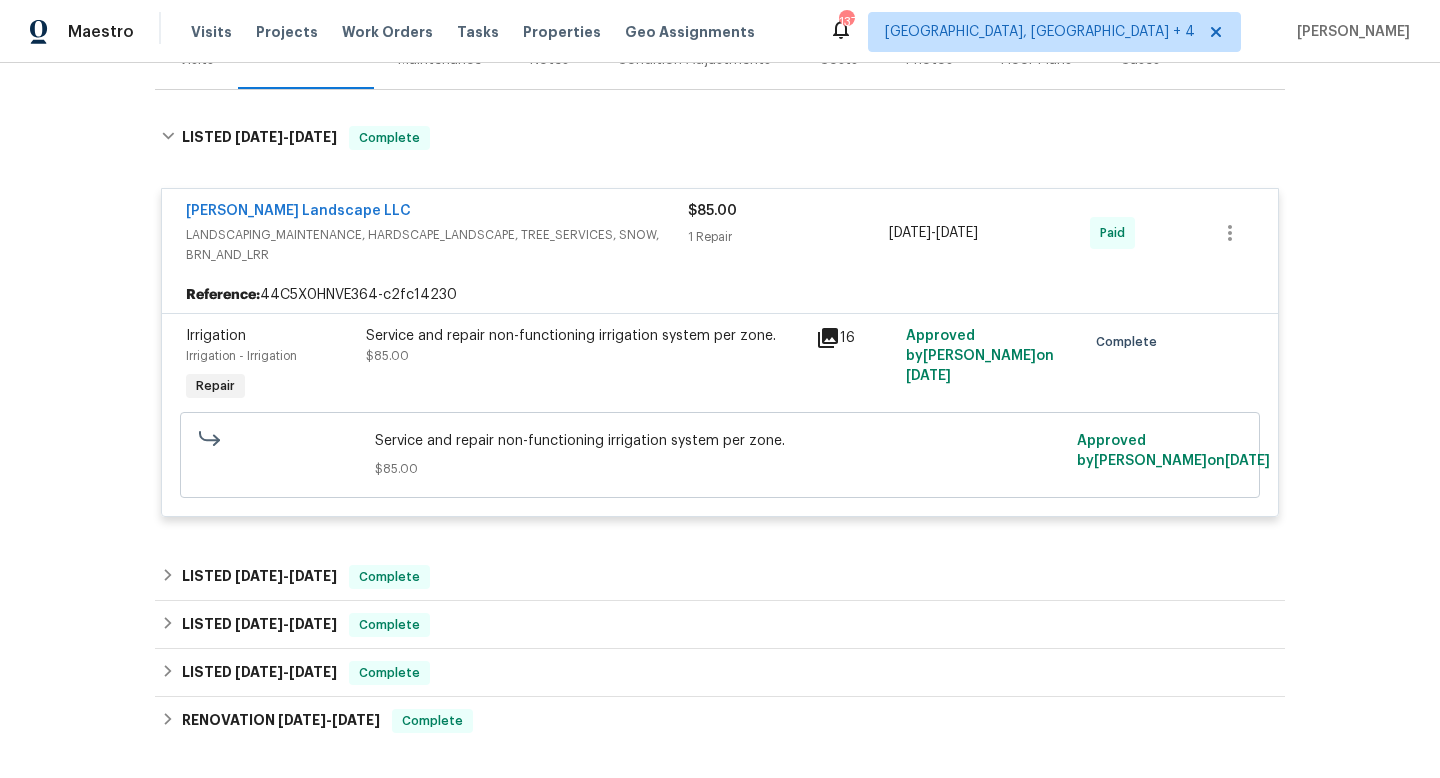 click 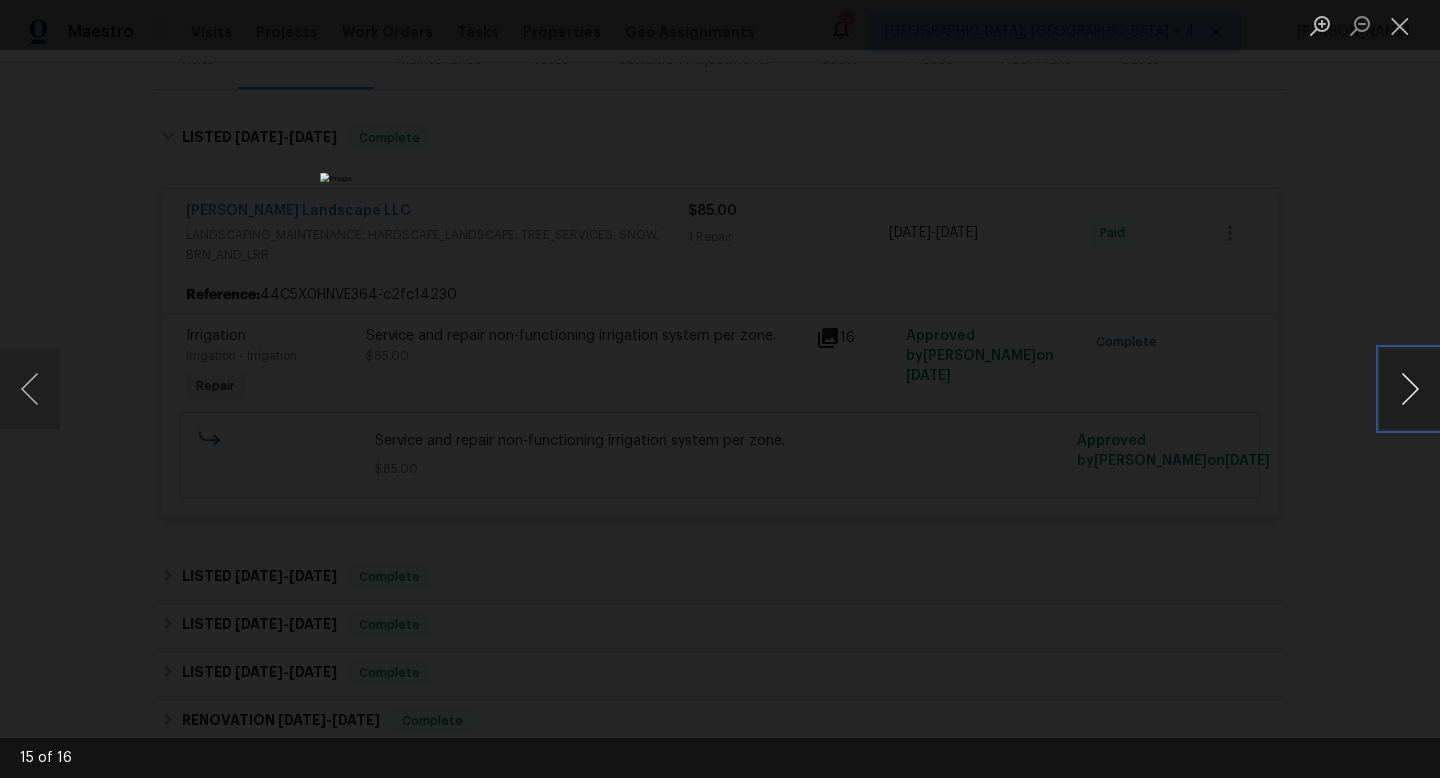 click at bounding box center (1410, 389) 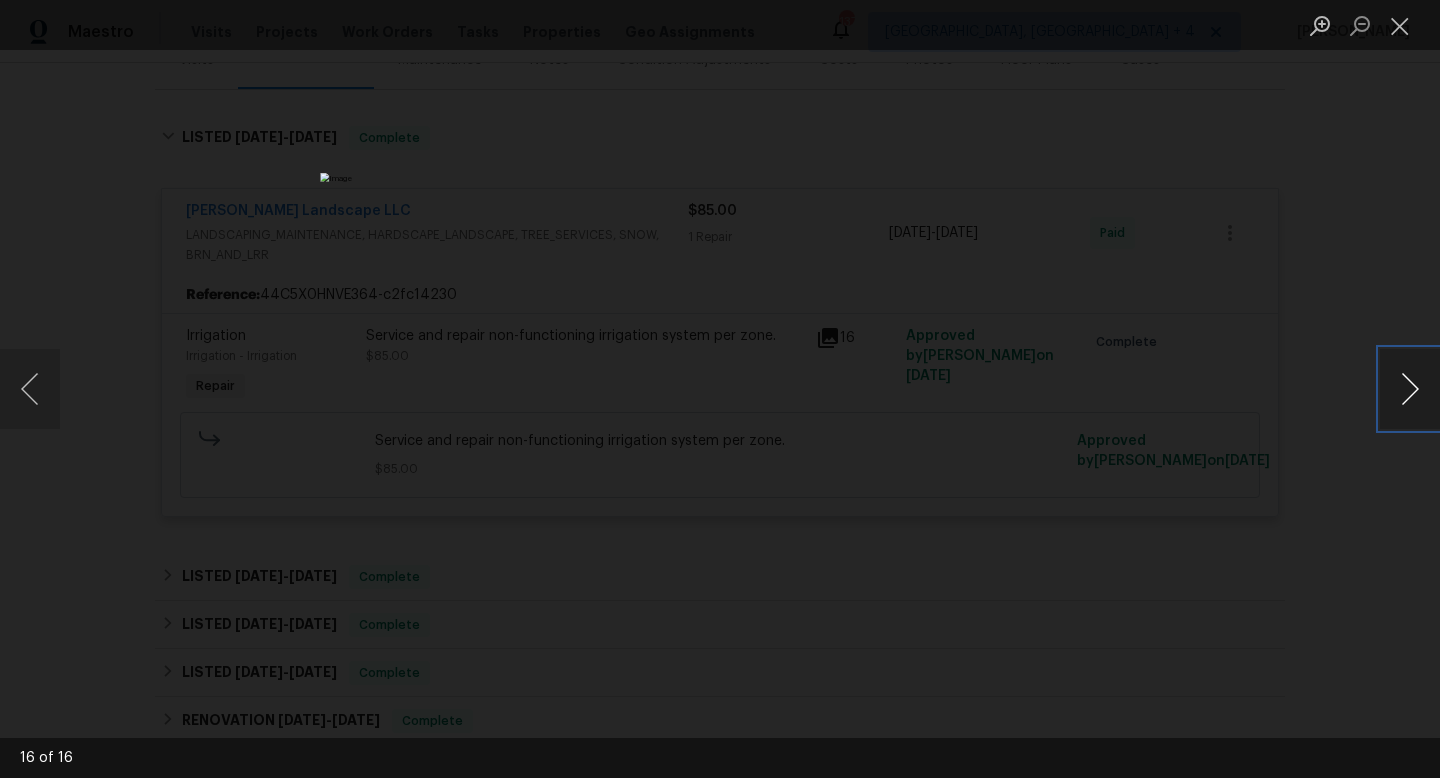 click at bounding box center (1410, 389) 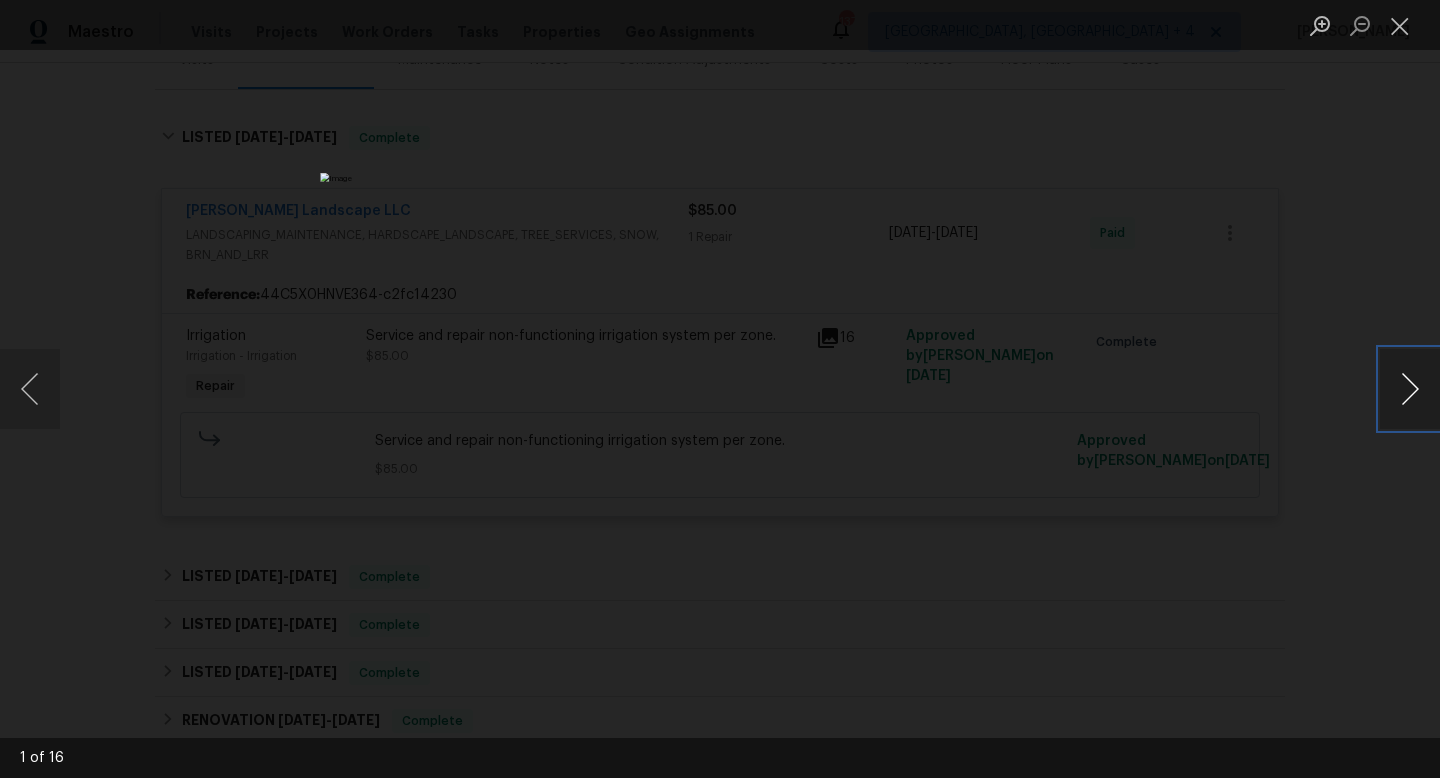 click at bounding box center (1410, 389) 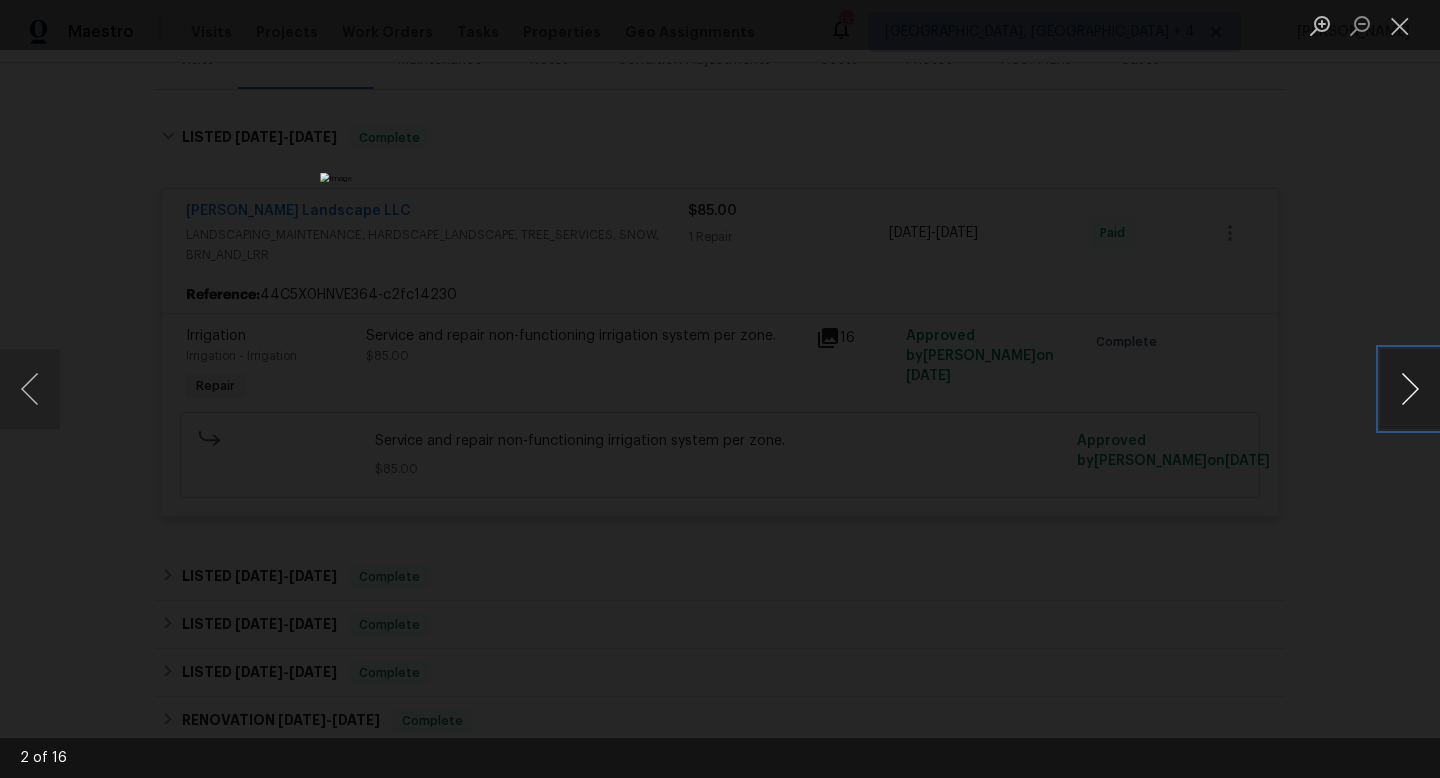 click at bounding box center (1410, 389) 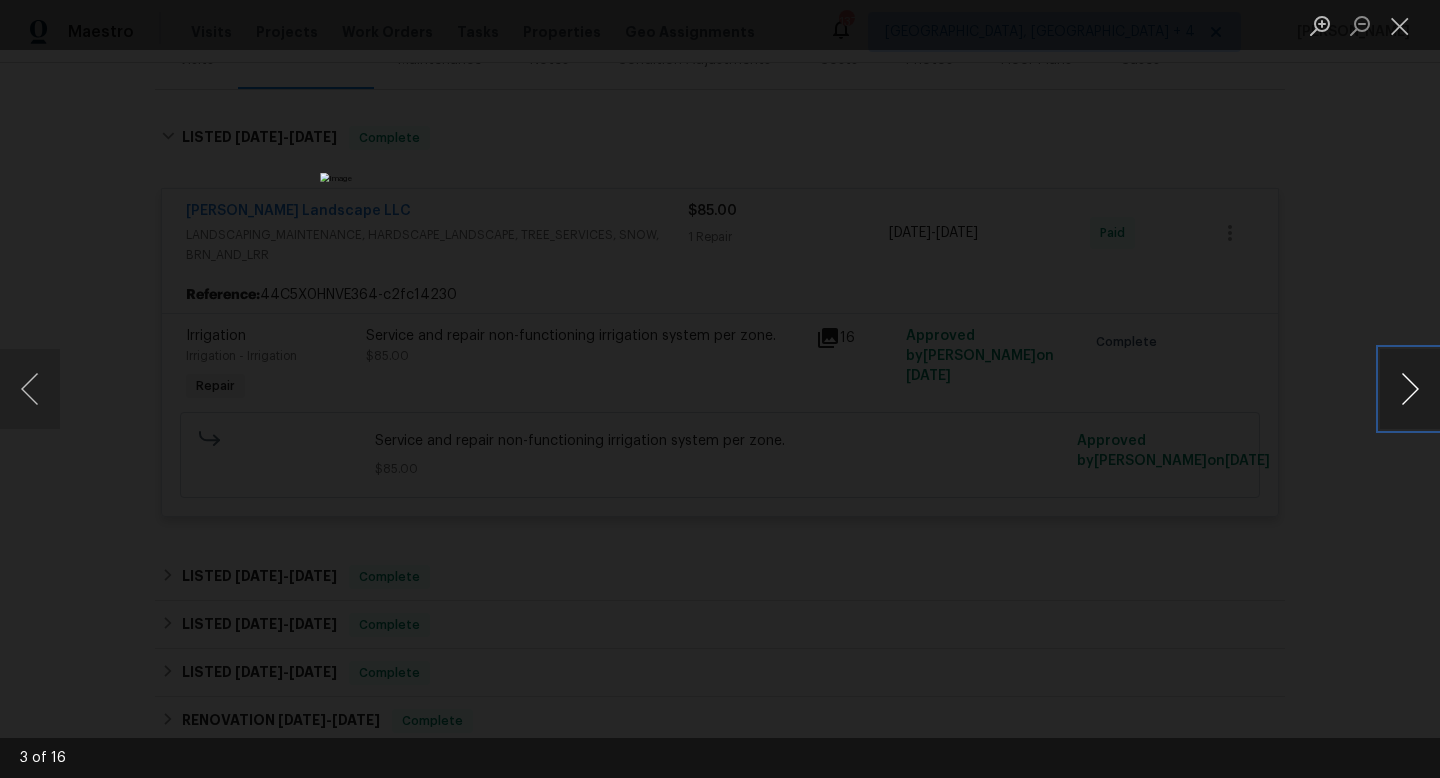 click at bounding box center (1410, 389) 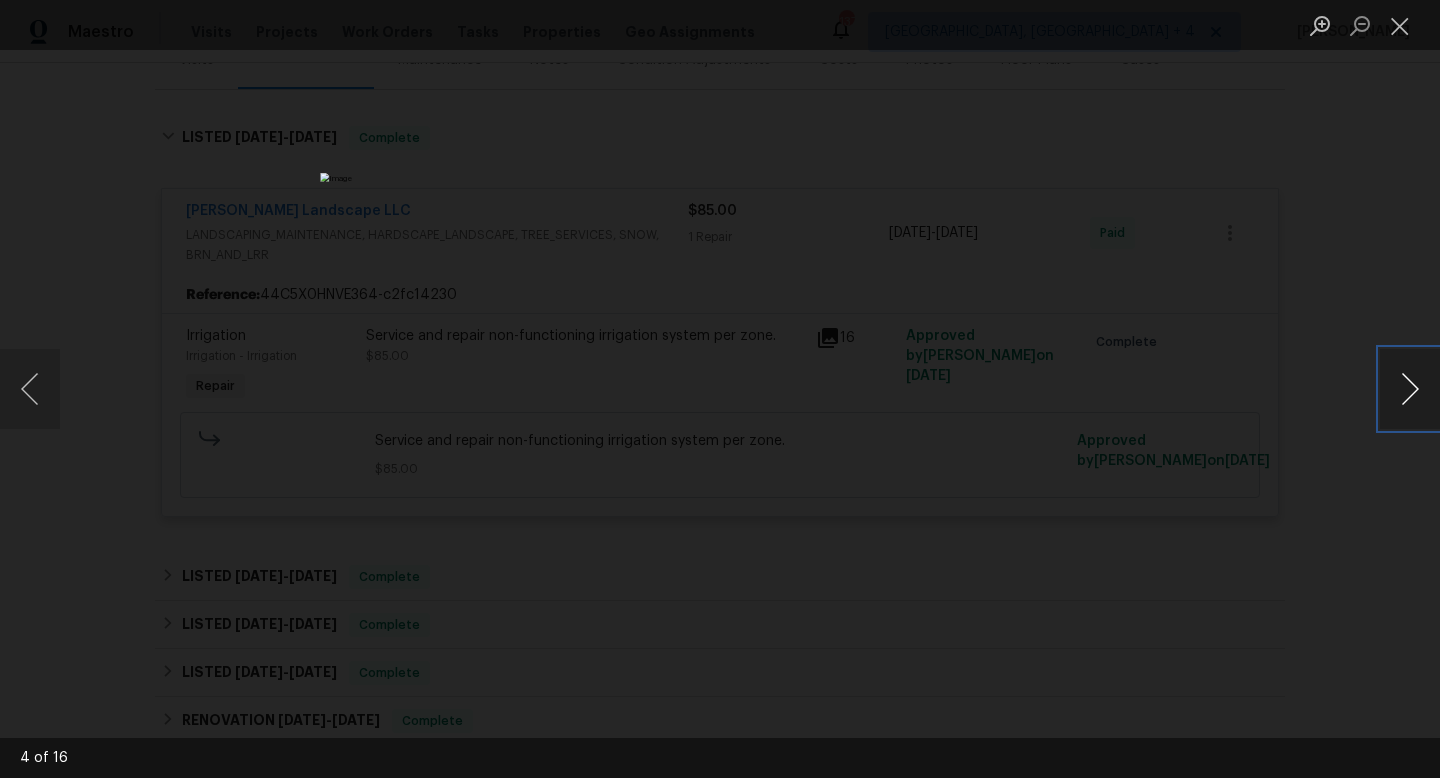 click at bounding box center (1410, 389) 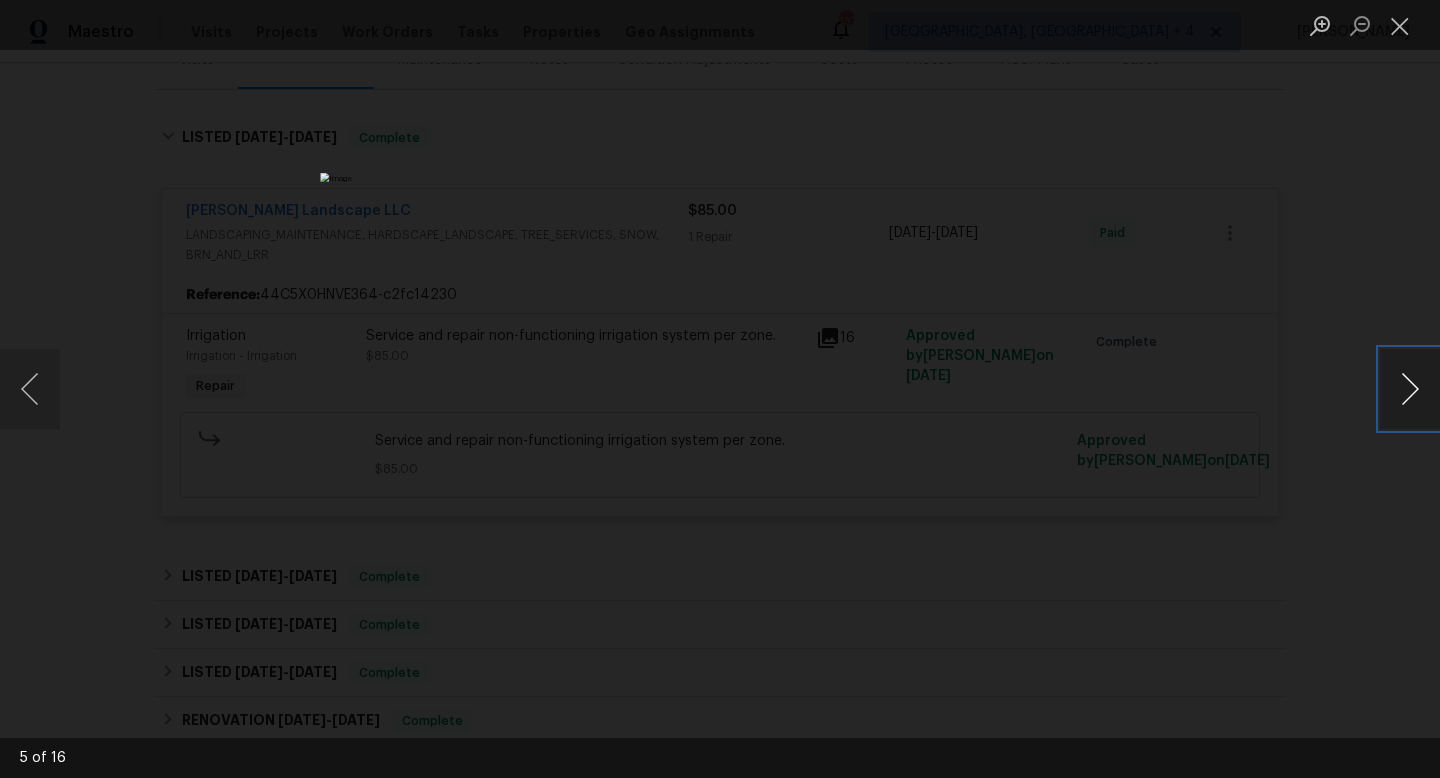 click at bounding box center (1410, 389) 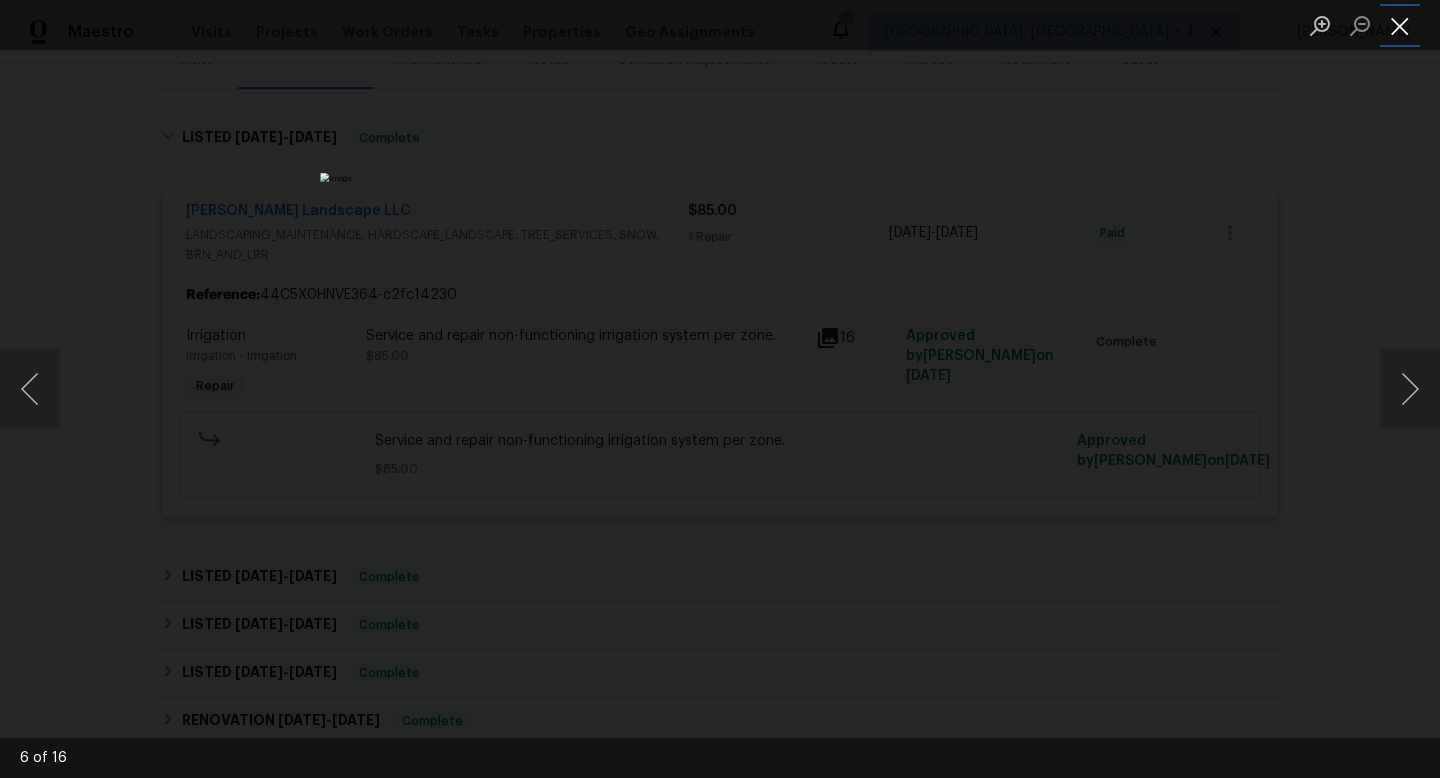 click at bounding box center [1400, 25] 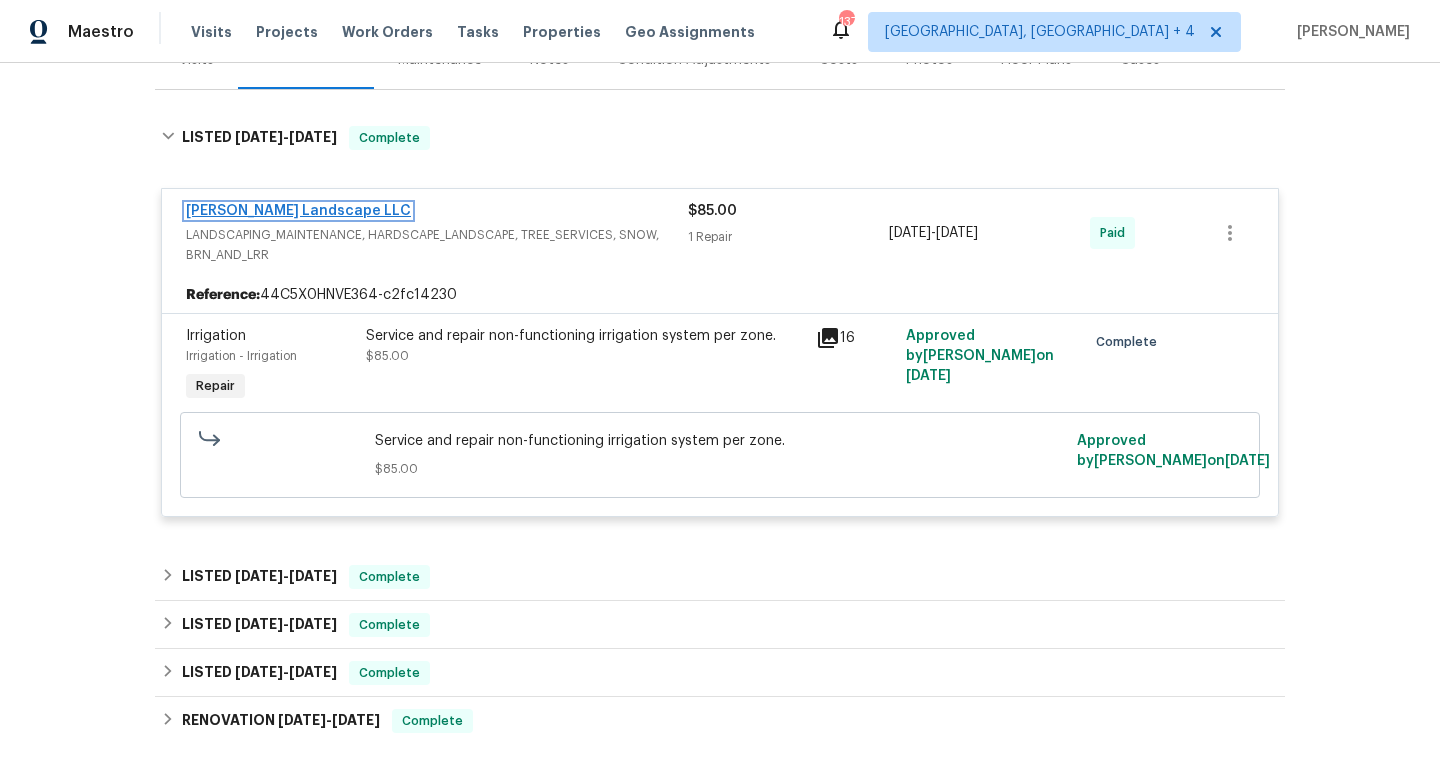 click on "Dalia Landscape LLC" at bounding box center [298, 211] 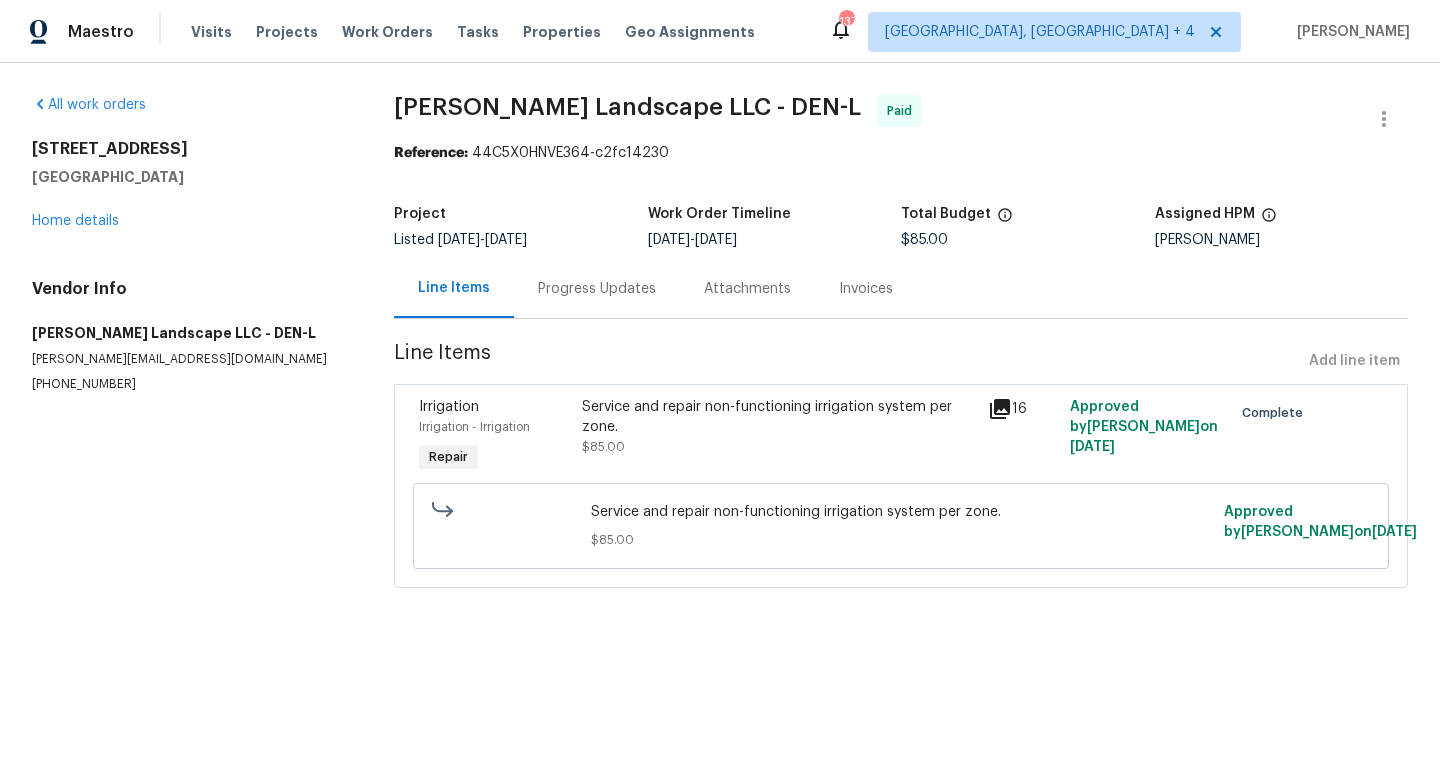 click on "Progress Updates" at bounding box center (597, 288) 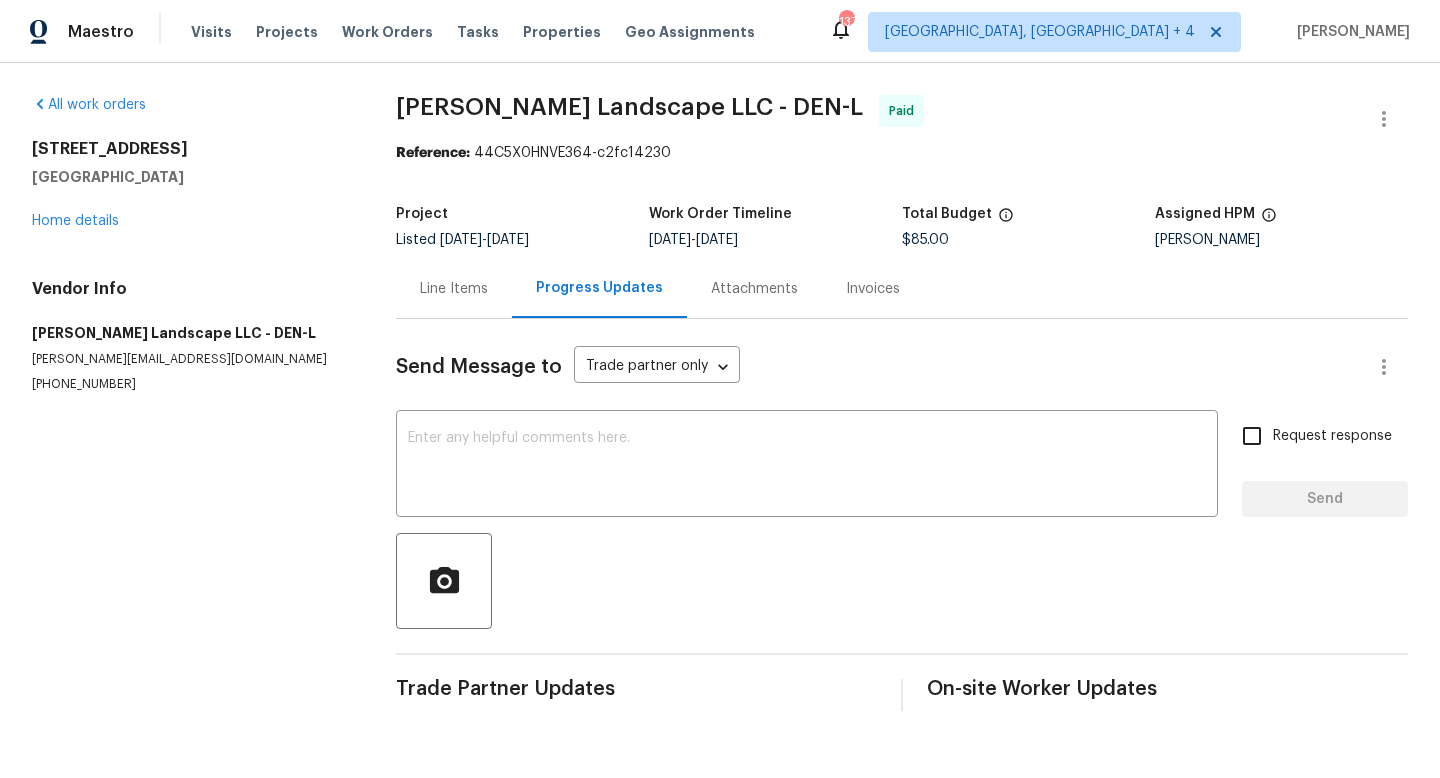 click on "Line Items" at bounding box center [454, 288] 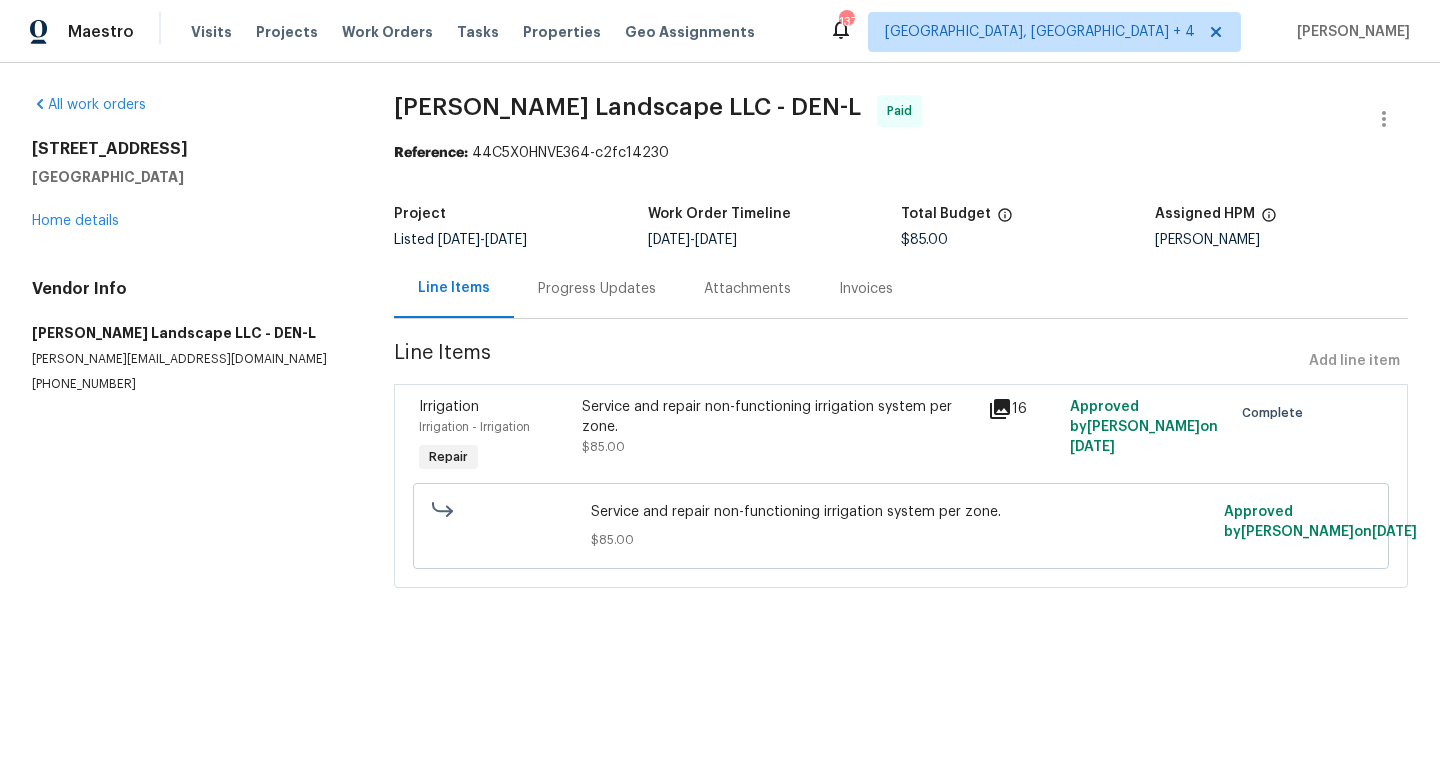 click on "Service and repair non-functioning irrigation system per zone. $85.00" at bounding box center [779, 427] 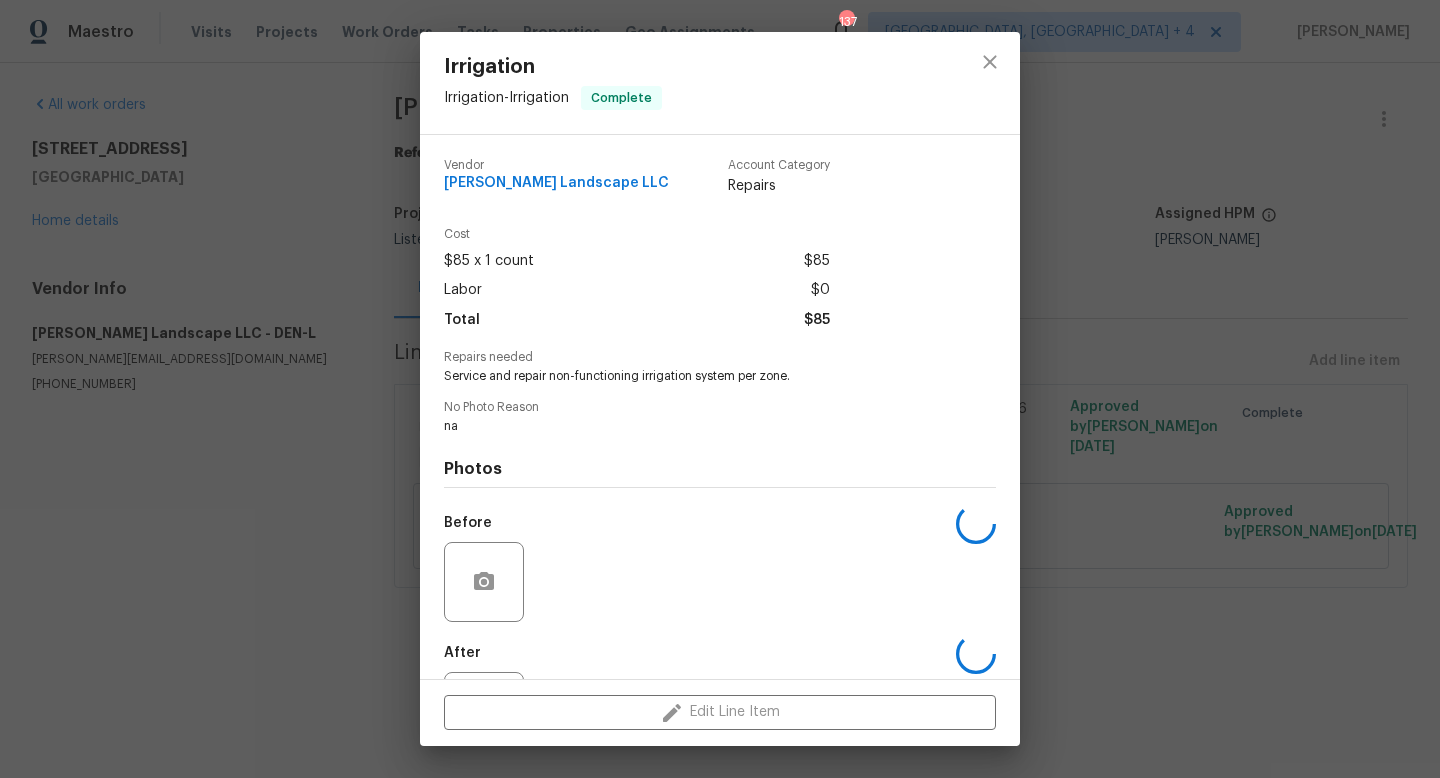 scroll, scrollTop: 93, scrollLeft: 0, axis: vertical 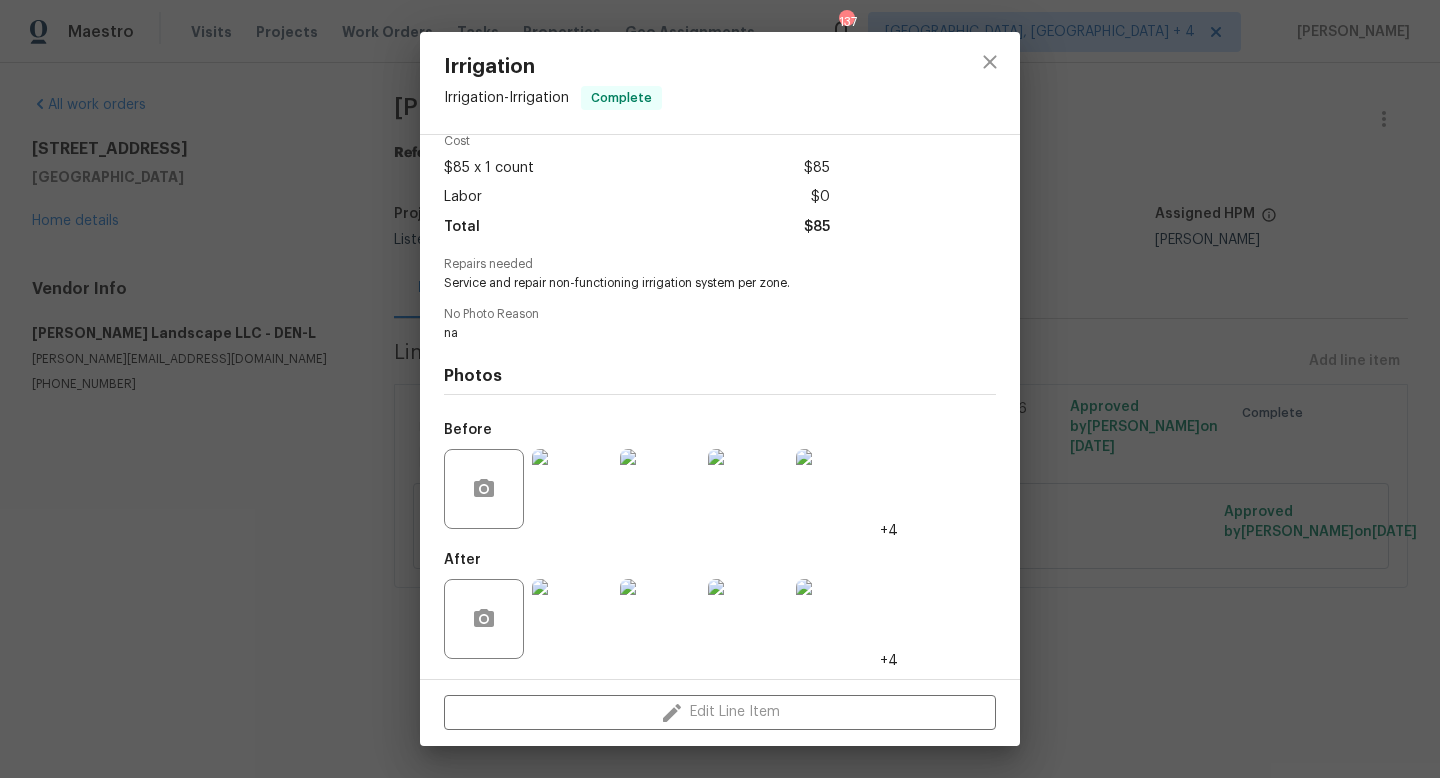 click at bounding box center (572, 619) 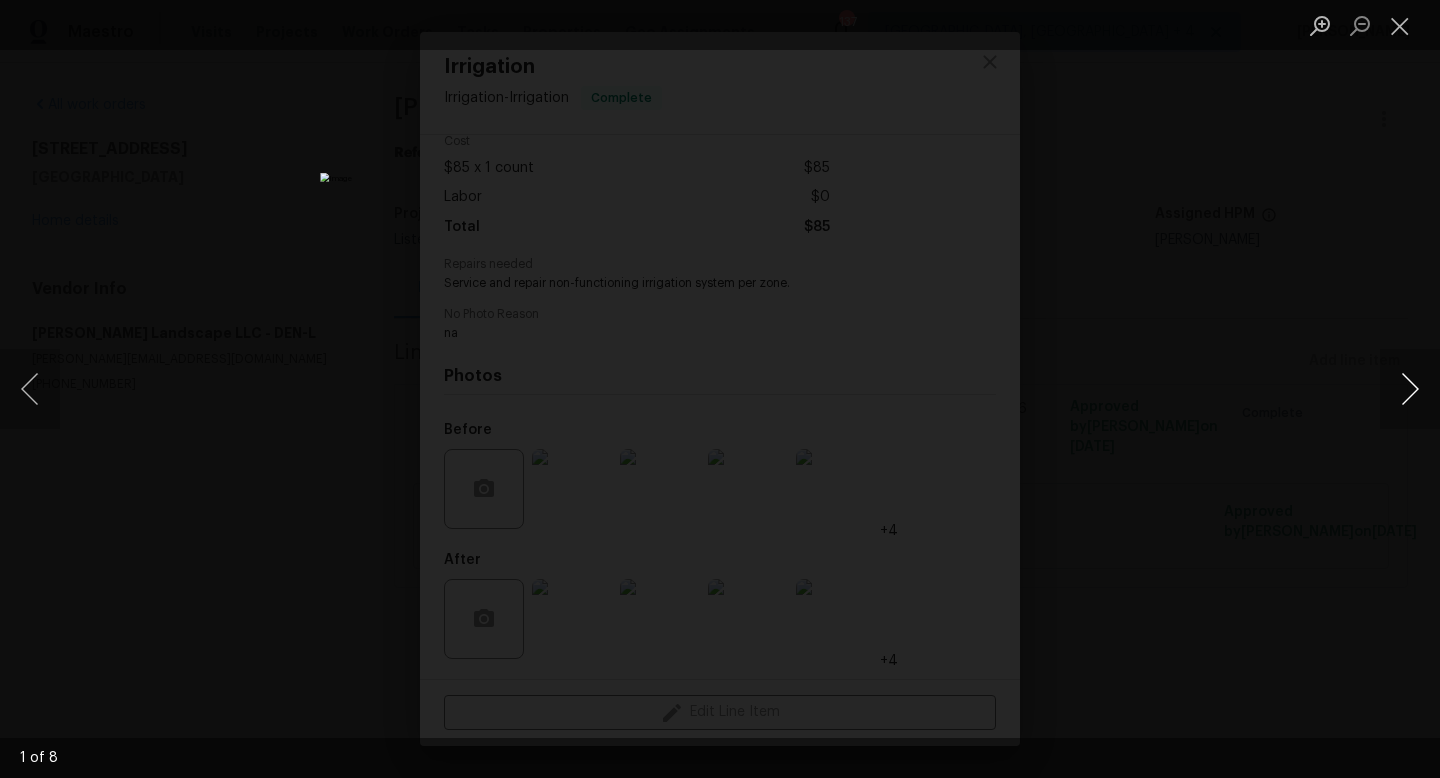 click at bounding box center [1410, 389] 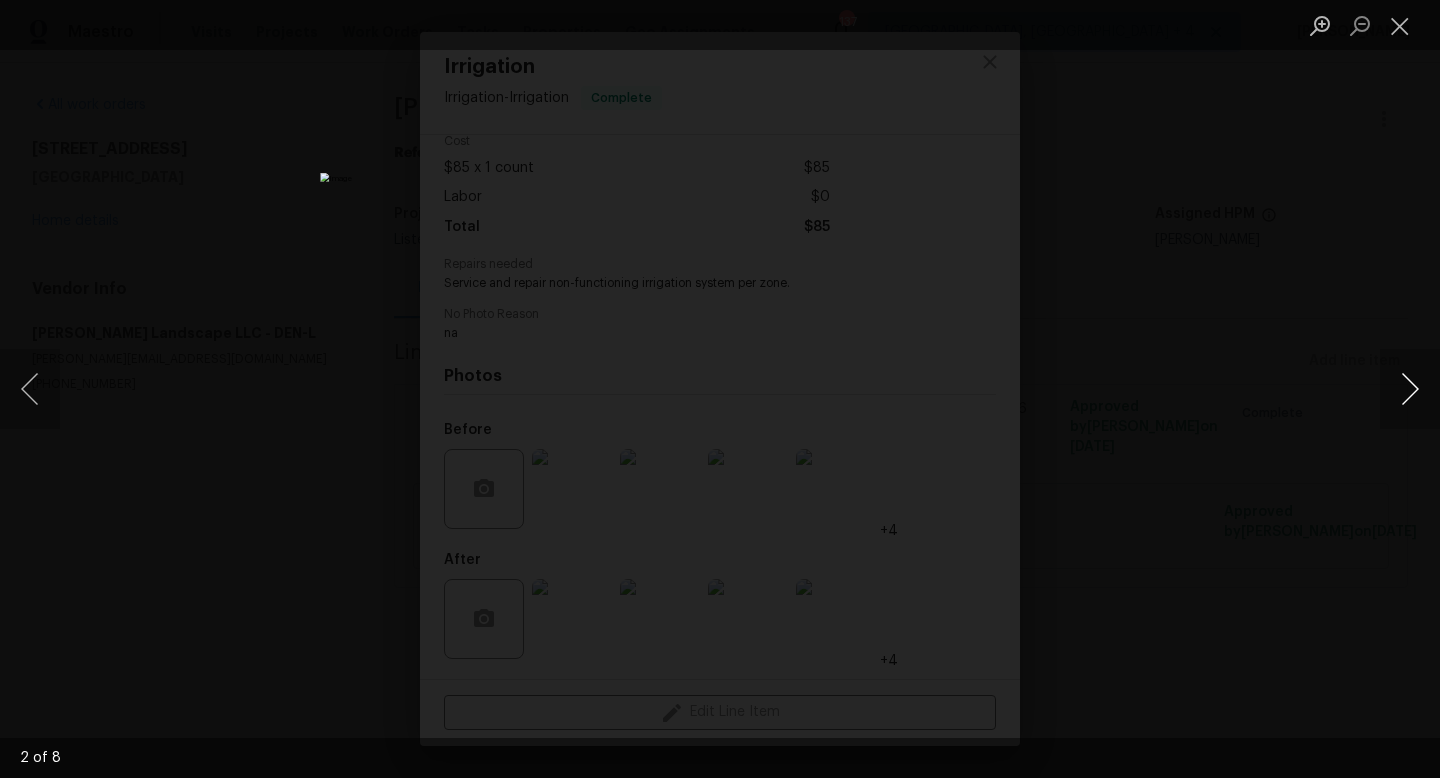 click at bounding box center [1410, 389] 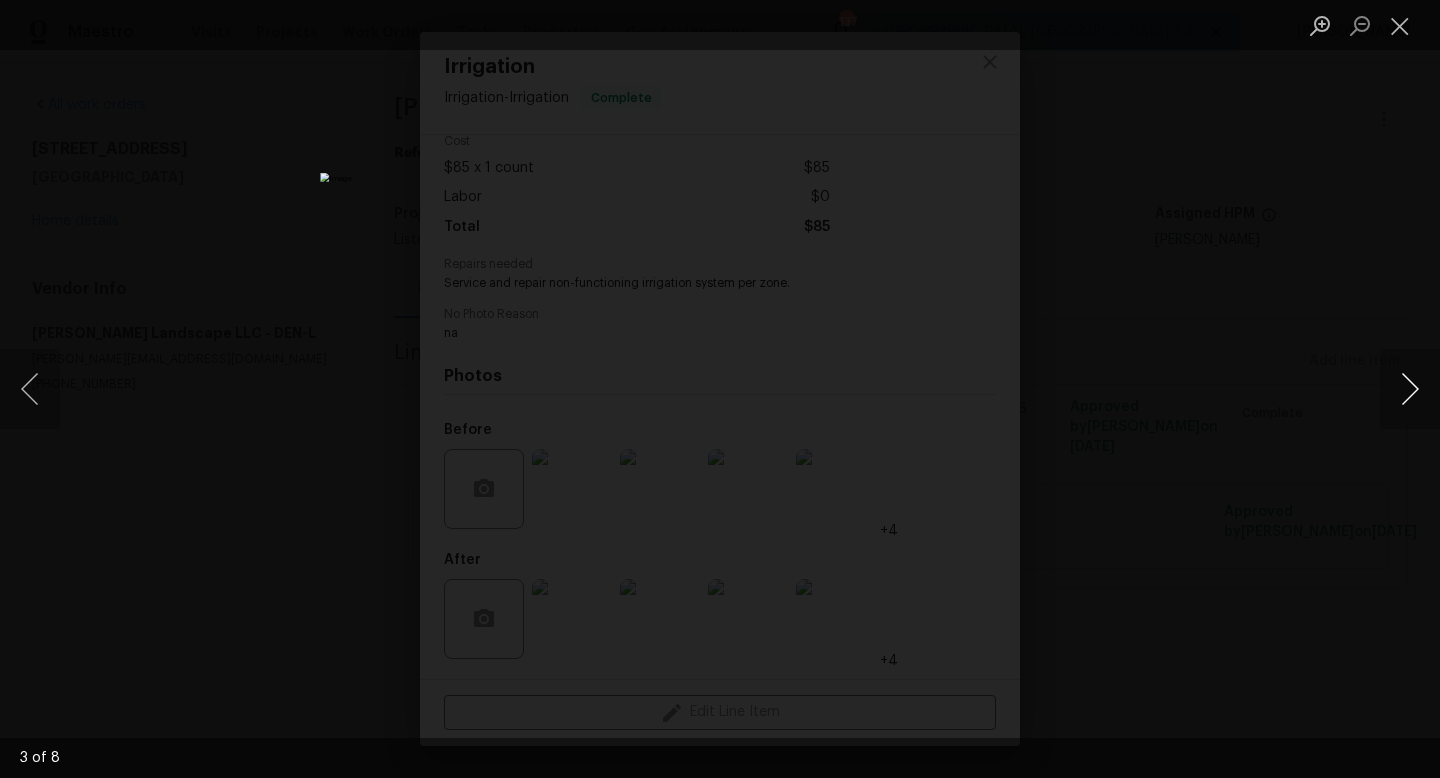 click at bounding box center [1410, 389] 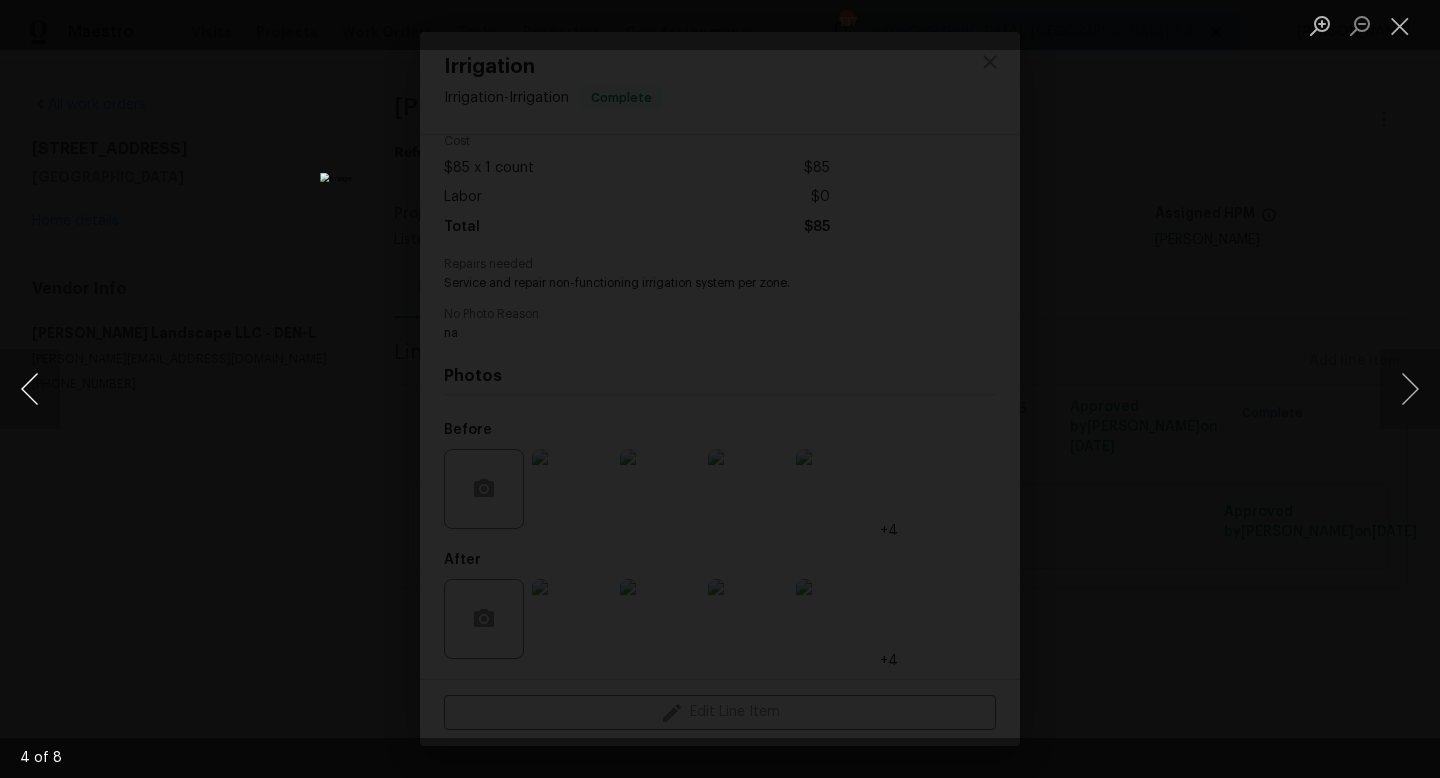 click at bounding box center [30, 389] 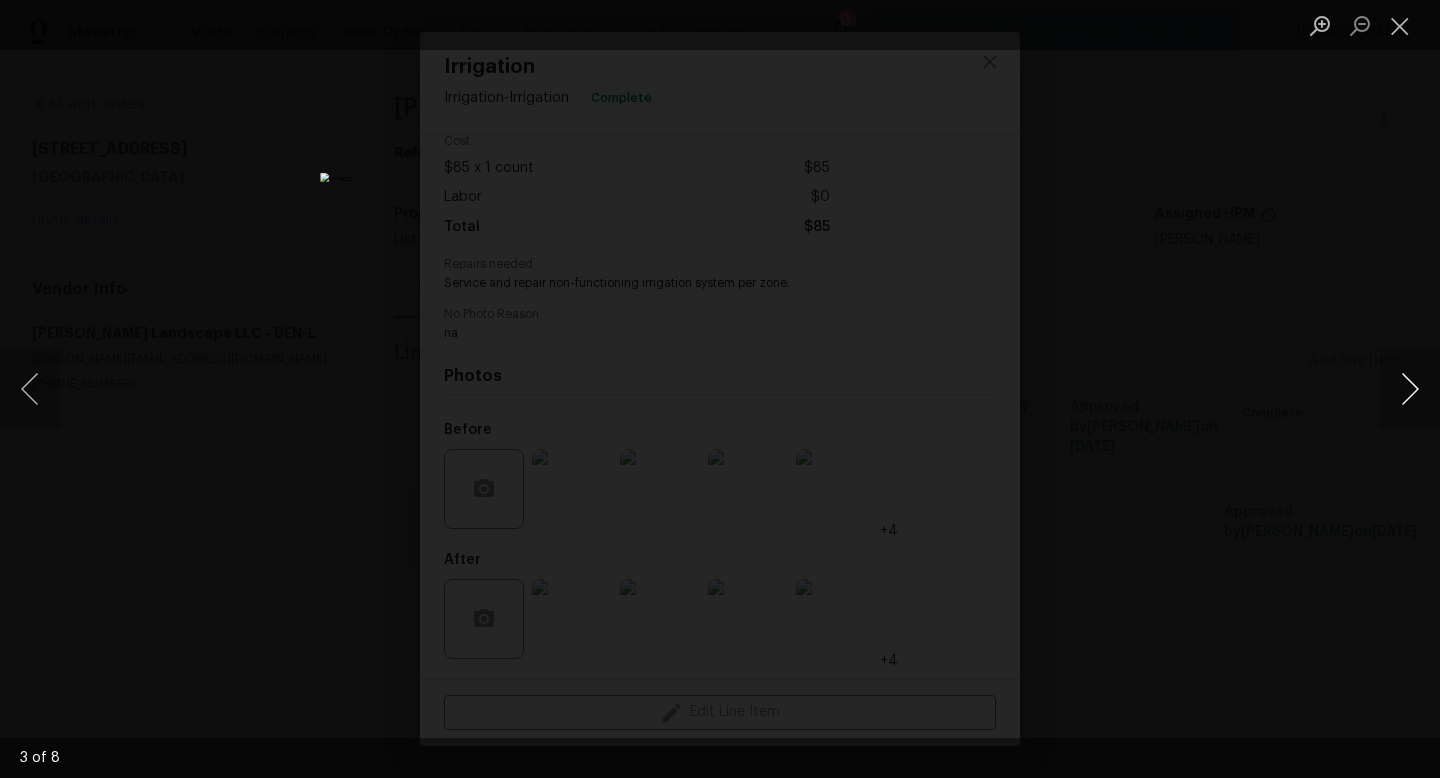 click at bounding box center [1410, 389] 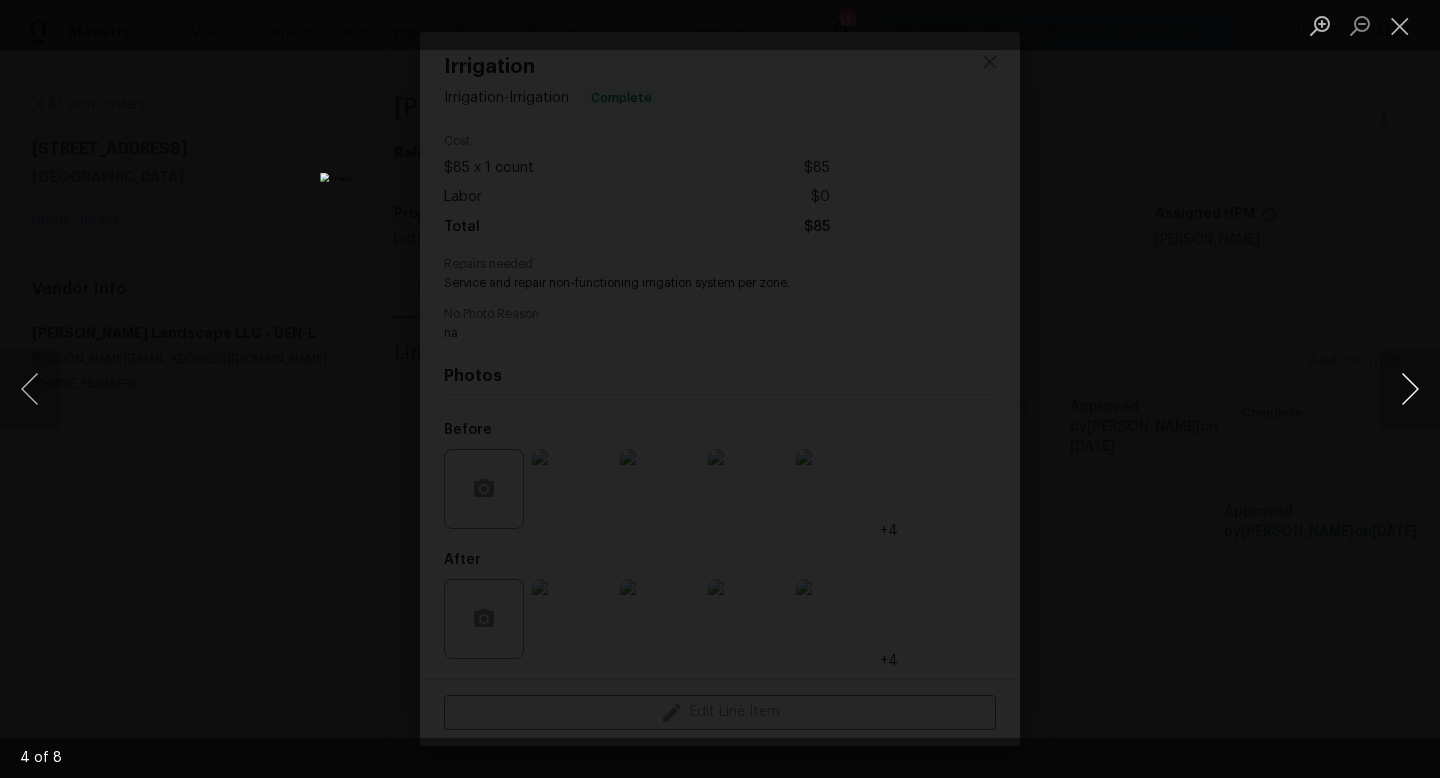 click at bounding box center (1410, 389) 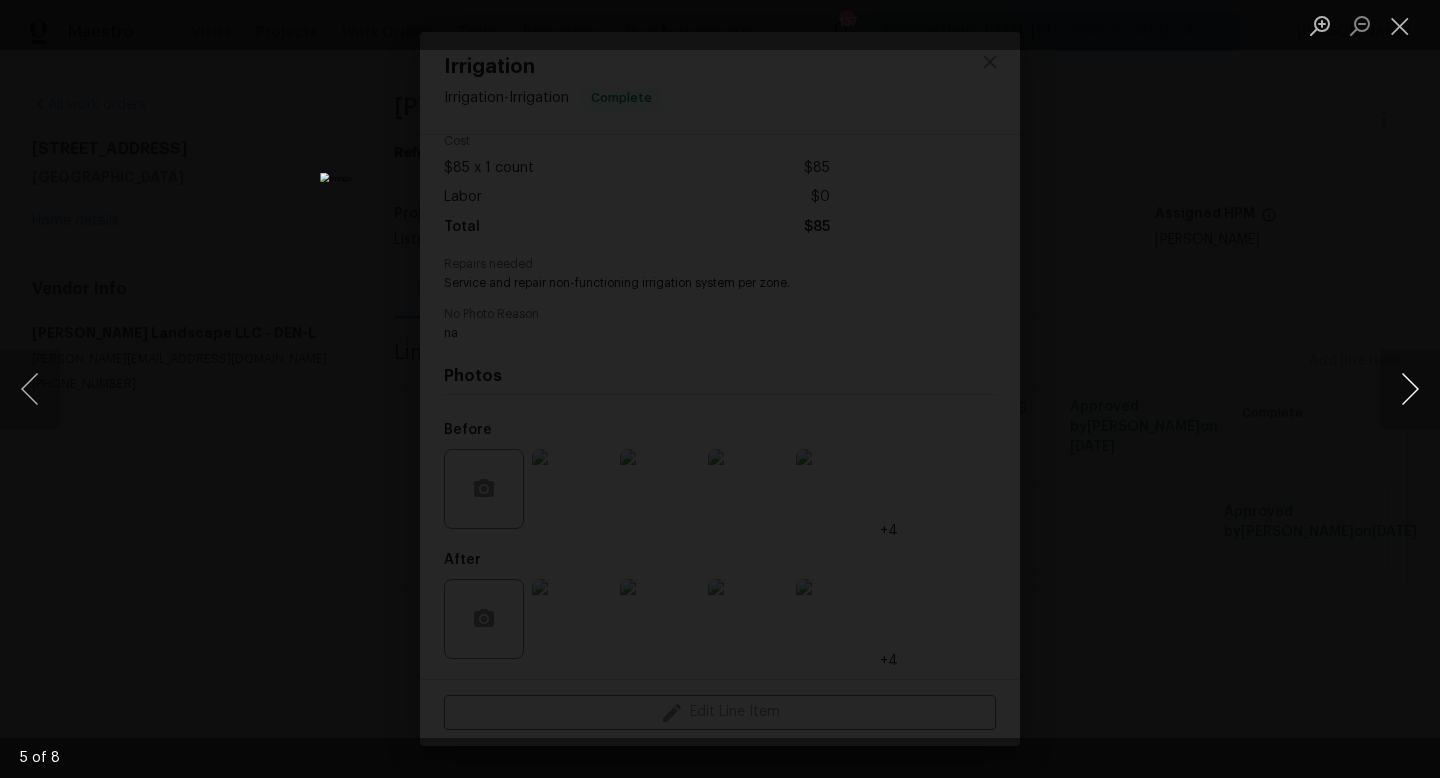click at bounding box center [1410, 389] 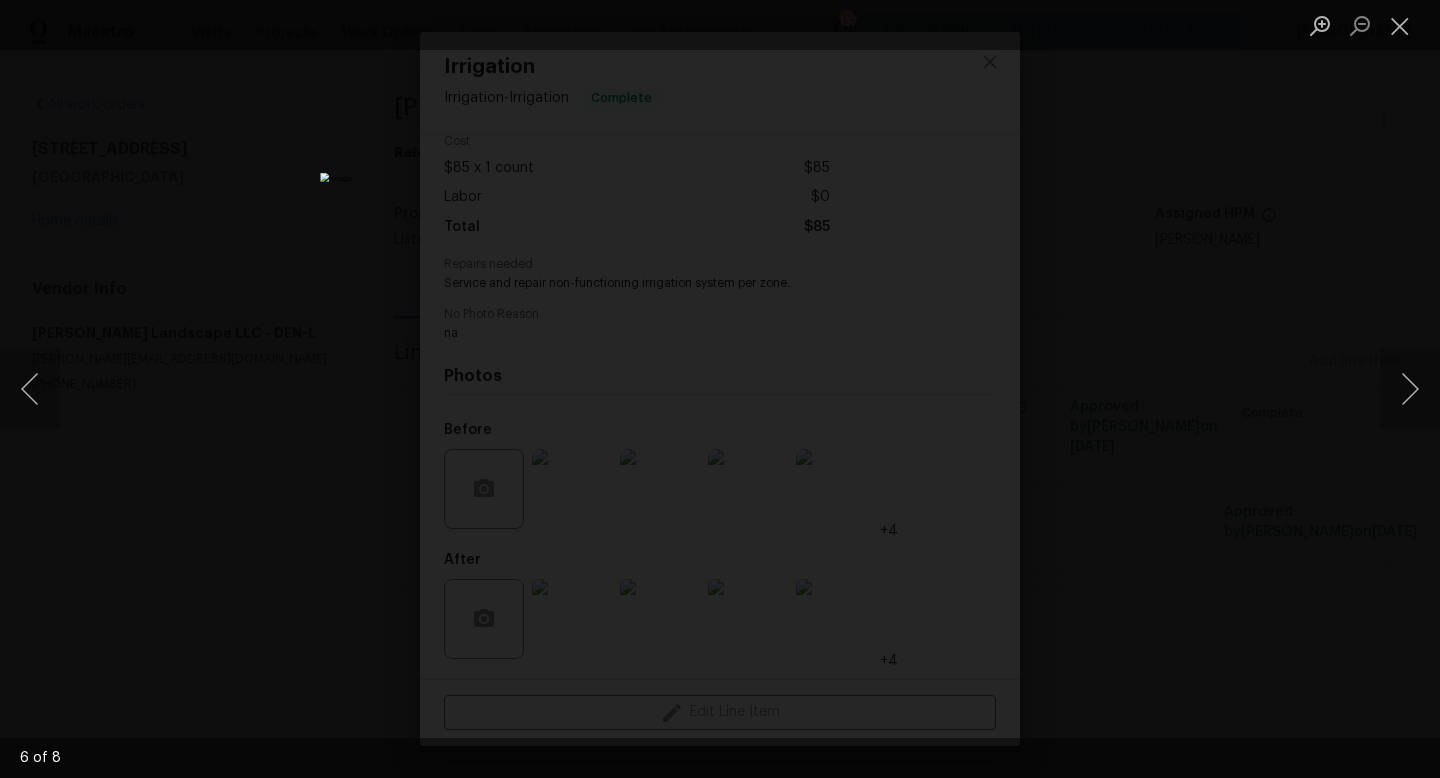 click at bounding box center [720, 389] 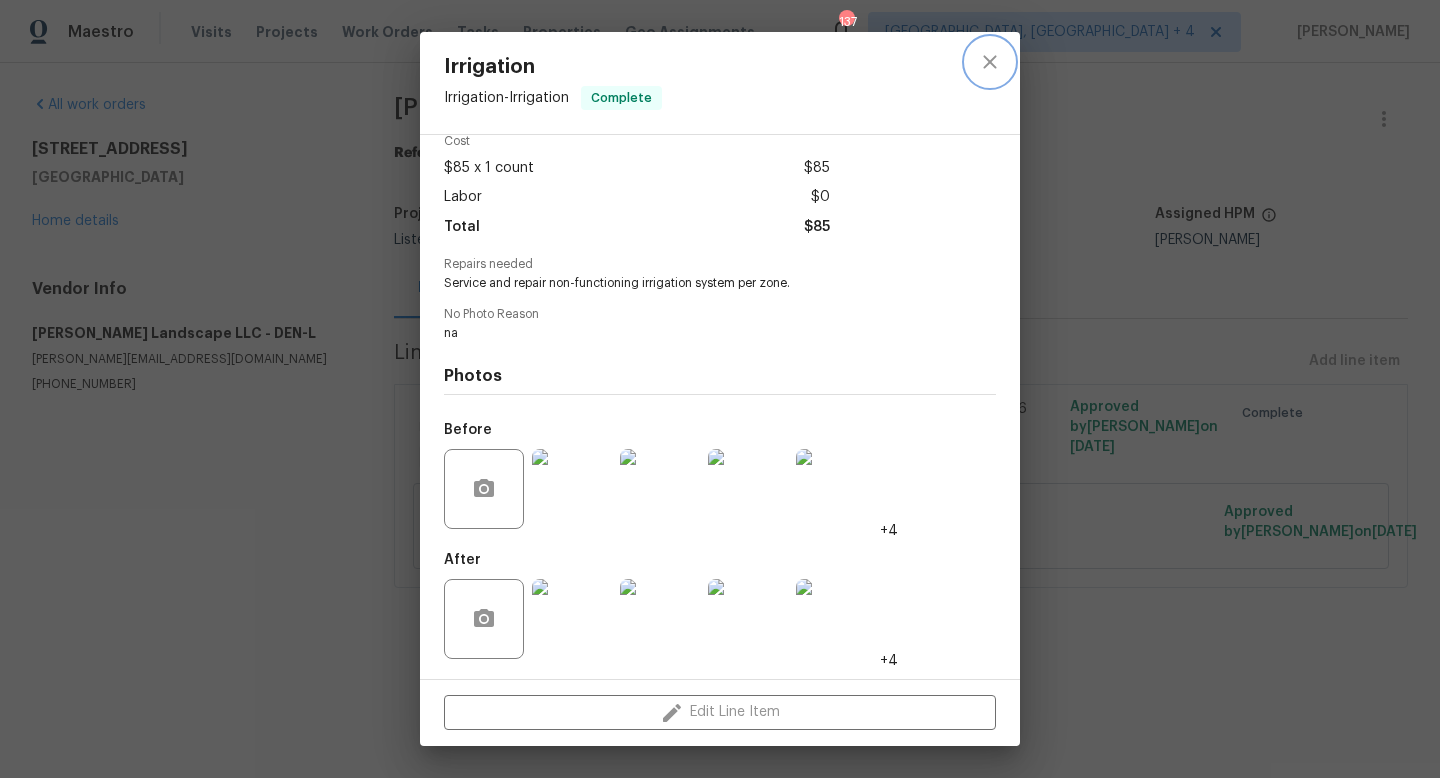 click 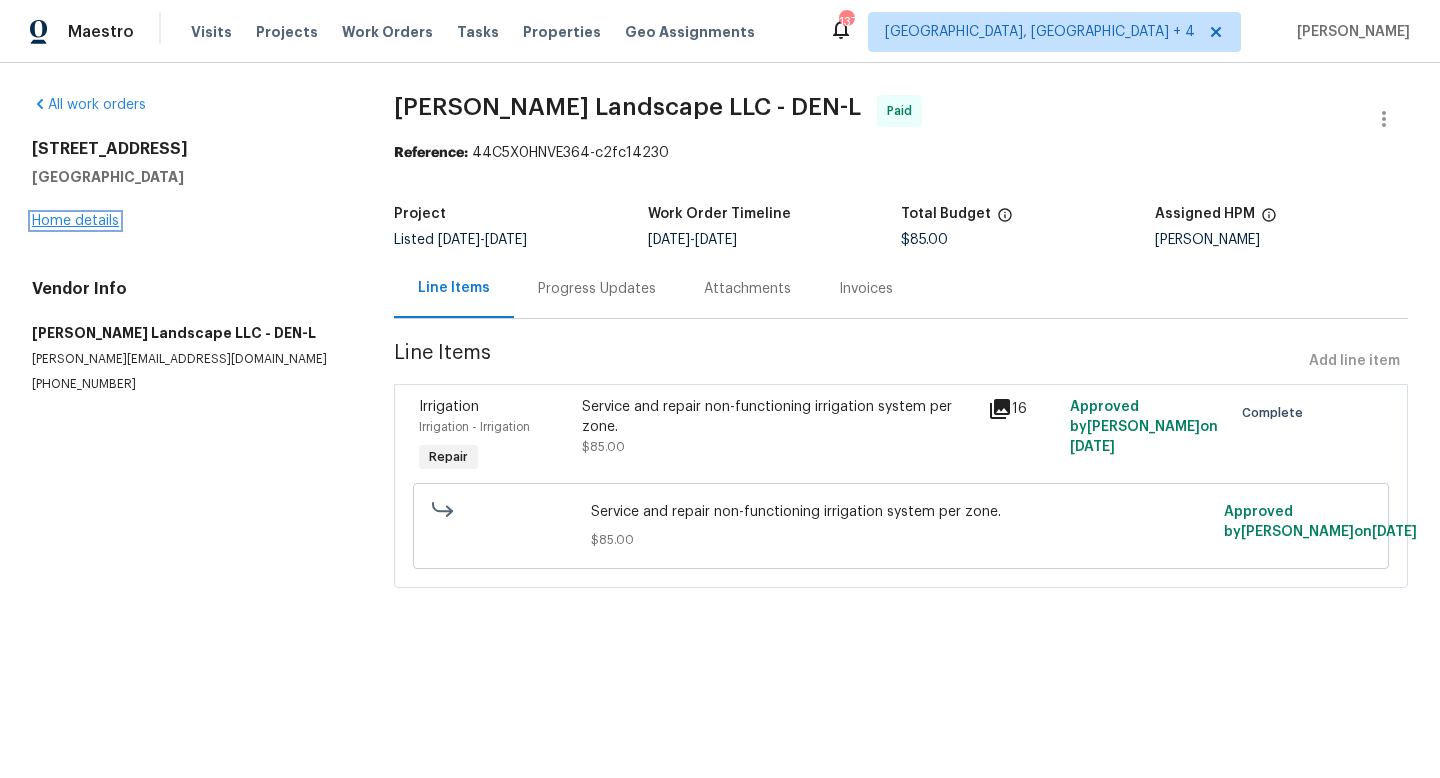 click on "Home details" at bounding box center [75, 221] 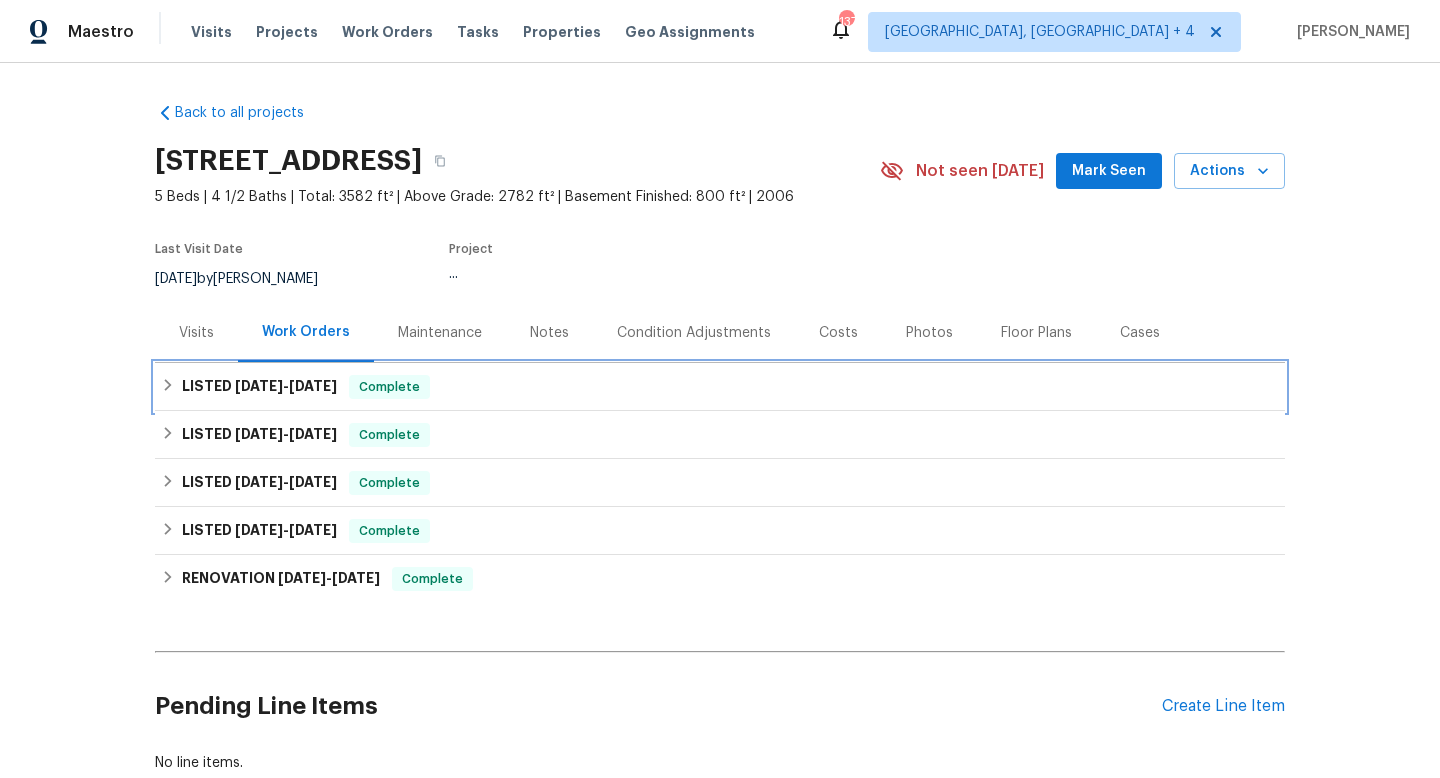 click on "6/30/25" at bounding box center (259, 386) 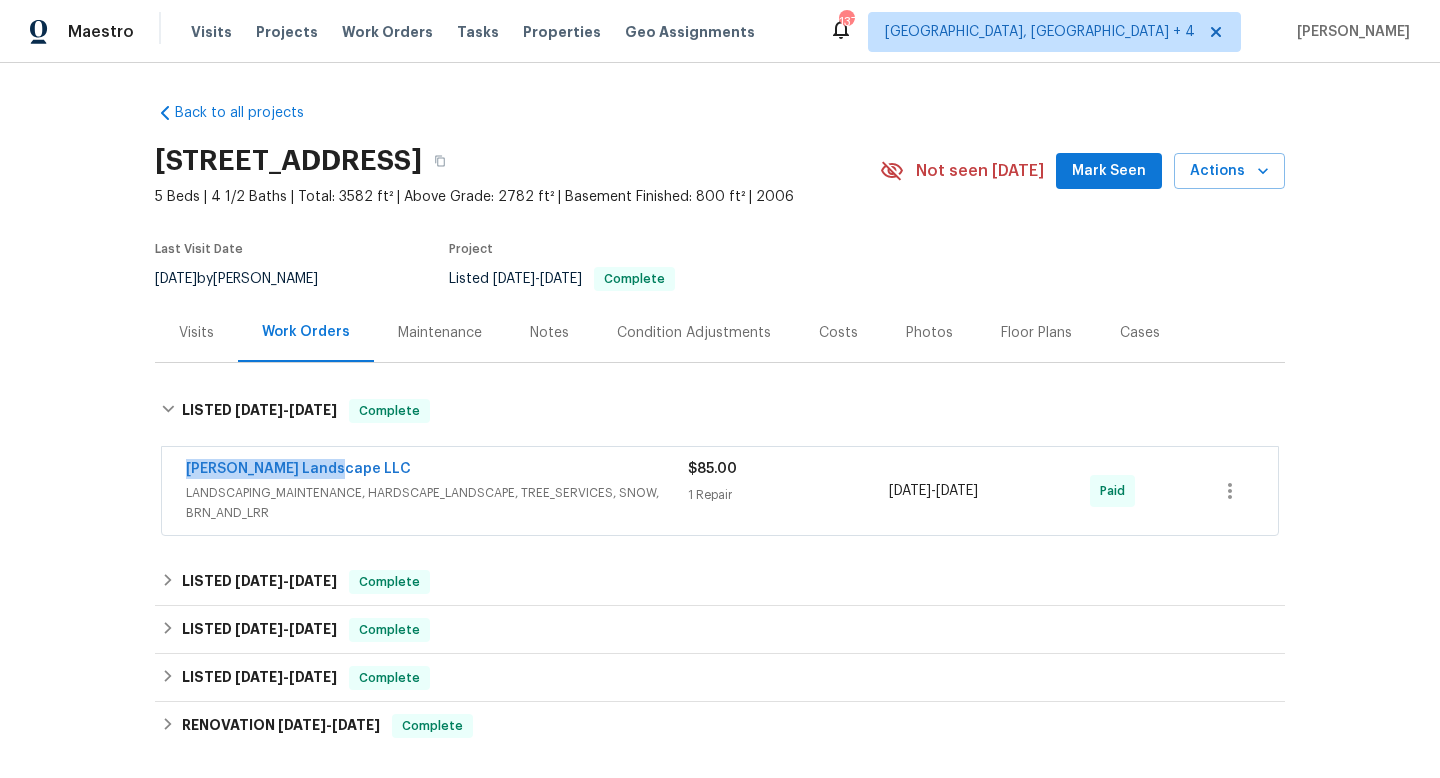 drag, startPoint x: 351, startPoint y: 469, endPoint x: 174, endPoint y: 468, distance: 177.00282 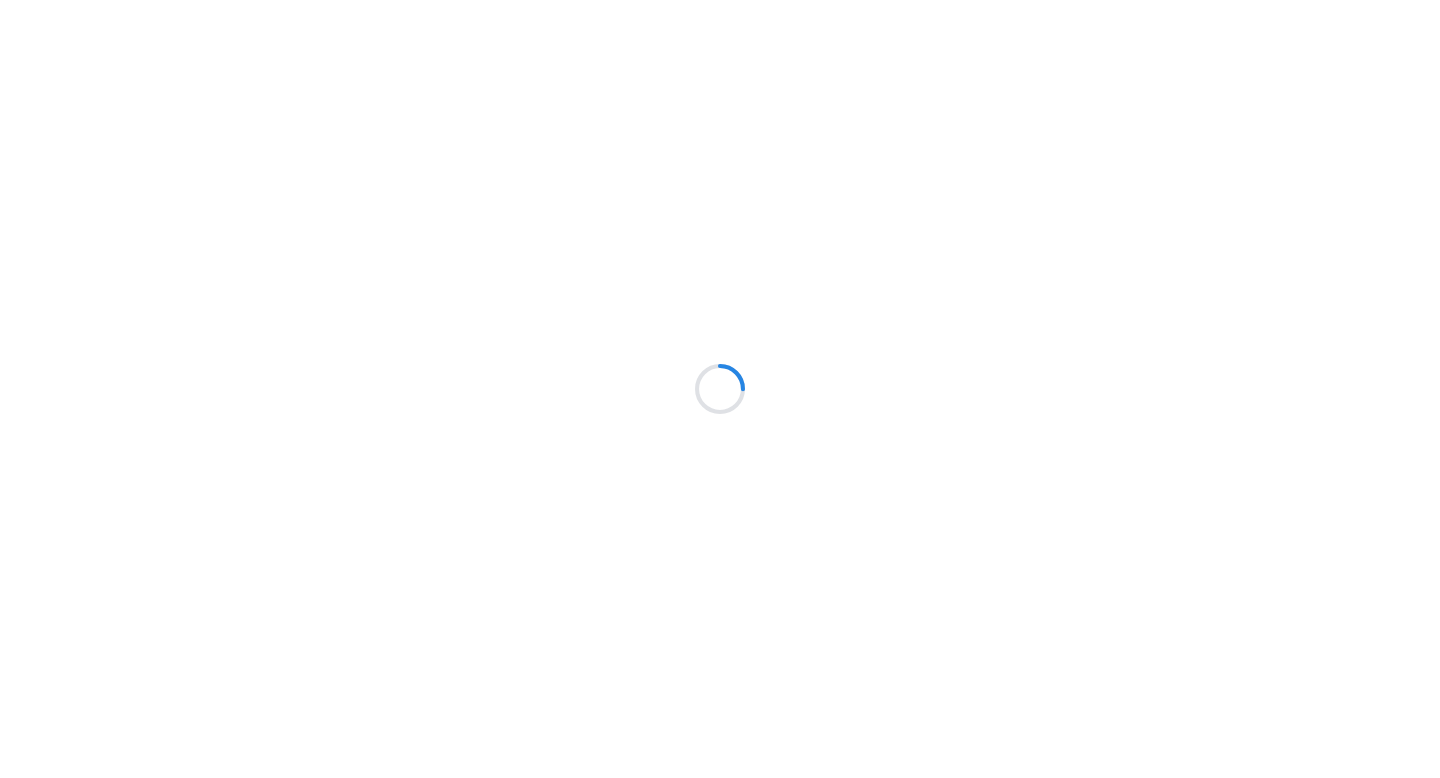 scroll, scrollTop: 0, scrollLeft: 0, axis: both 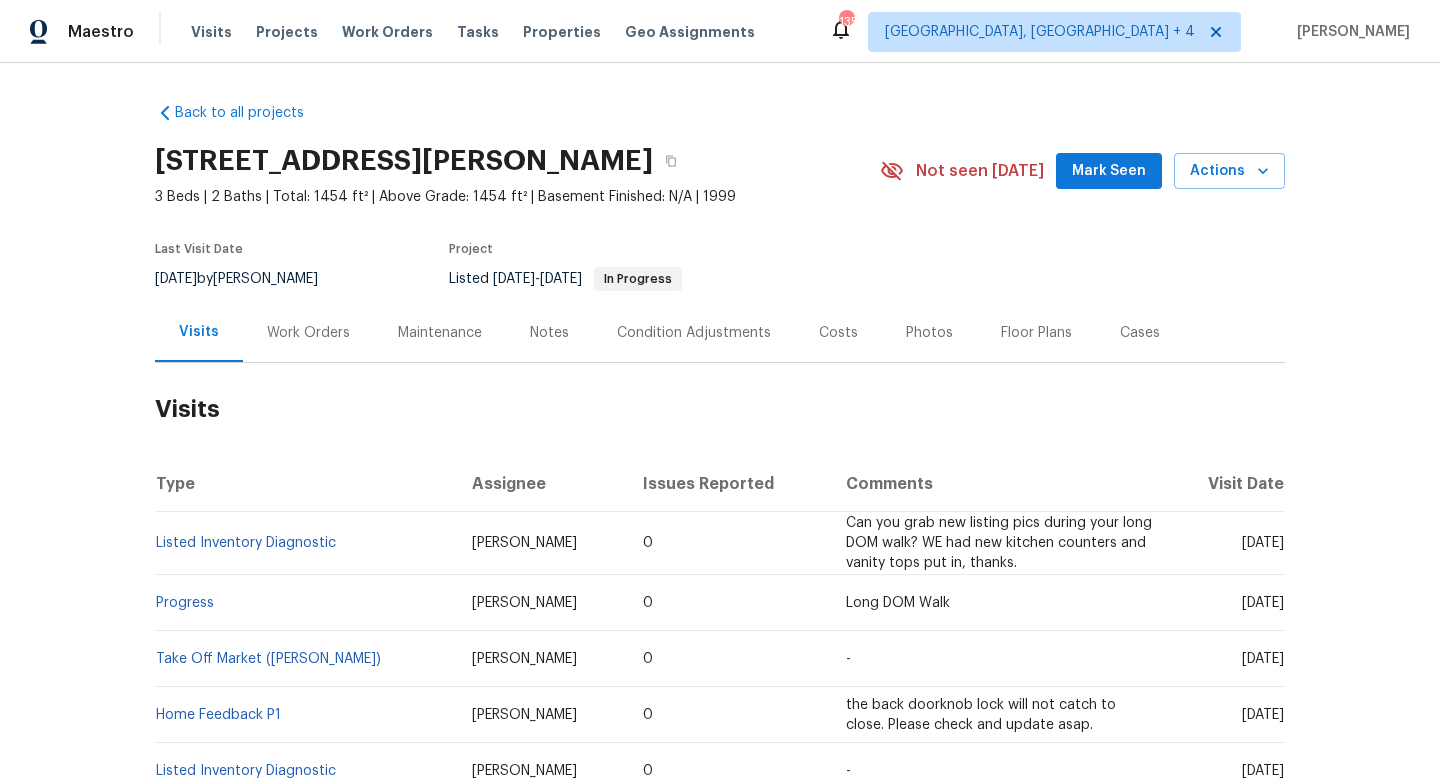 click on "Long DOM Walk" at bounding box center (999, 603) 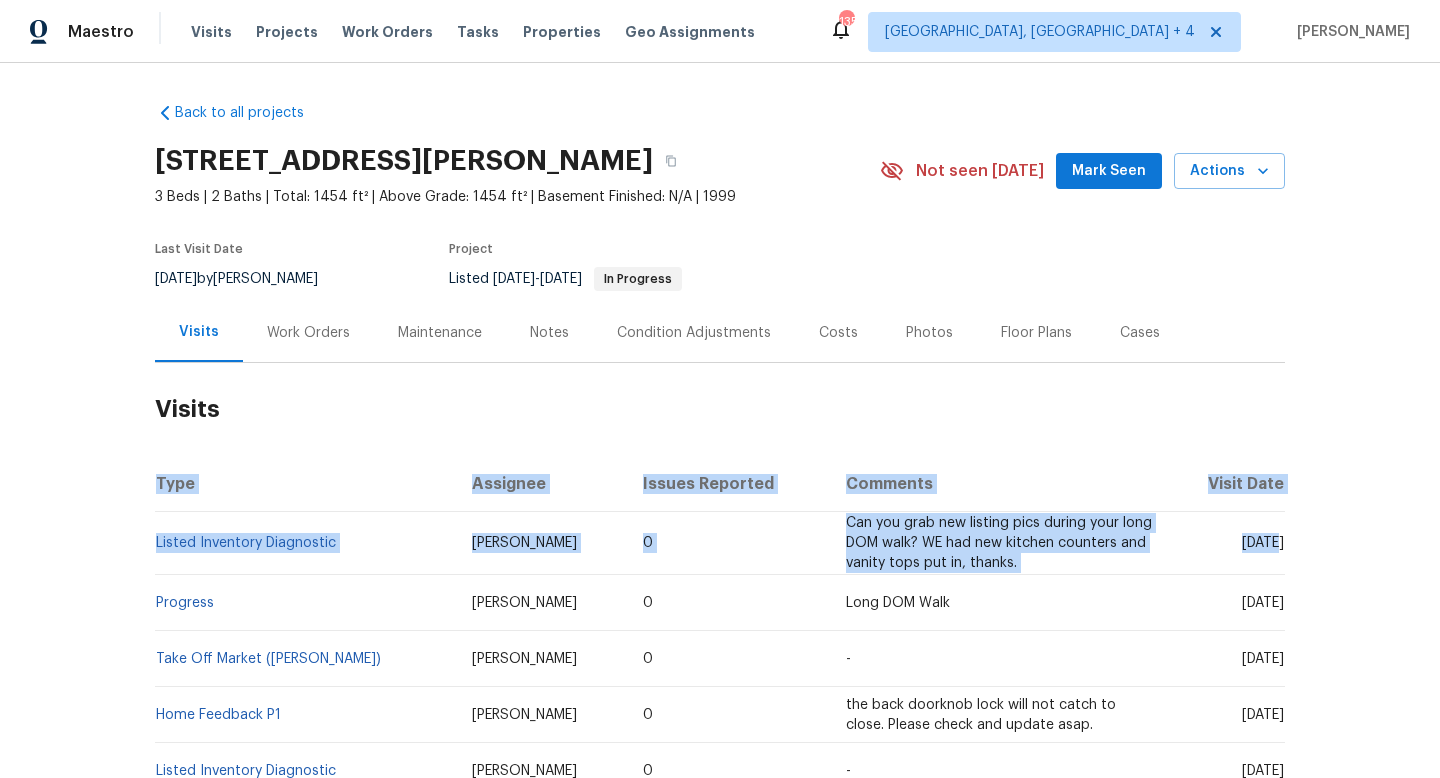 drag, startPoint x: 1207, startPoint y: 540, endPoint x: 1285, endPoint y: 544, distance: 78.10249 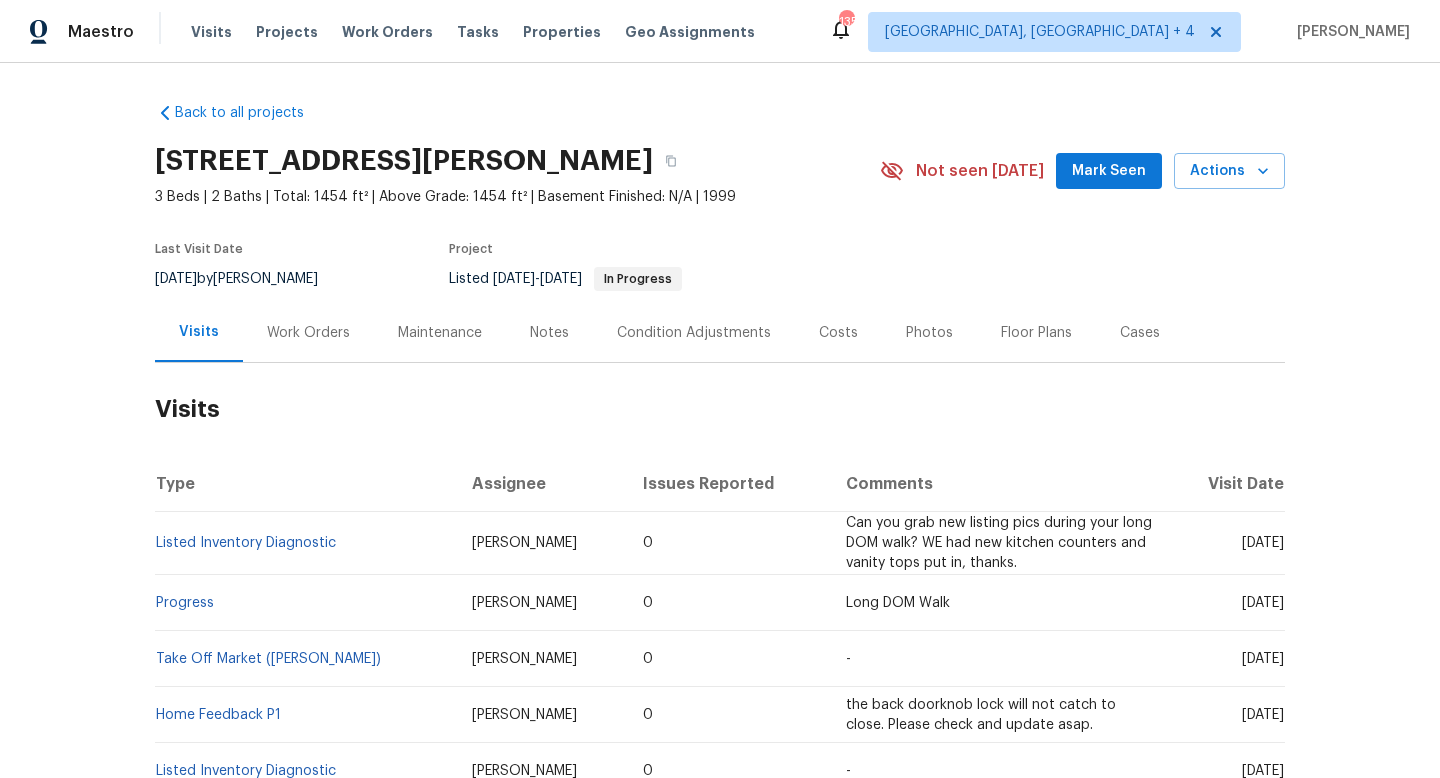 click on "Back to all projects 1525 Fiddlers Knoll Dr, Kernersville, NC 27284 3 Beds | 2 Baths | Total: 1454 ft² | Above Grade: 1454 ft² | Basement Finished: N/A | 1999 Not seen today Mark Seen Actions Last Visit Date 6/18/2025  by  Alex Baum   Project Listed   6/18/2025  -  7/9/2025 In Progress Visits Work Orders Maintenance Notes Condition Adjustments Costs Photos Floor Plans Cases Visits Type Assignee Issues Reported Comments Visit Date Listed Inventory Diagnostic Alex Baum 0 Can you grab new listing pics during your long DOM walk?  WE had new kitchen counters and vanity tops put in, thanks. Wed, Jun 18 2025 Progress Alex Baum 0 Long DOM Walk Wed, Jun 18 2025 Take Off Market (TOM) Ken Romain 0 - Tue, May 20 2025 Home Feedback P1 Ken Romain 0 the back doorknob lock will not catch to close. Please check and update asap. Tue, May 20 2025 Listed Inventory Diagnostic Ken Romain 0 - Wed, May 07 2025 Security Terry Tullar 0 Fri, Feb 28 2025 Quality Control Terry Tullar 0 Listing pics Wed, Feb 19 2025 Access Issues 0 0 0" at bounding box center (720, 420) 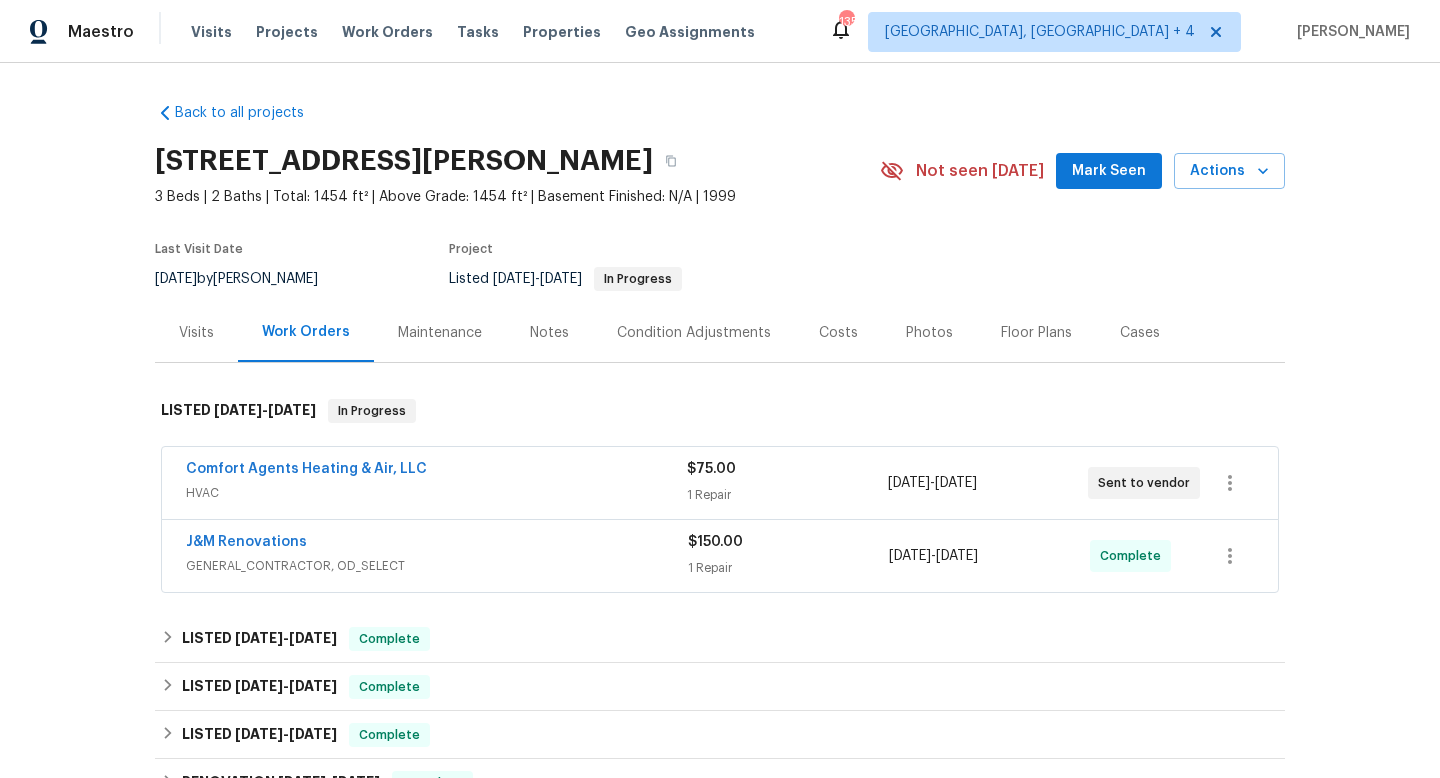 click on "J&M Renovations GENERAL_CONTRACTOR, OD_SELECT" at bounding box center (437, 556) 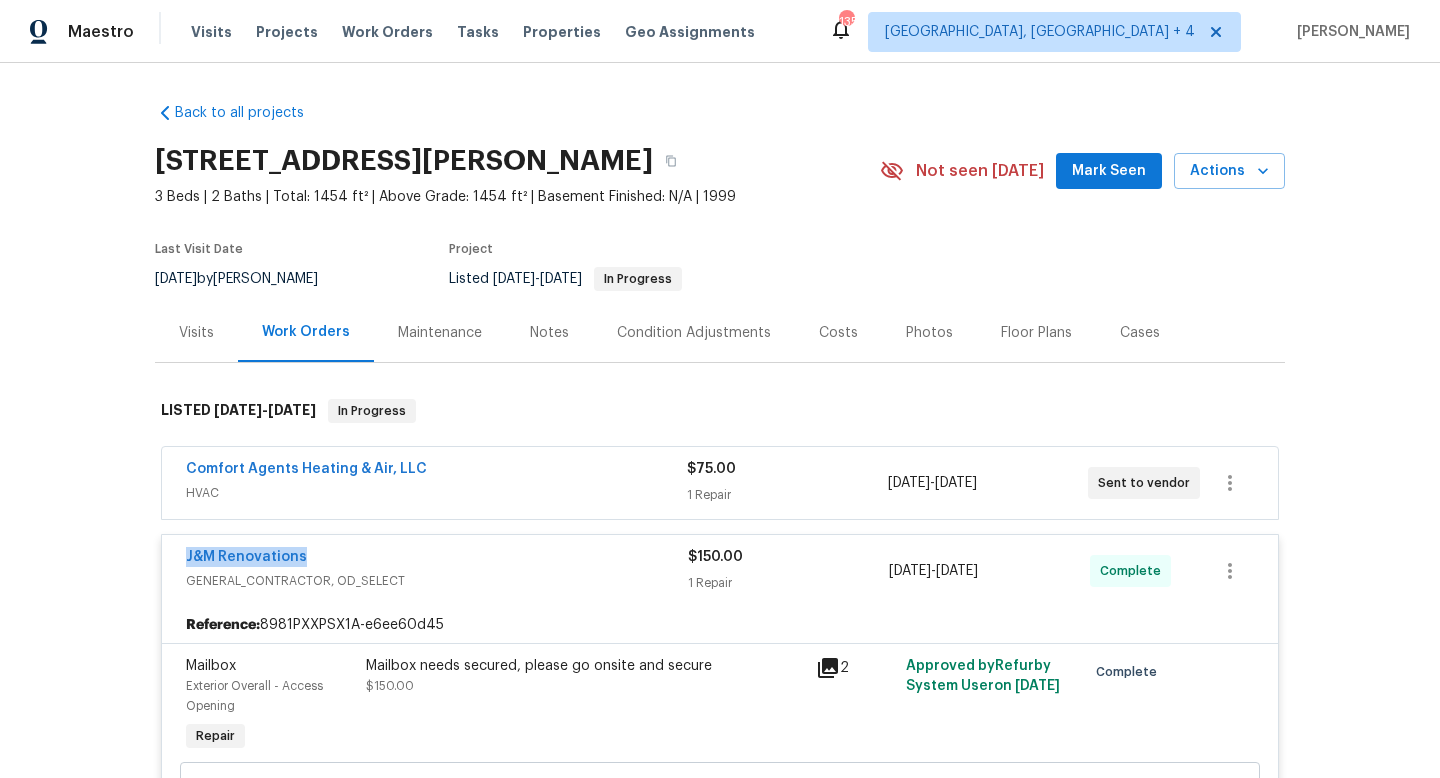 drag, startPoint x: 350, startPoint y: 558, endPoint x: 135, endPoint y: 554, distance: 215.0372 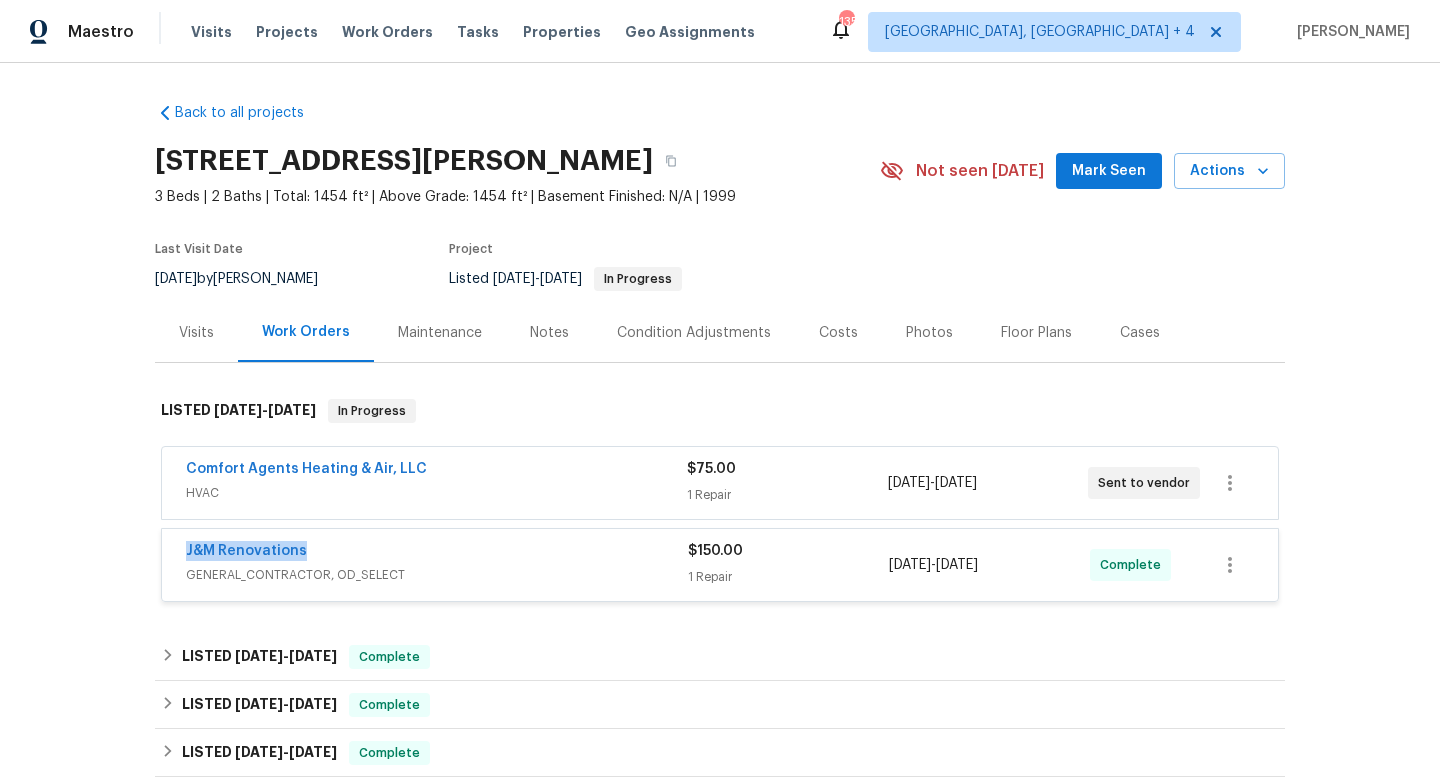 copy on "1 Repair 7/9/2025  -  7/9/2025" 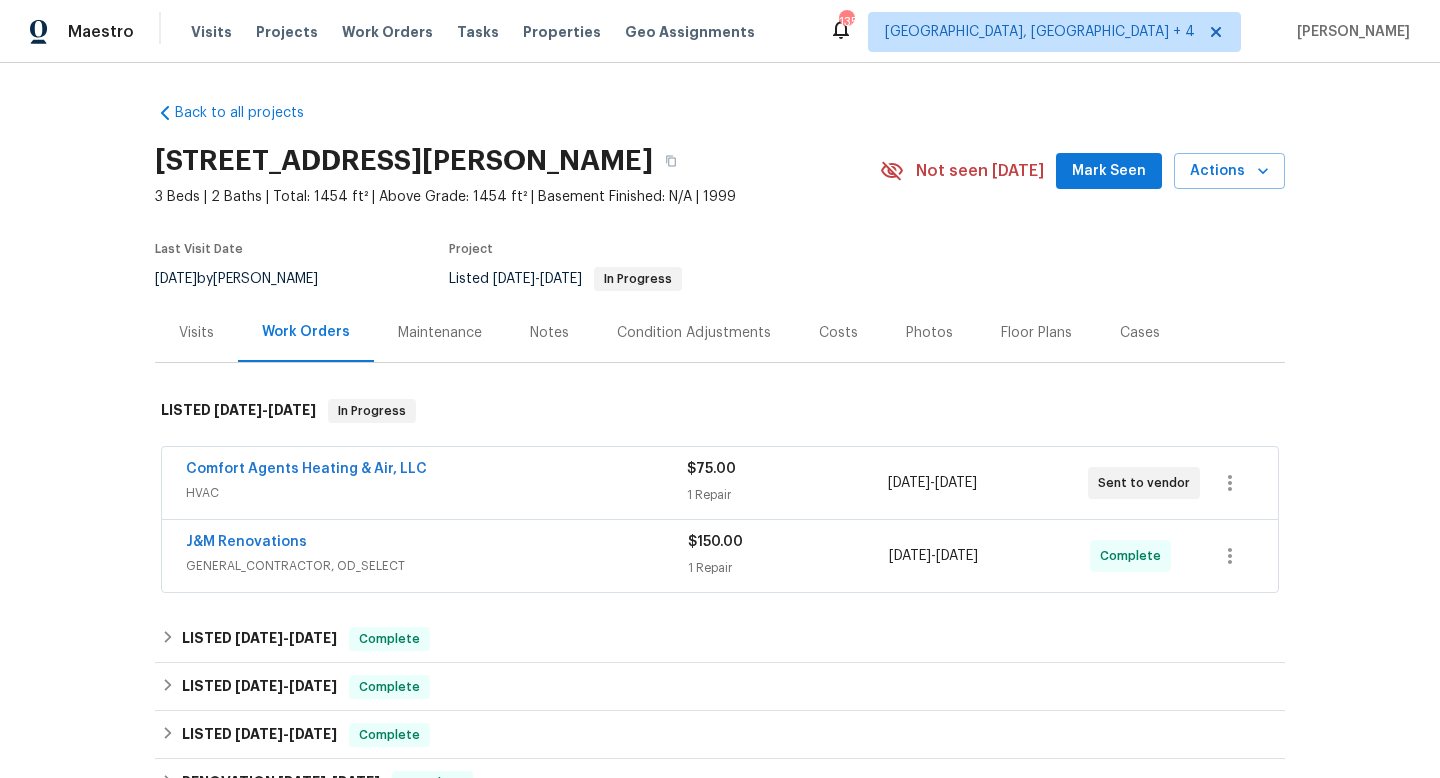 click on "Visits" at bounding box center (196, 332) 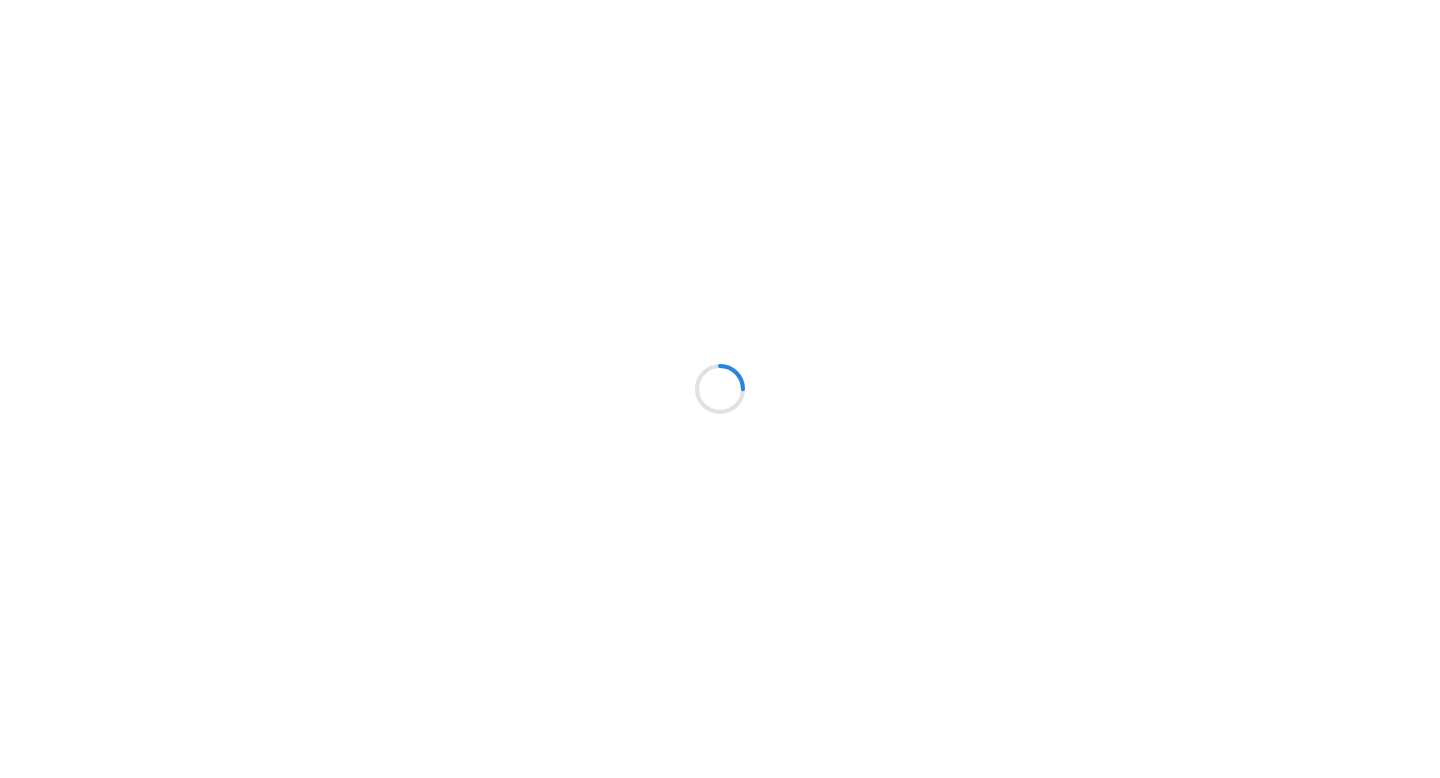 scroll, scrollTop: 0, scrollLeft: 0, axis: both 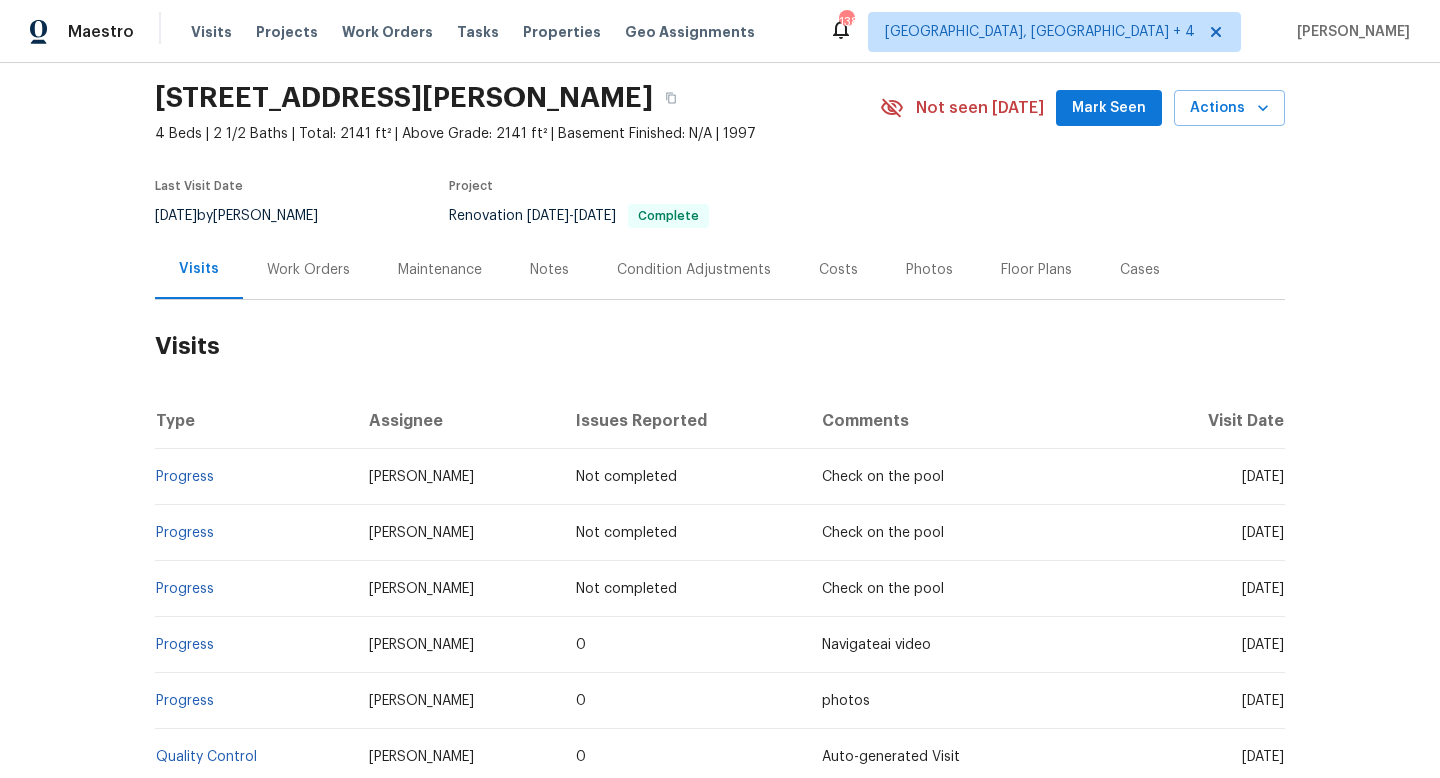 click on "Work Orders" at bounding box center [308, 269] 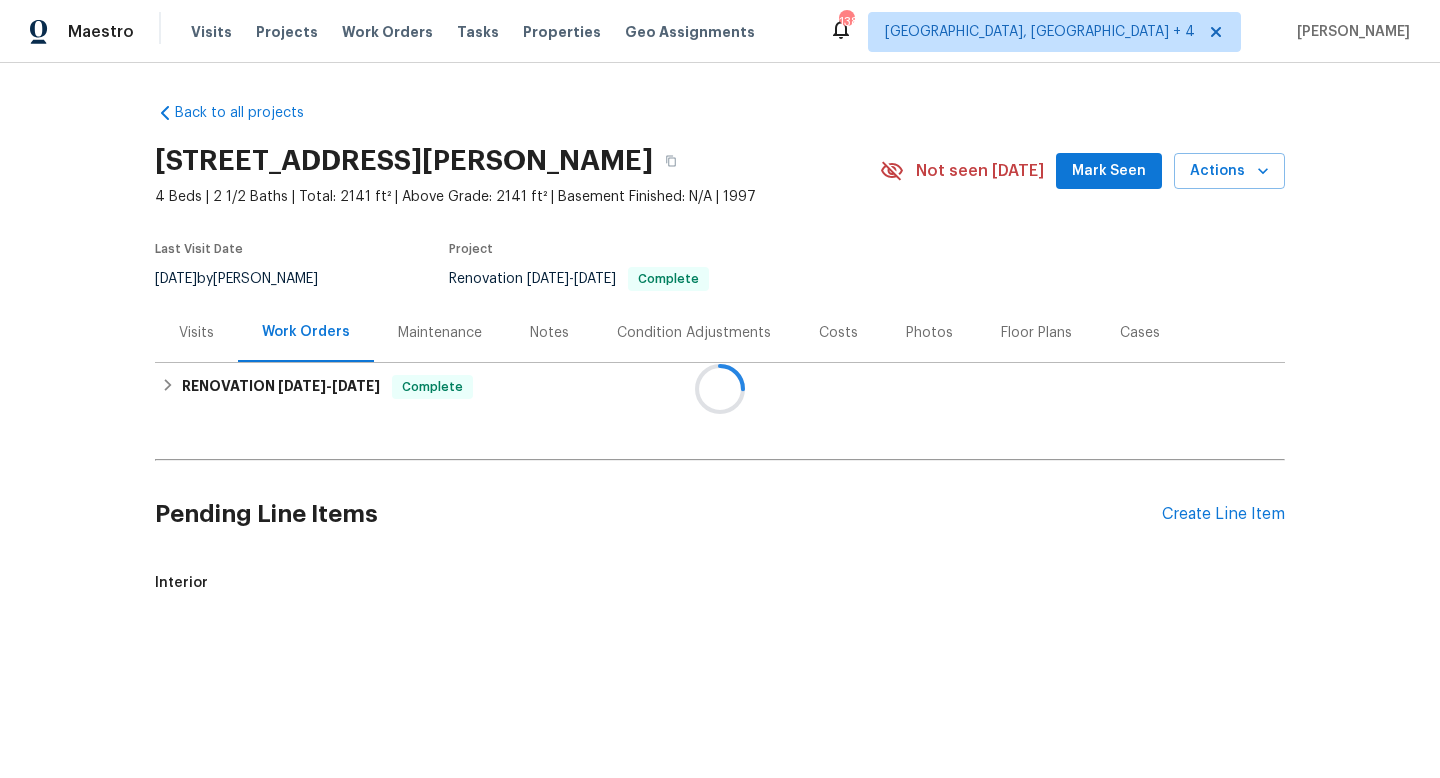 scroll, scrollTop: 0, scrollLeft: 0, axis: both 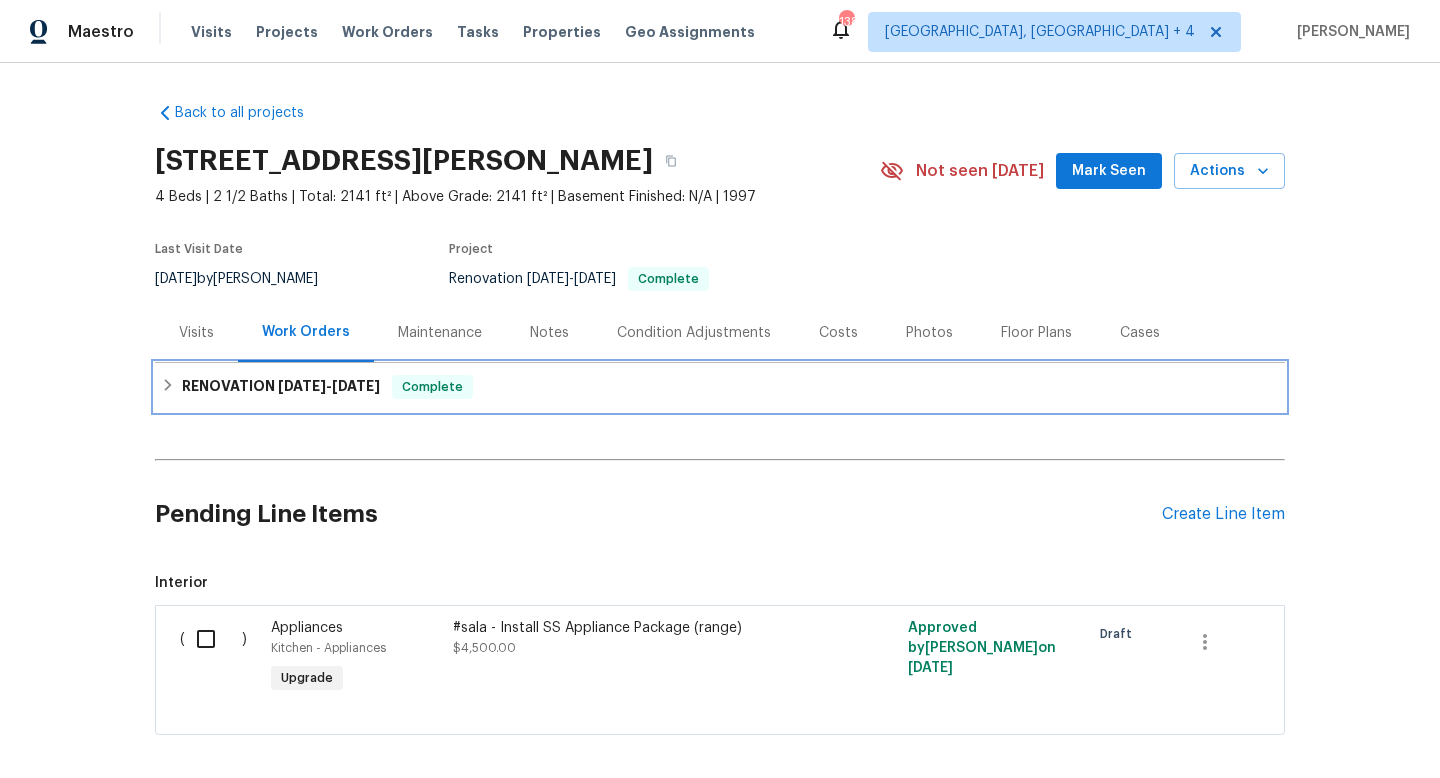 click on "RENOVATION   3/31/25  -  7/1/25 Complete" at bounding box center (720, 387) 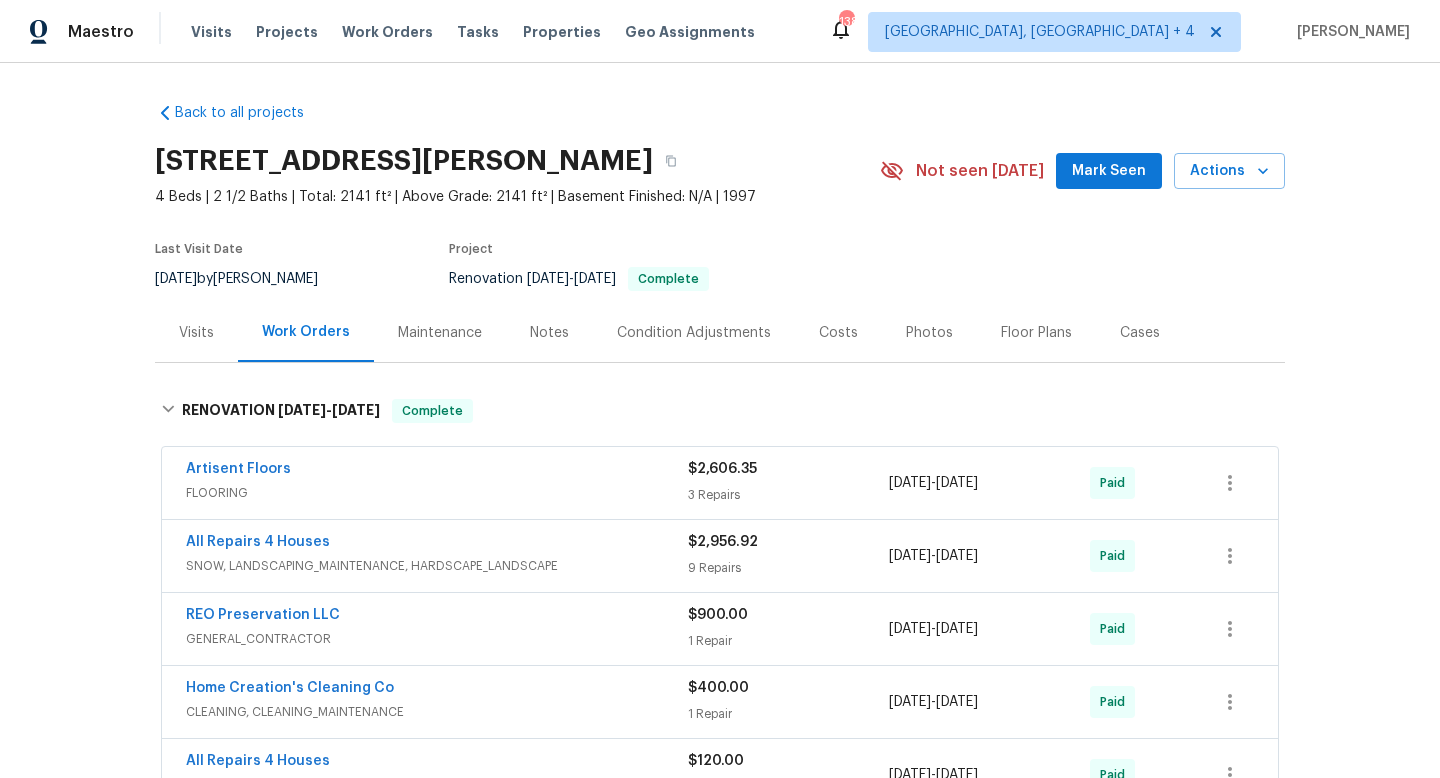 click on "Visits" at bounding box center (196, 332) 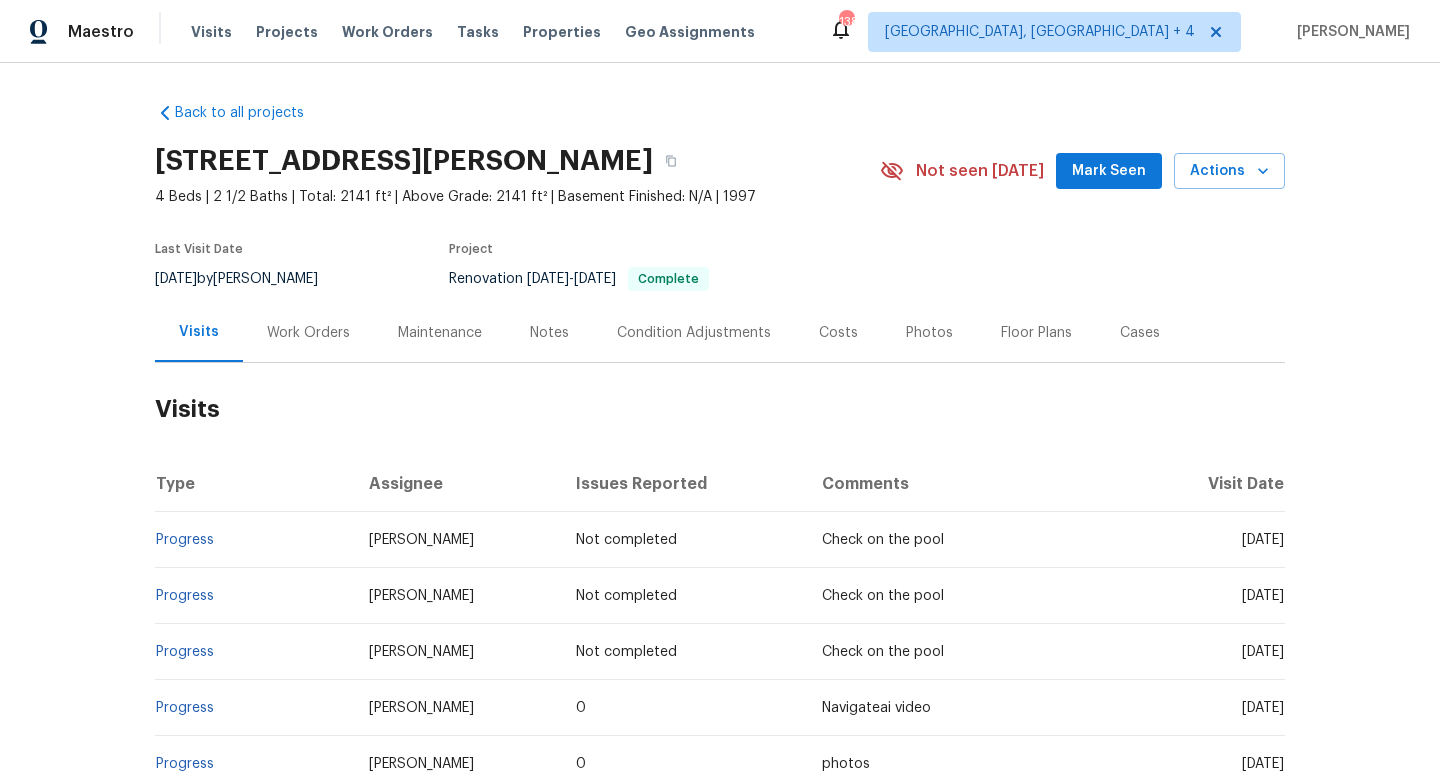 click on "Work Orders" at bounding box center [308, 333] 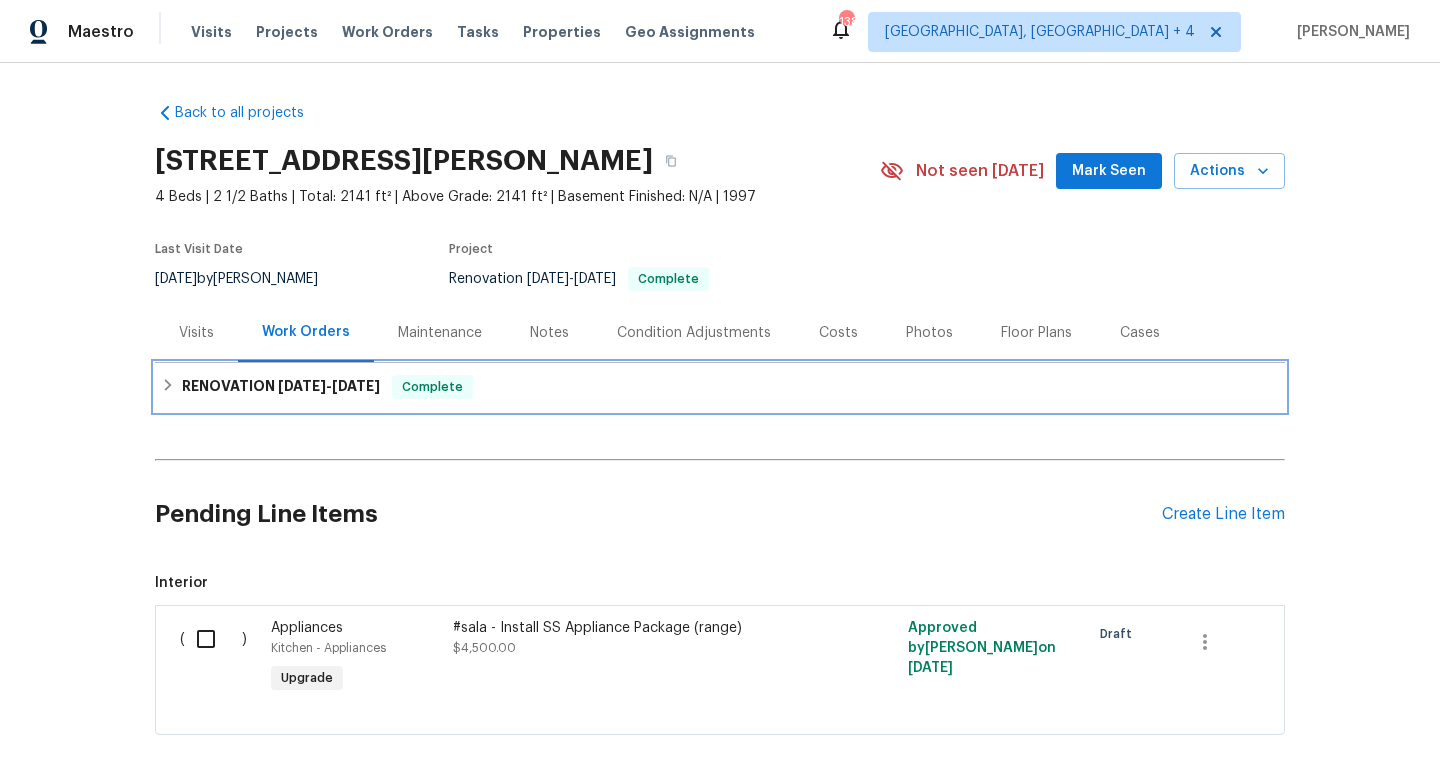 click on "RENOVATION   3/31/25  -  7/1/25 Complete" at bounding box center (720, 387) 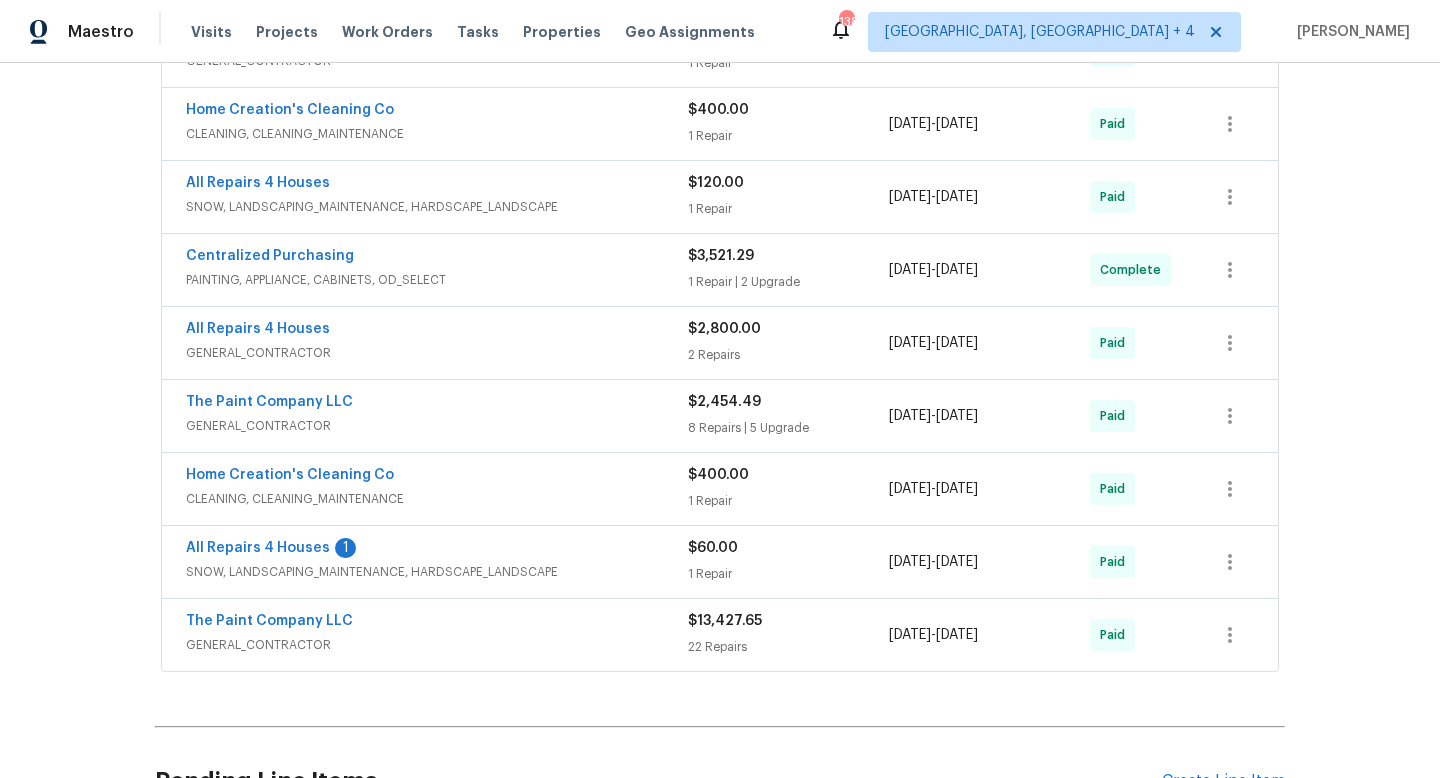 scroll, scrollTop: 608, scrollLeft: 0, axis: vertical 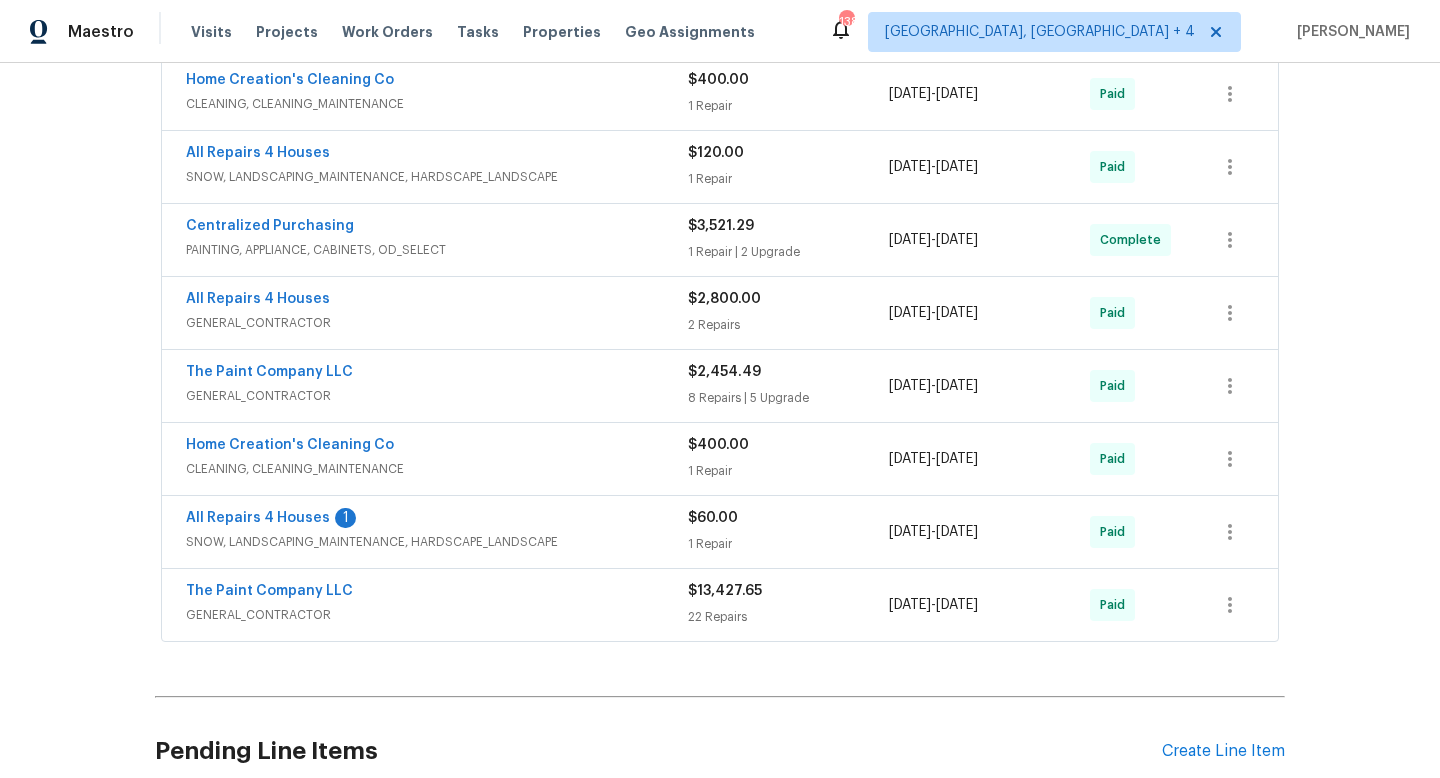 click on "All Repairs 4 Houses 1" at bounding box center (437, 520) 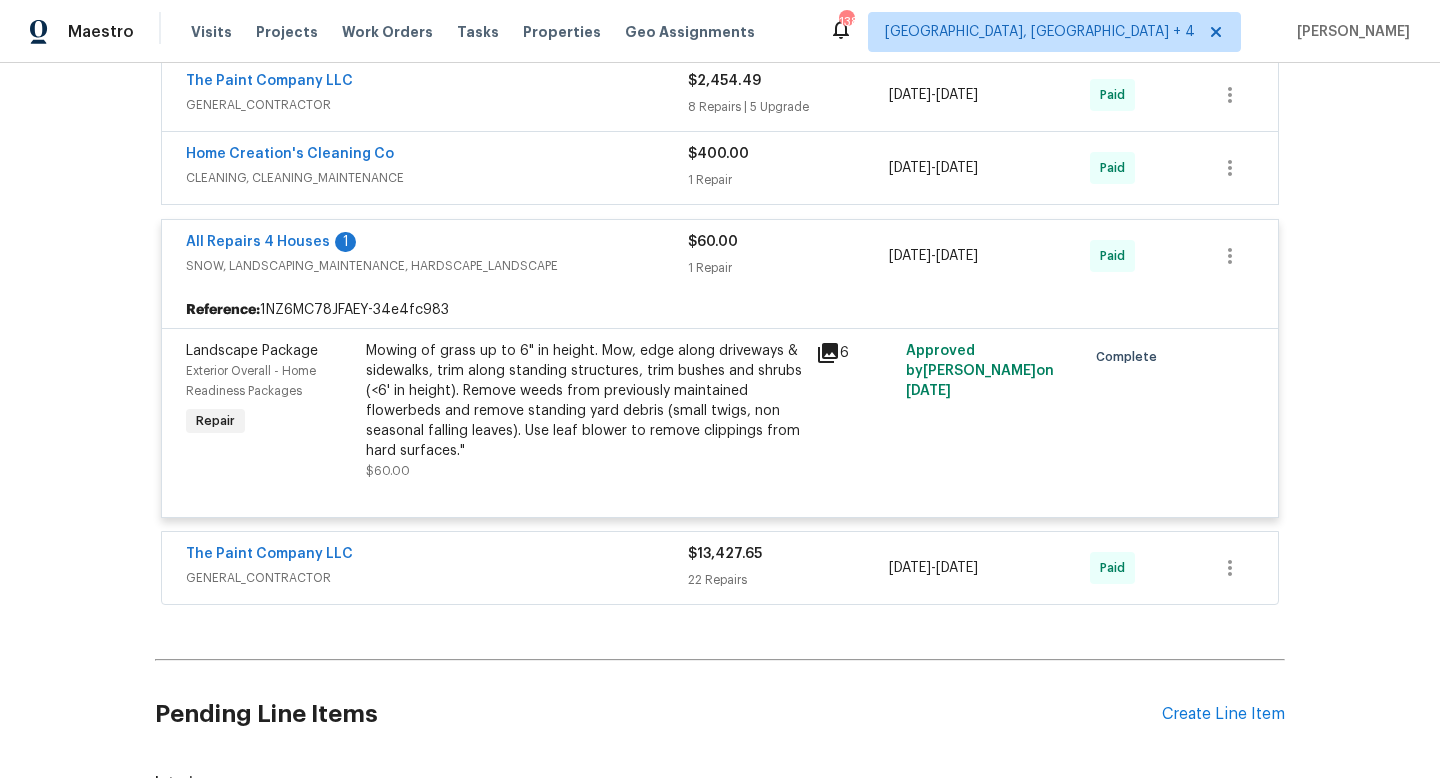 scroll, scrollTop: 936, scrollLeft: 0, axis: vertical 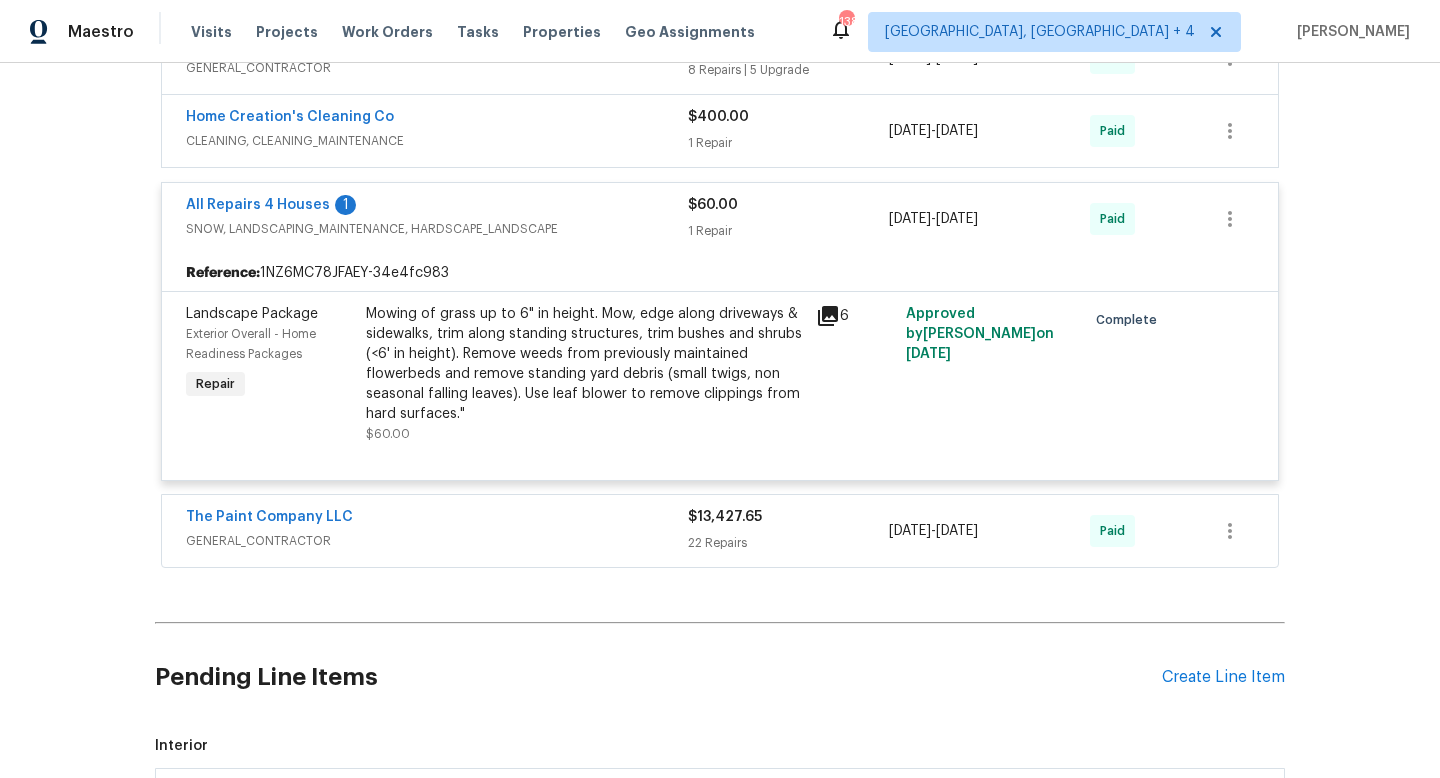 click on "GENERAL_CONTRACTOR" at bounding box center [437, 541] 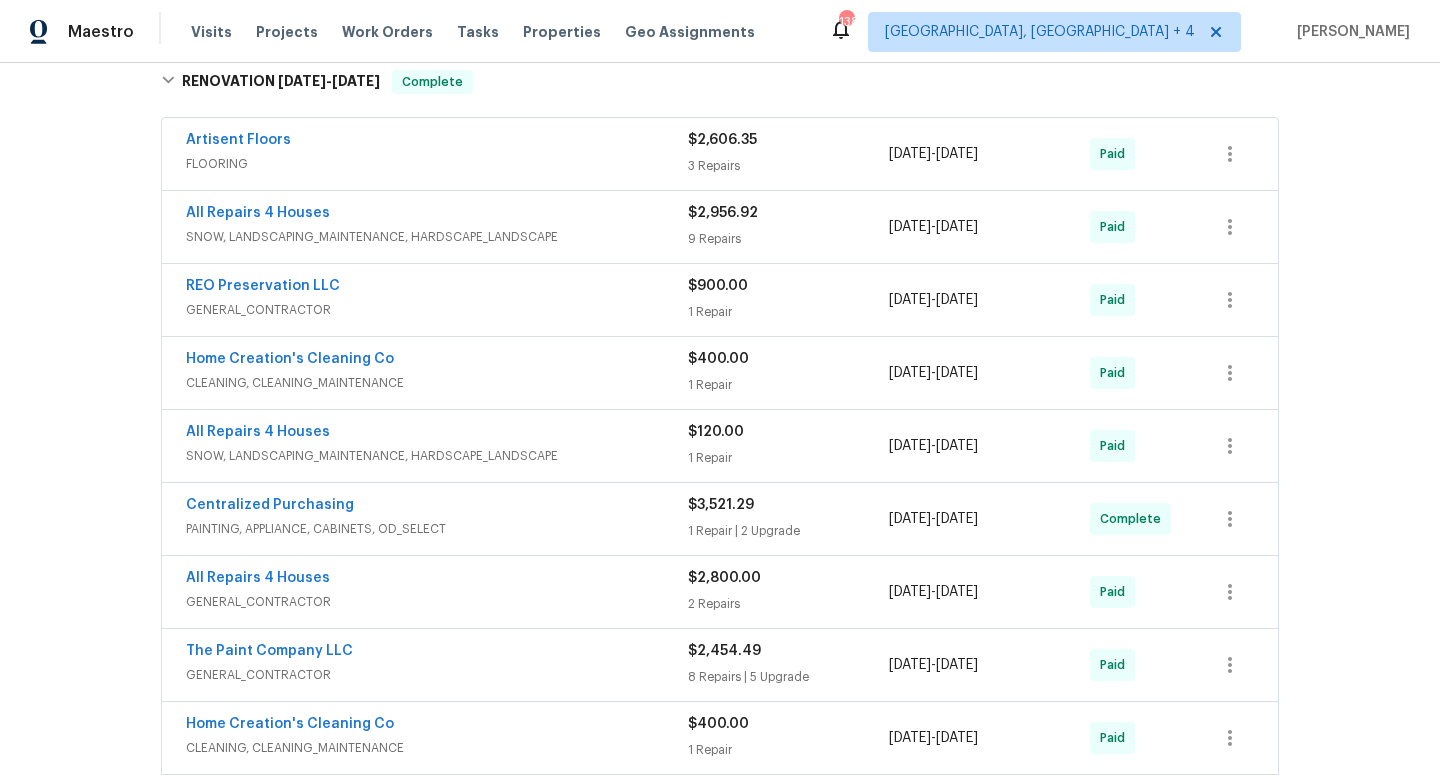 scroll, scrollTop: 335, scrollLeft: 0, axis: vertical 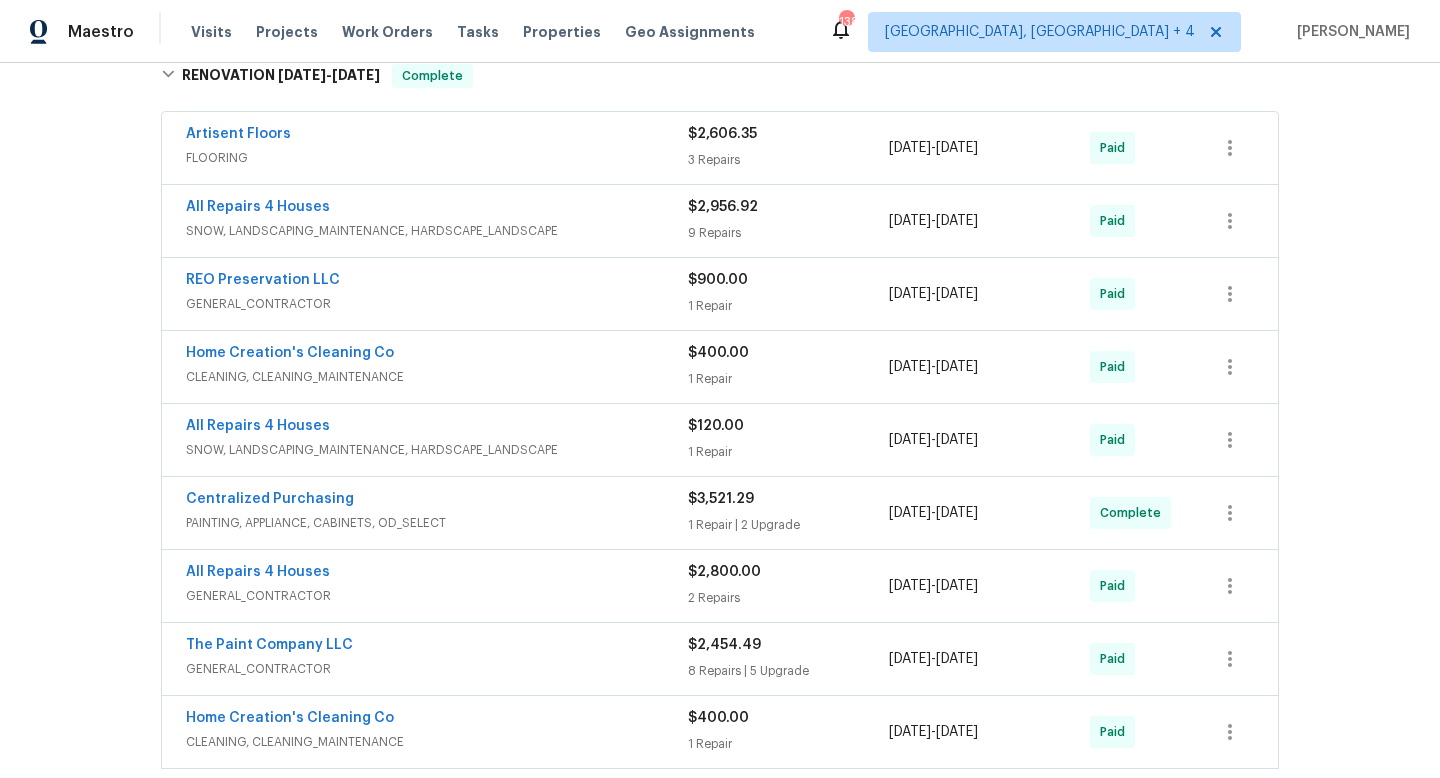 click on "CLEANING, CLEANING_MAINTENANCE" at bounding box center [437, 377] 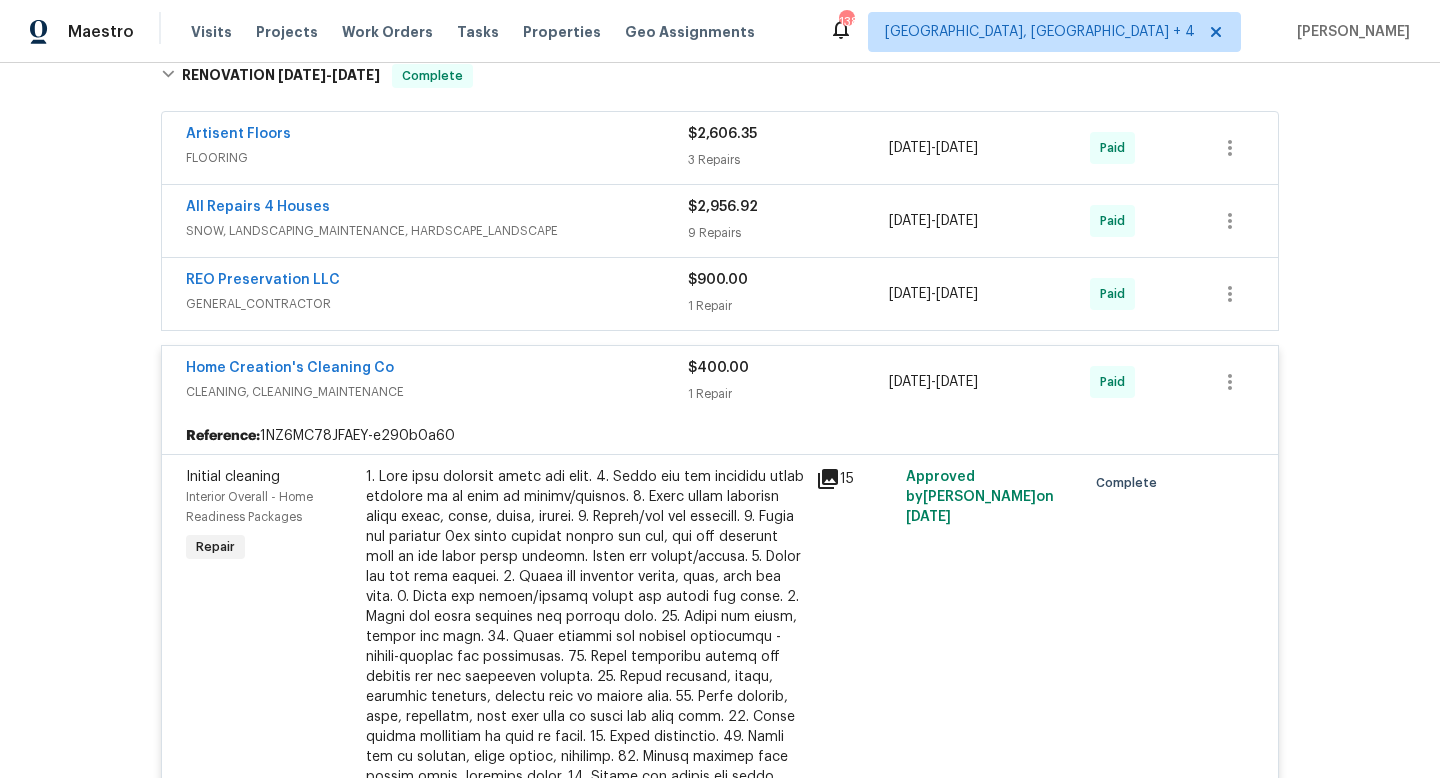 scroll, scrollTop: 0, scrollLeft: 0, axis: both 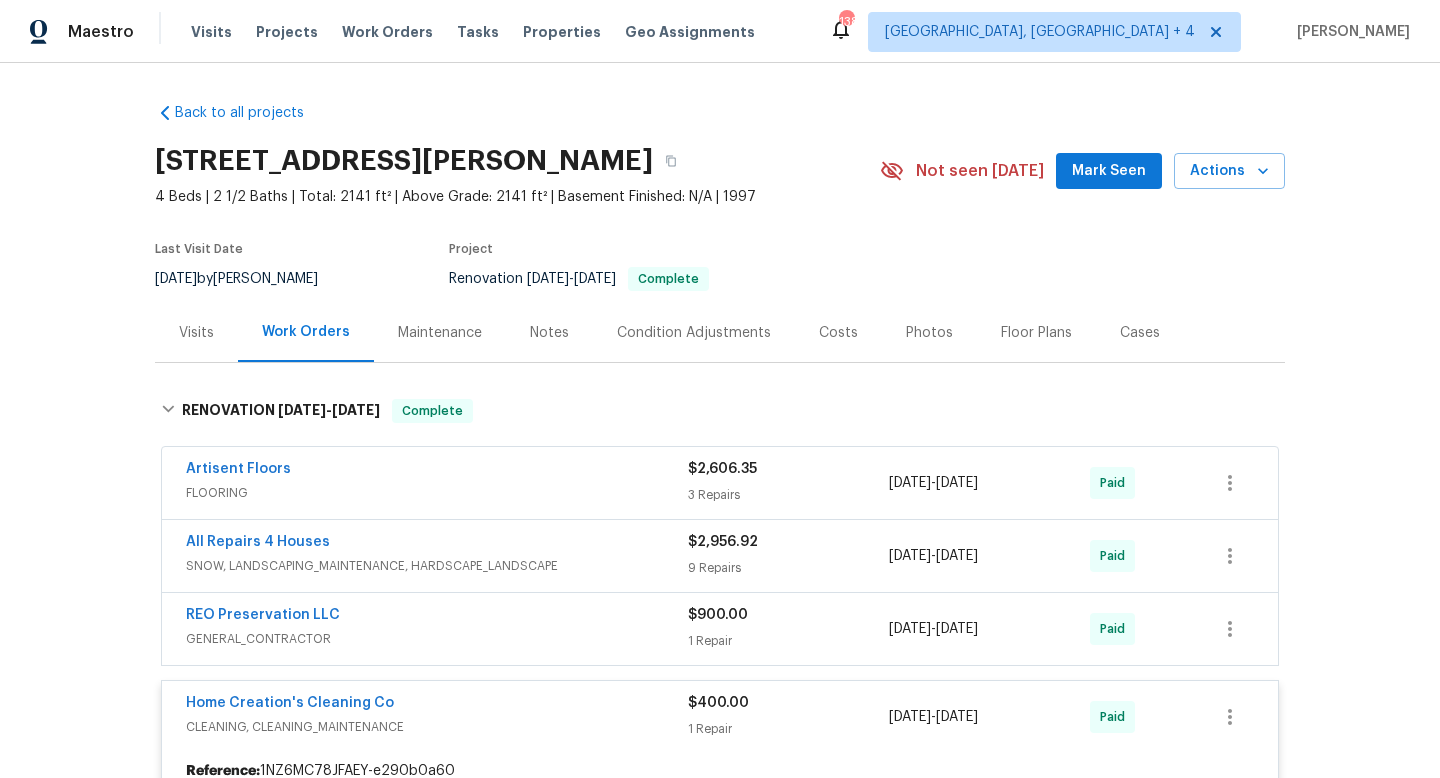 click on "Visits" at bounding box center (196, 332) 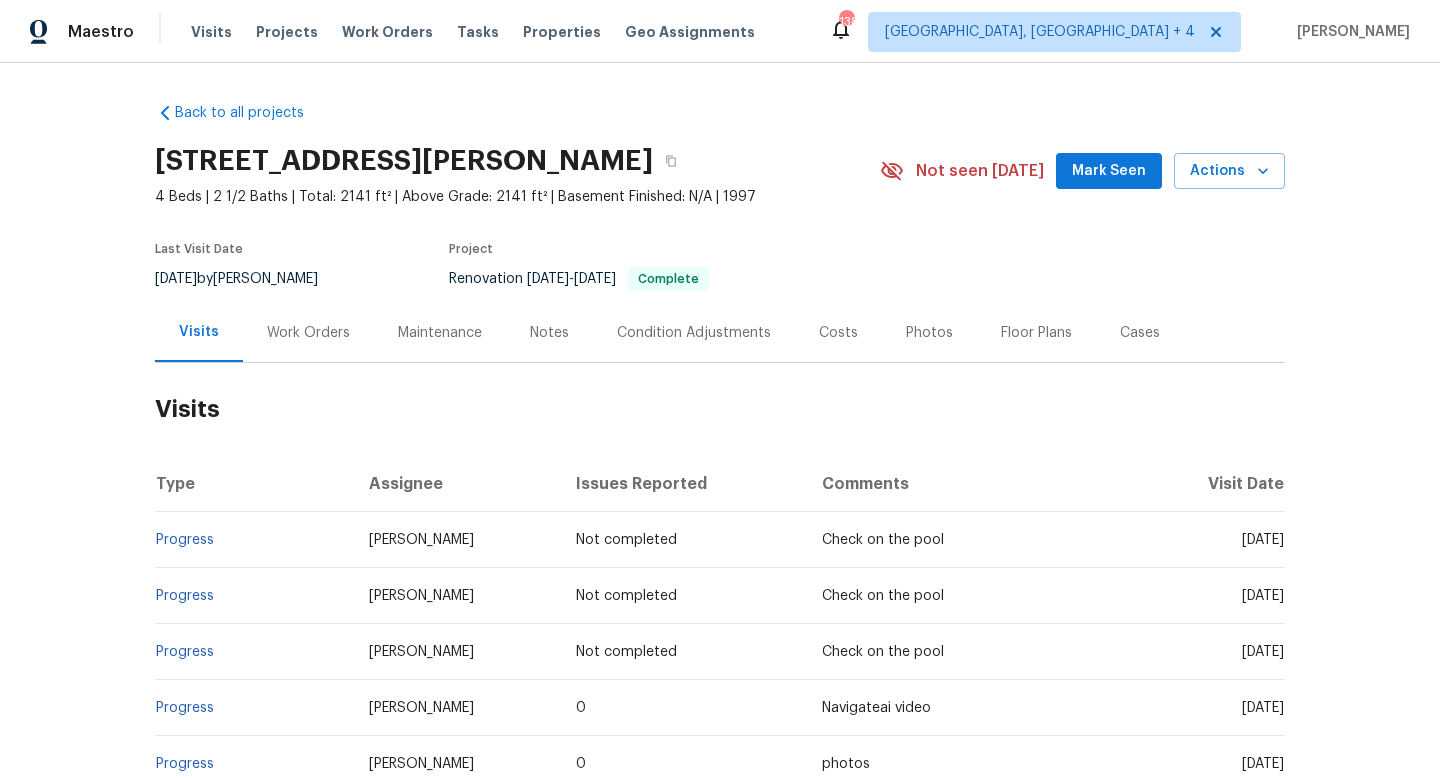 click on "Fri, Jul 18 2025" at bounding box center (1215, 540) 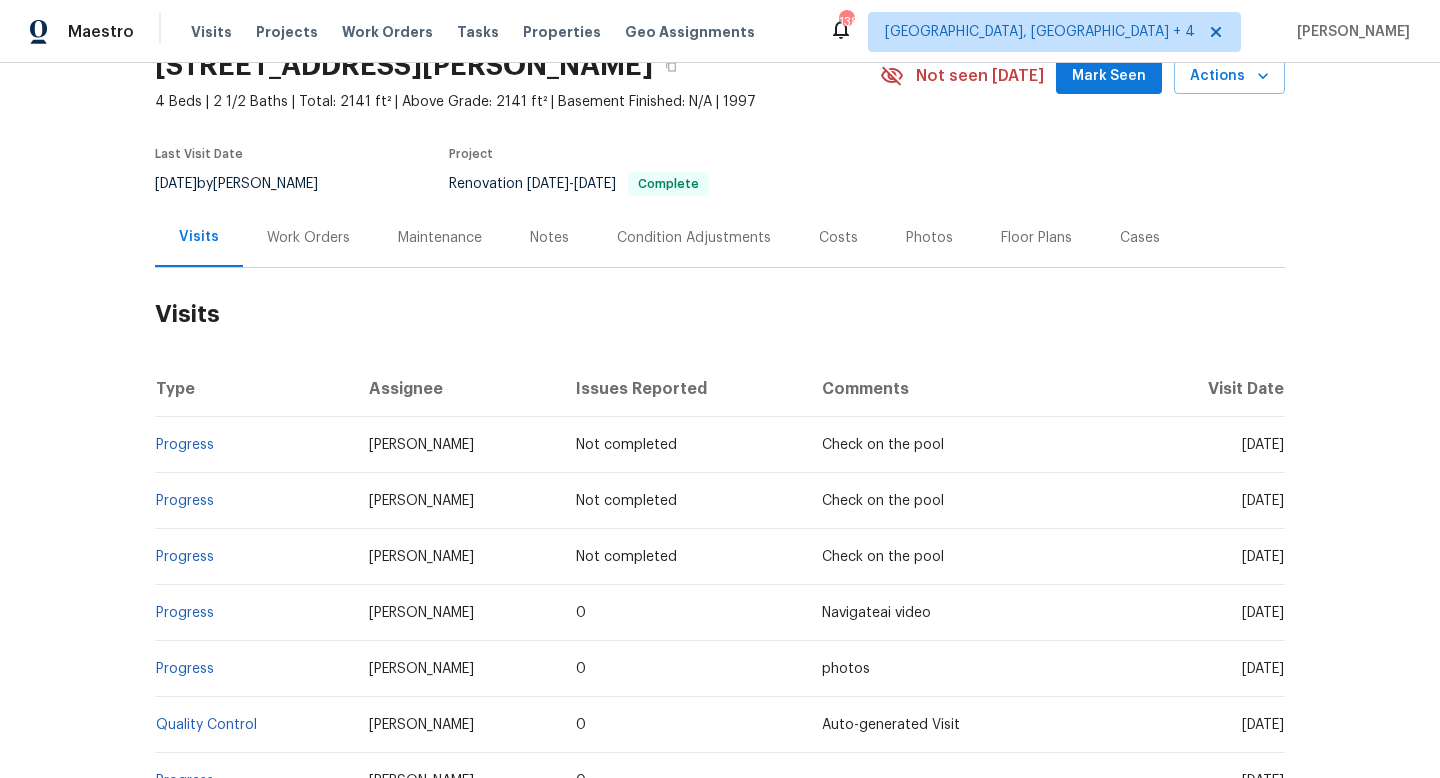click on "Thu, Jul 03 2025" at bounding box center (1215, 669) 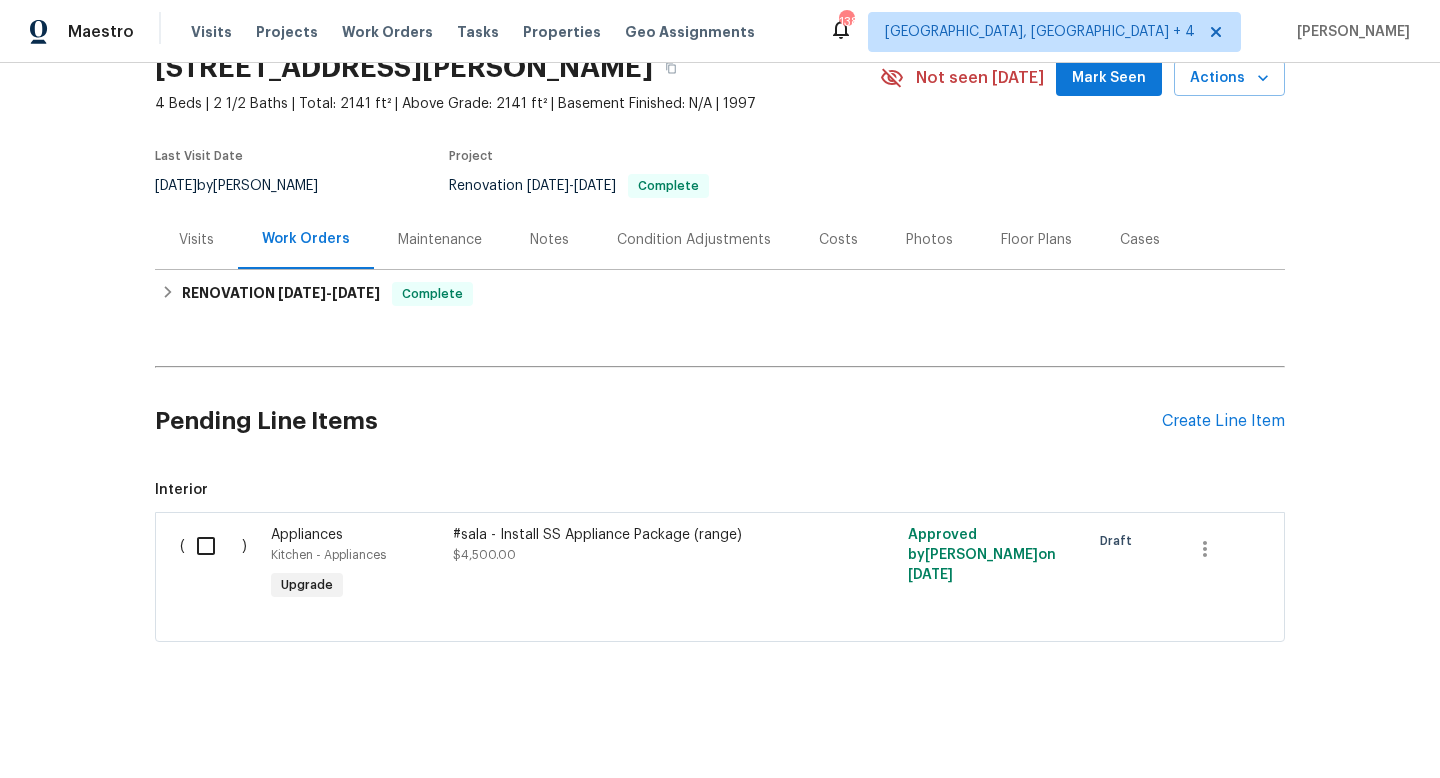 scroll, scrollTop: 93, scrollLeft: 0, axis: vertical 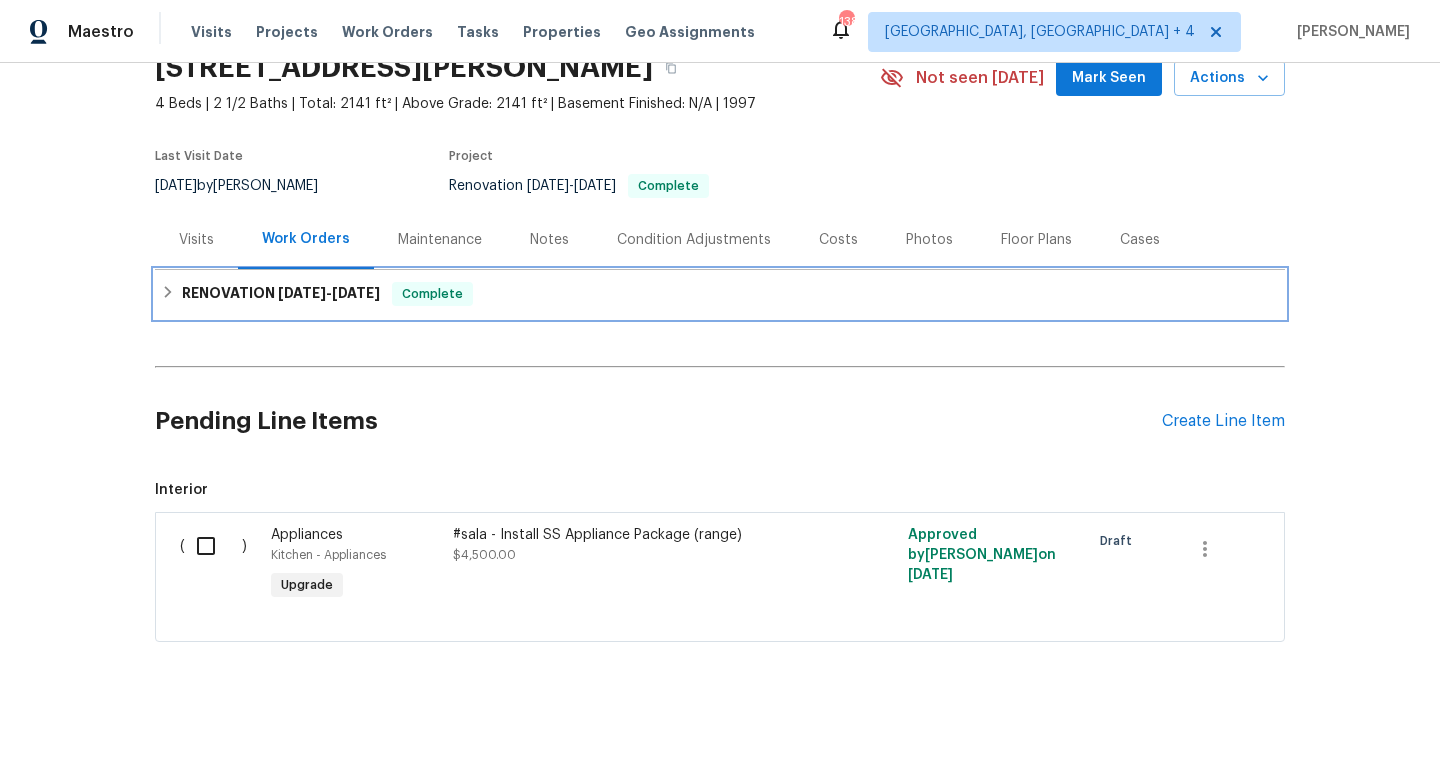 click on "3/31/25  -  7/1/25" at bounding box center [329, 293] 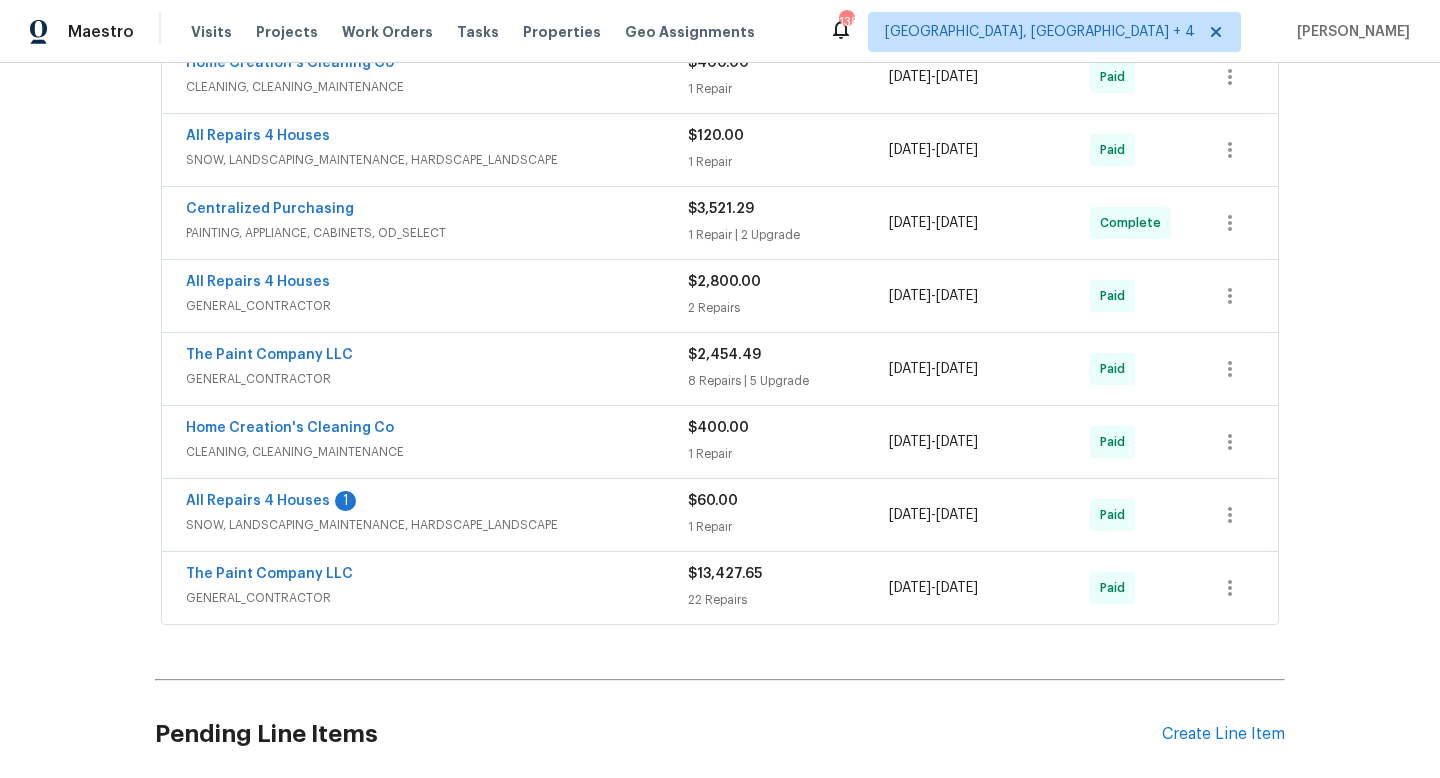 scroll, scrollTop: 776, scrollLeft: 0, axis: vertical 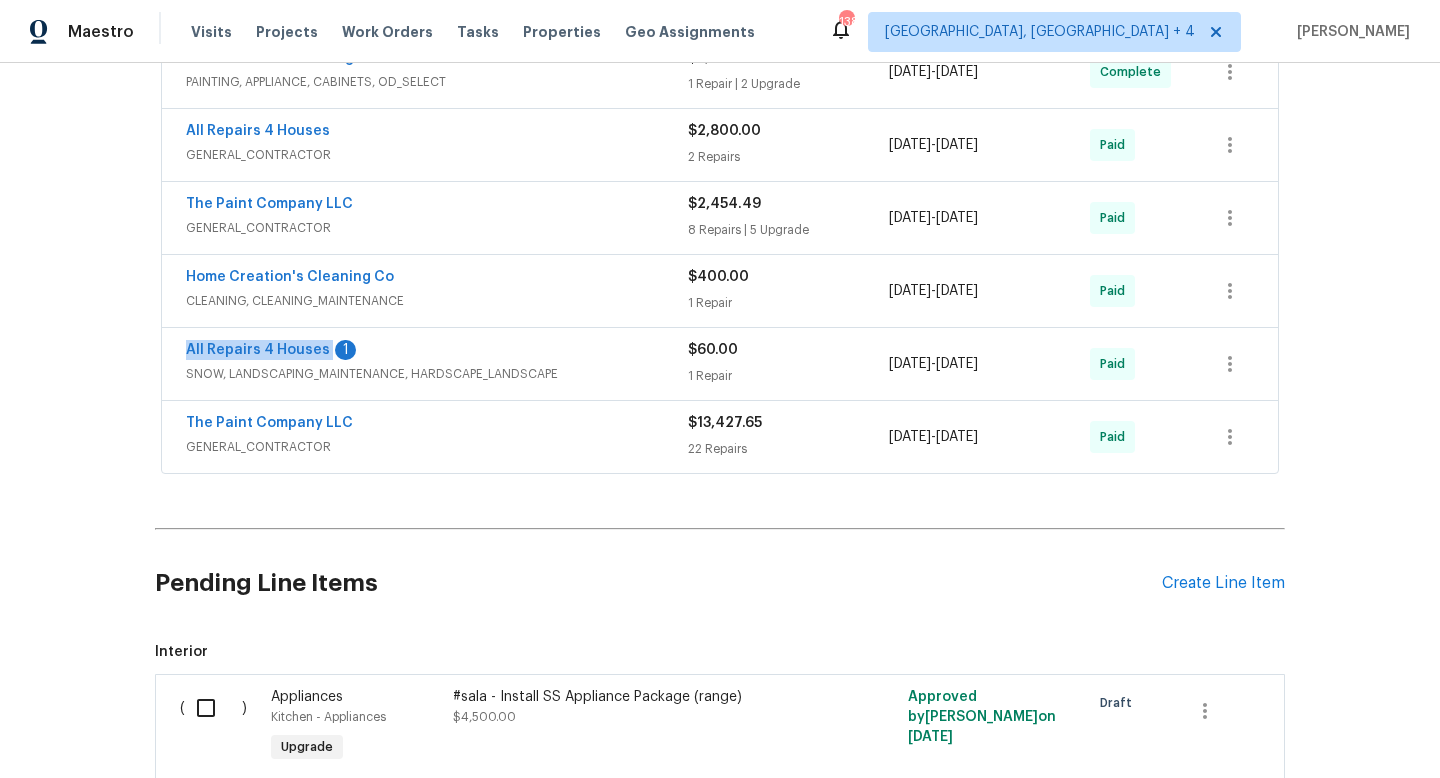 drag, startPoint x: 324, startPoint y: 352, endPoint x: 173, endPoint y: 351, distance: 151.00331 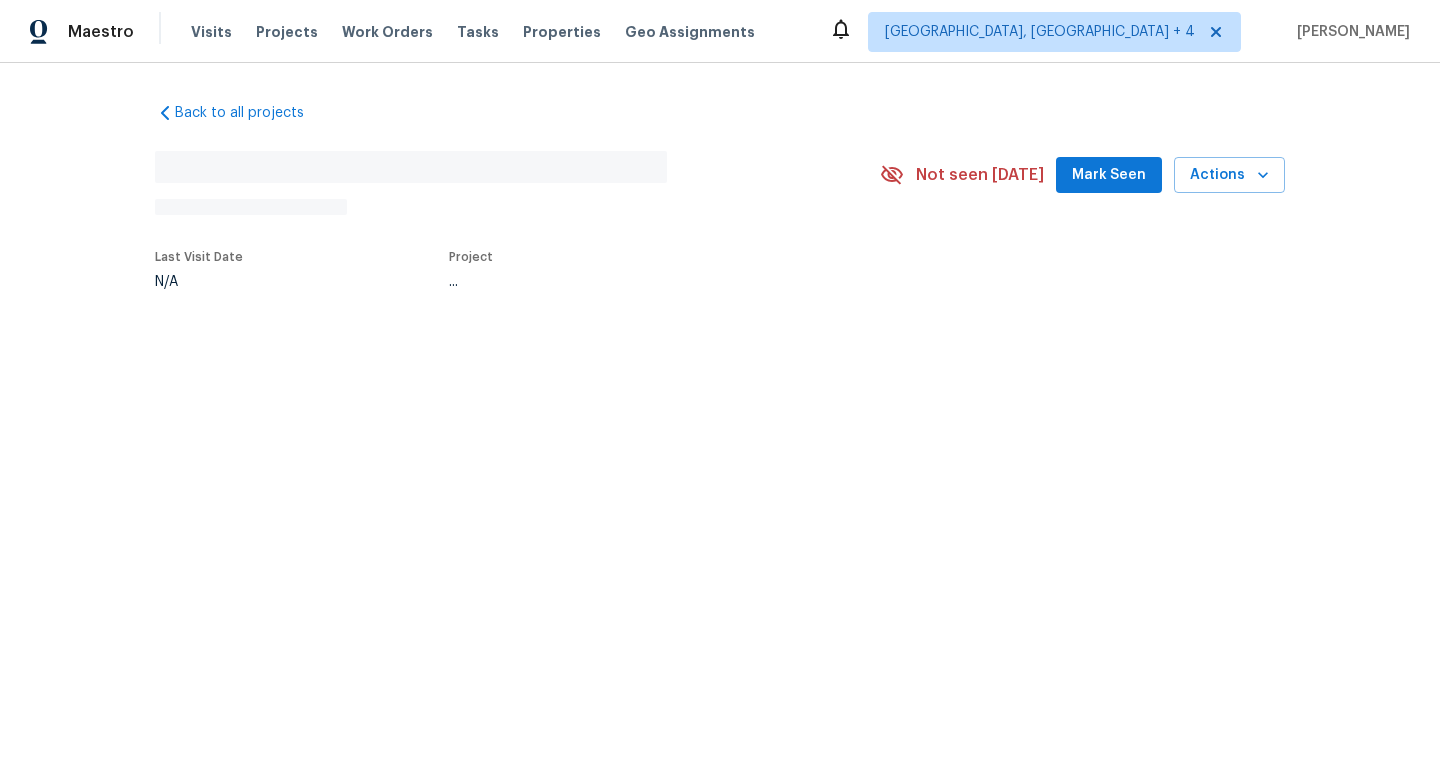 scroll, scrollTop: 0, scrollLeft: 0, axis: both 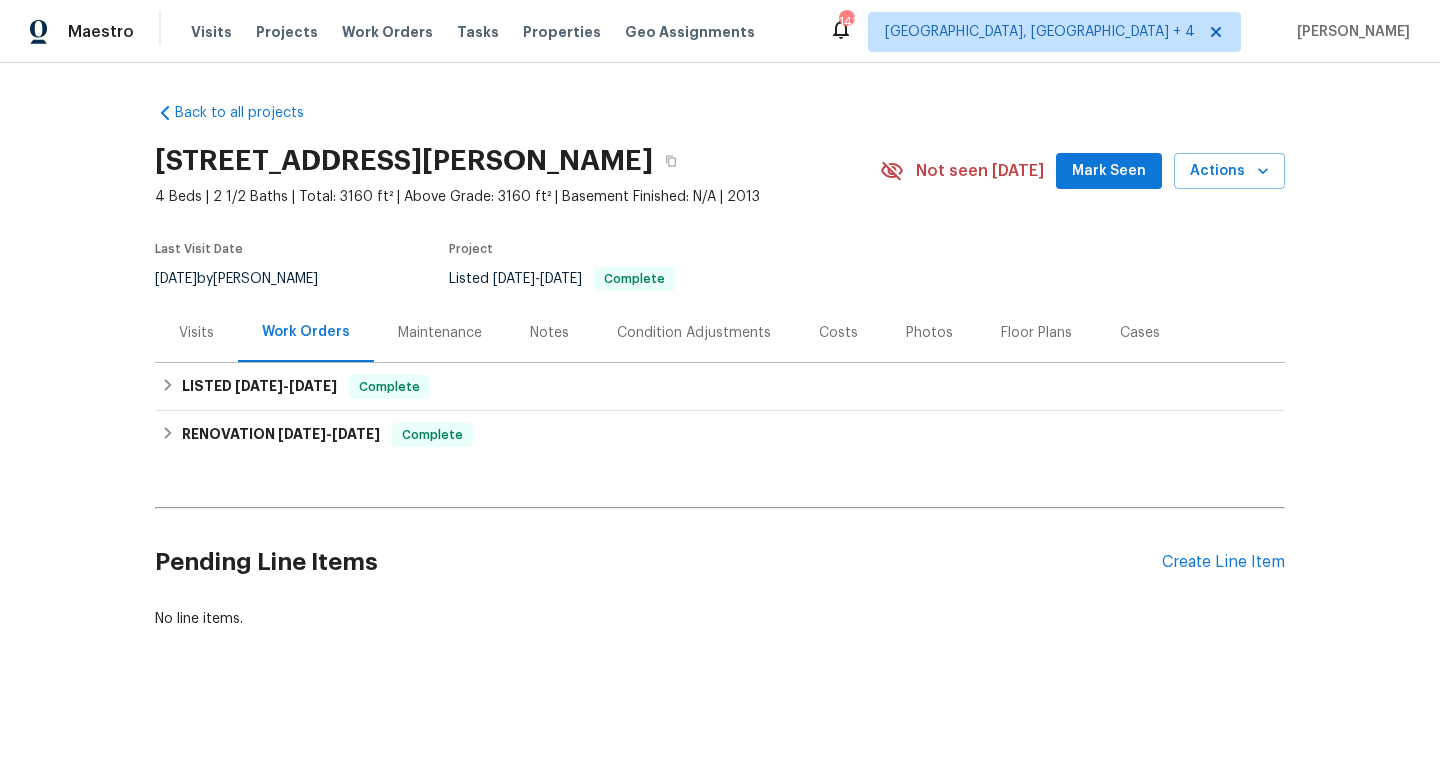 click on "Visits" at bounding box center [196, 333] 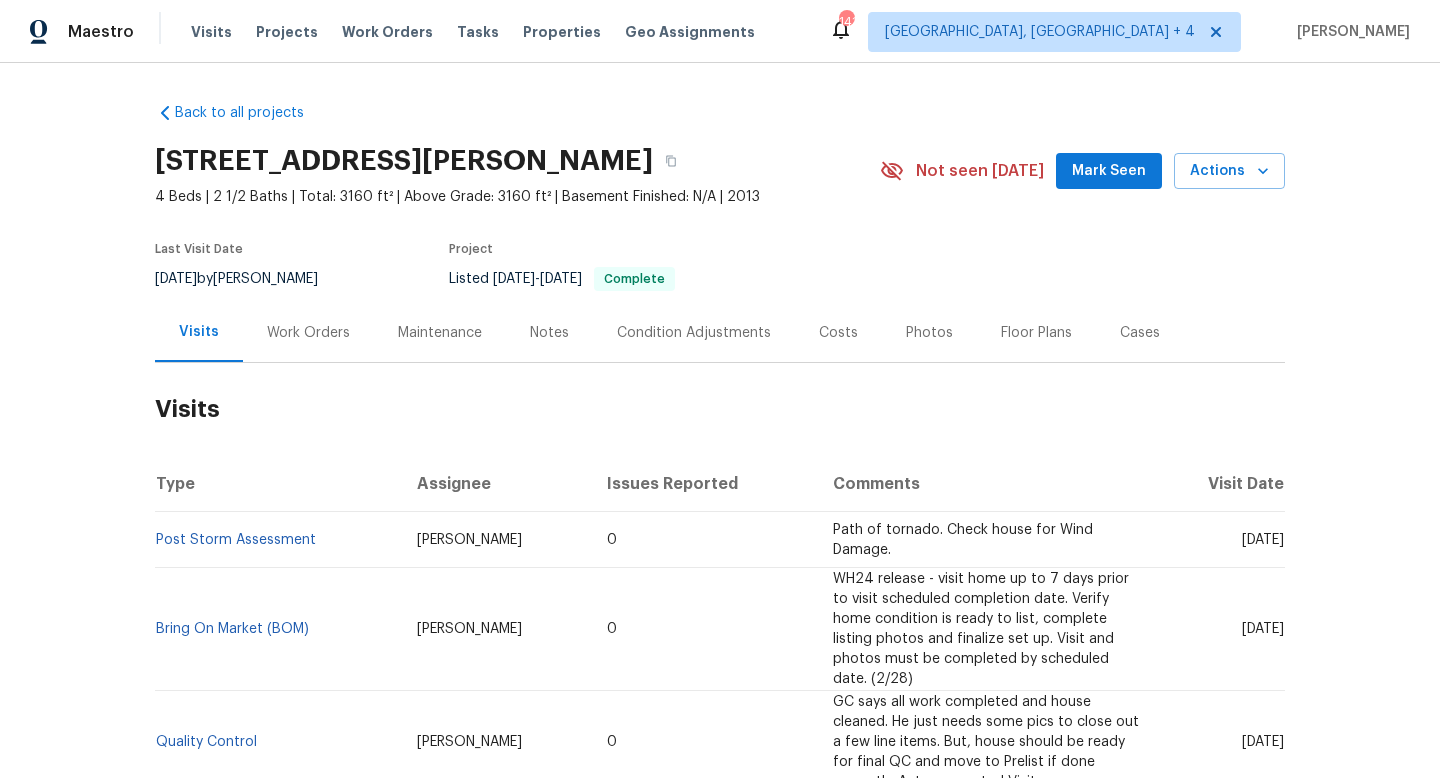 click on "[DATE]" at bounding box center (1263, 540) 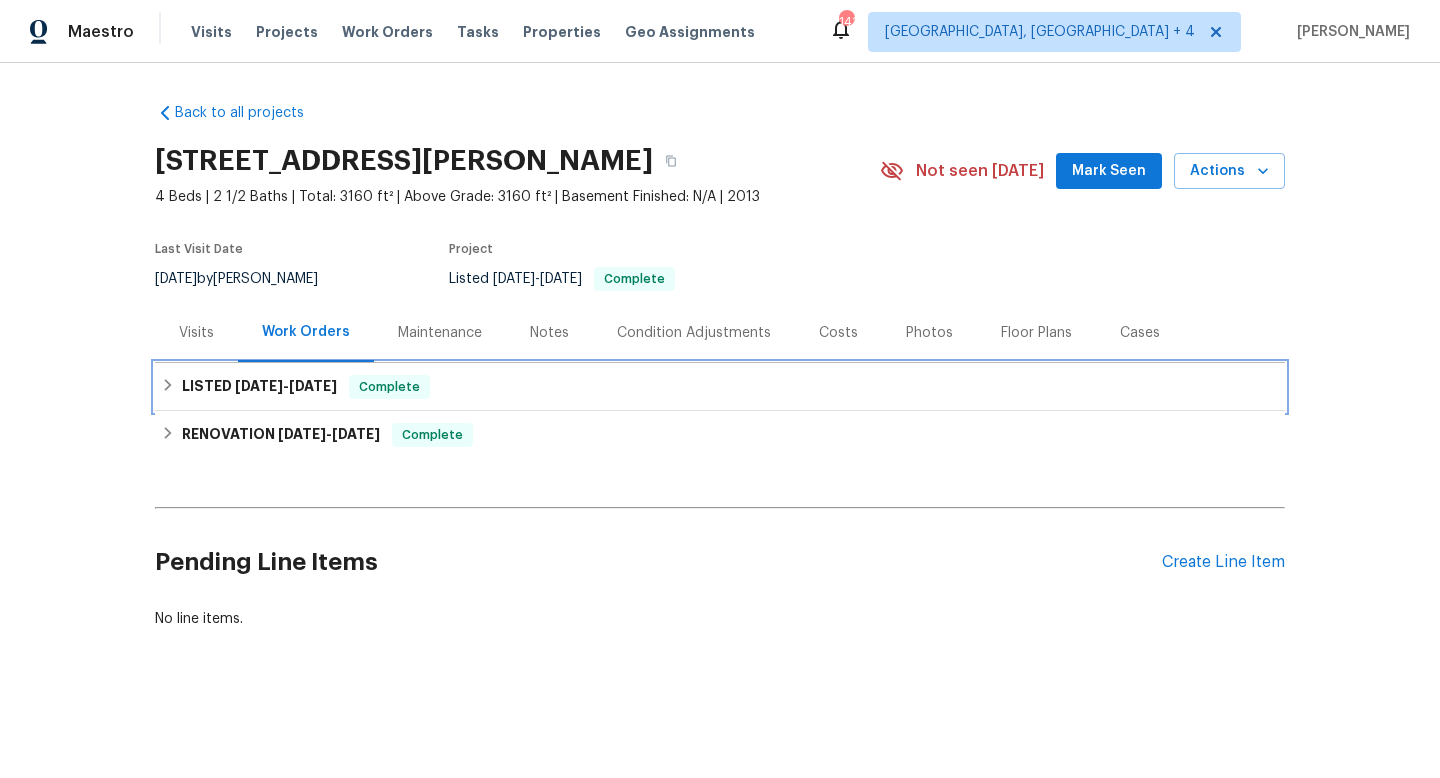 click on "3/21/25" at bounding box center (313, 386) 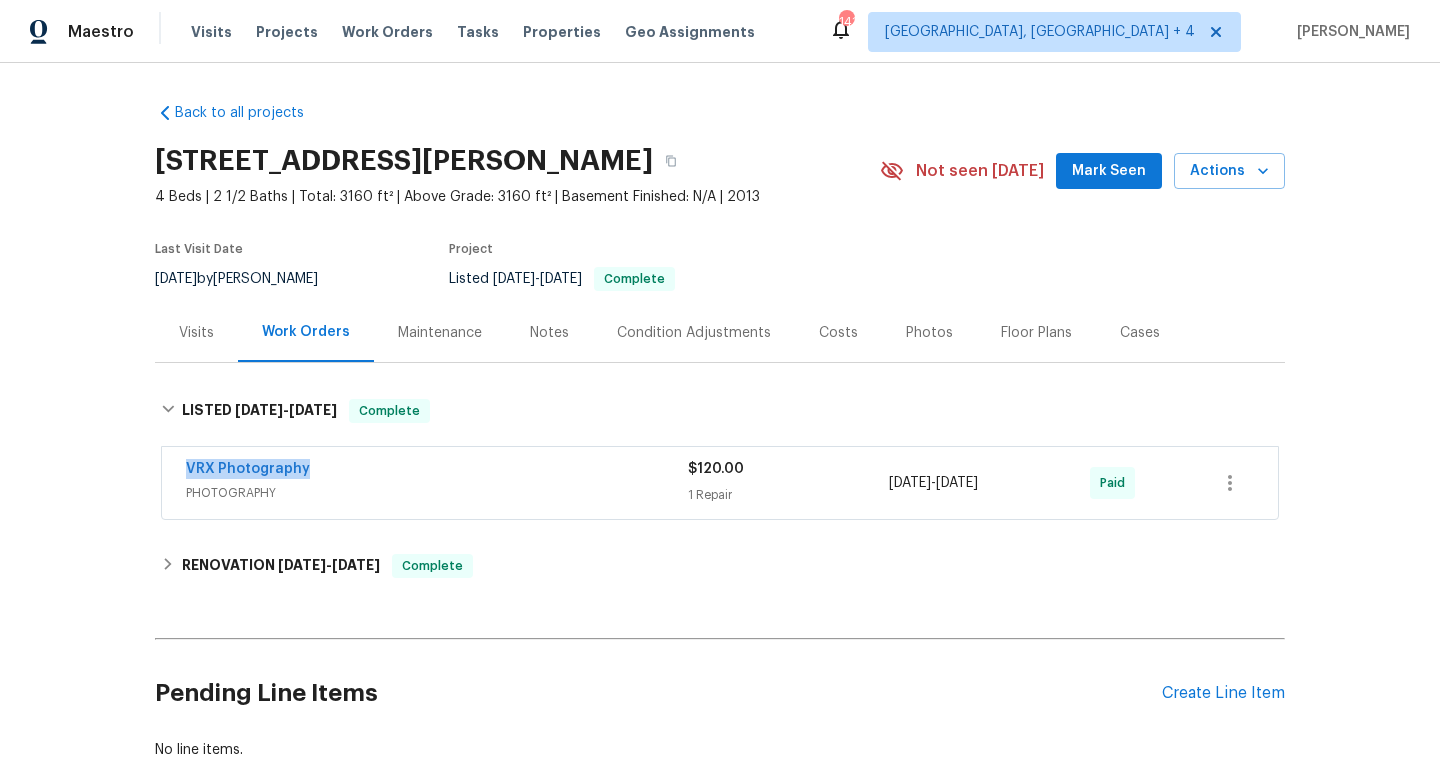 drag, startPoint x: 357, startPoint y: 467, endPoint x: 166, endPoint y: 466, distance: 191.00262 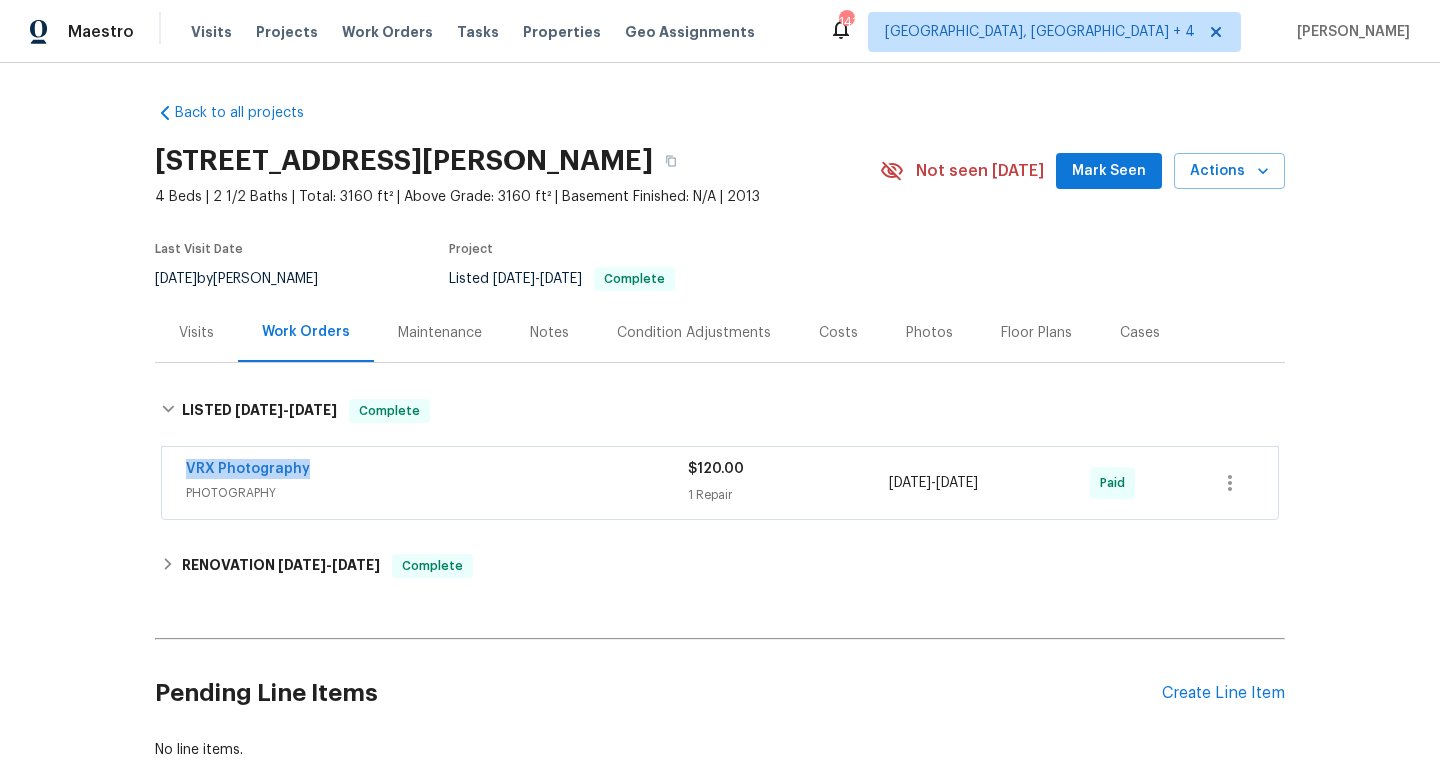 copy on "VRX Photography" 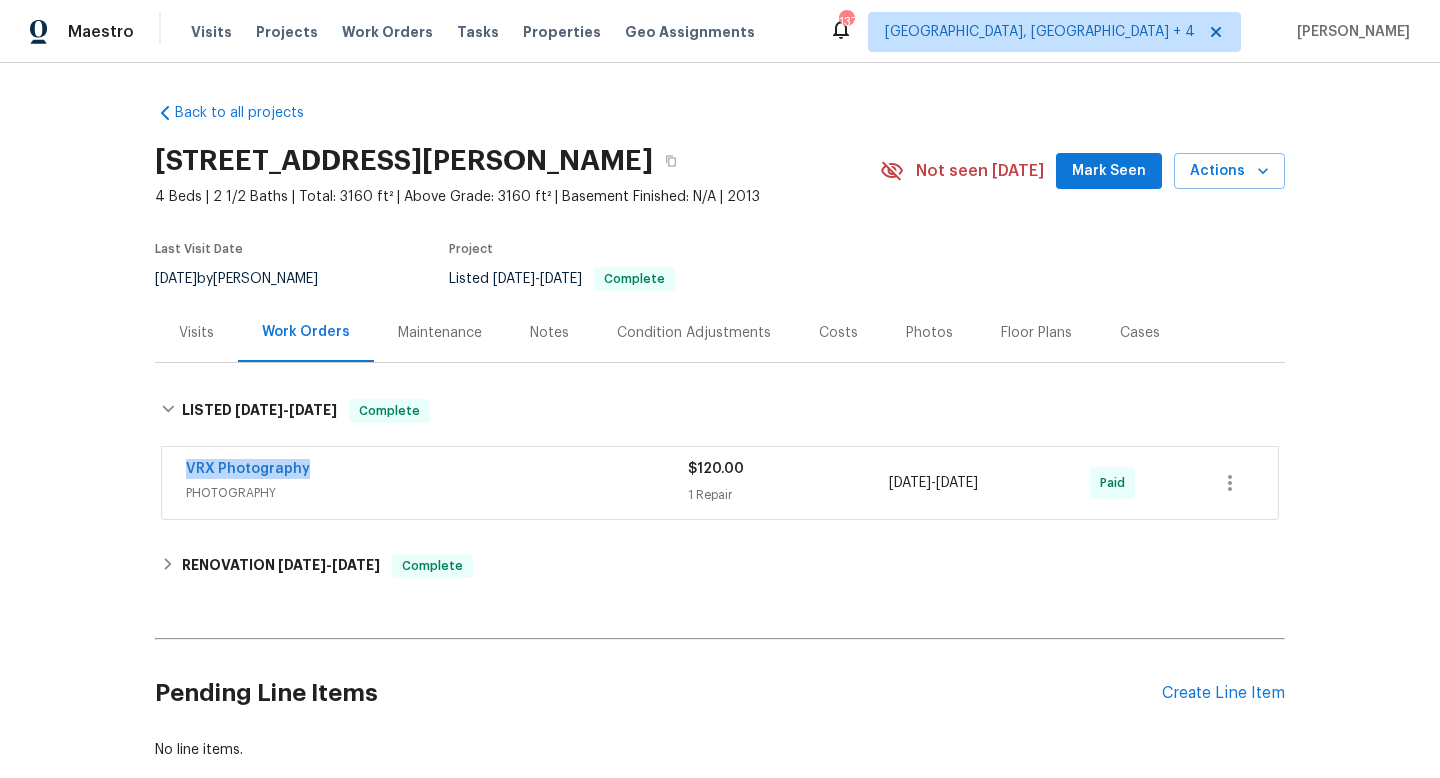 drag, startPoint x: 1047, startPoint y: 481, endPoint x: 872, endPoint y: 485, distance: 175.04572 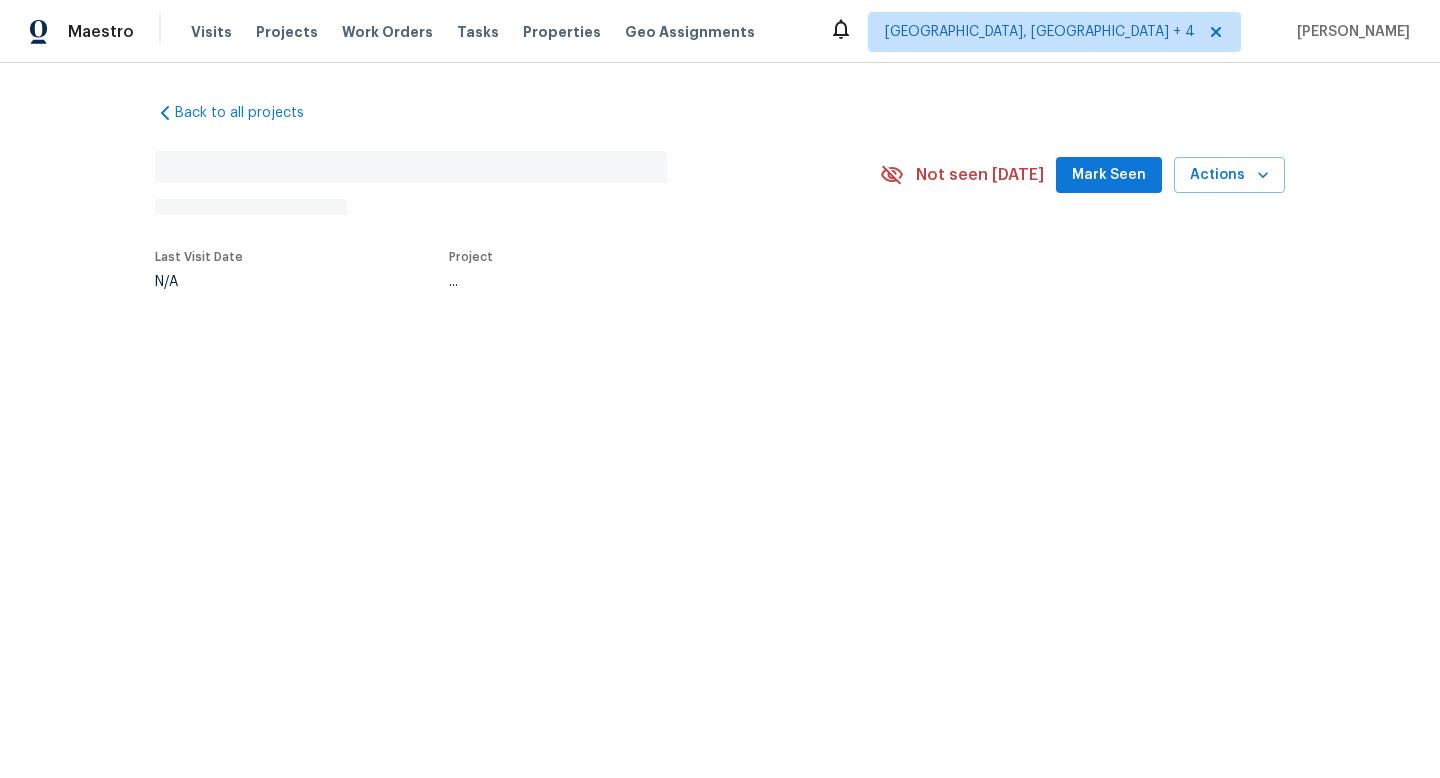 scroll, scrollTop: 0, scrollLeft: 0, axis: both 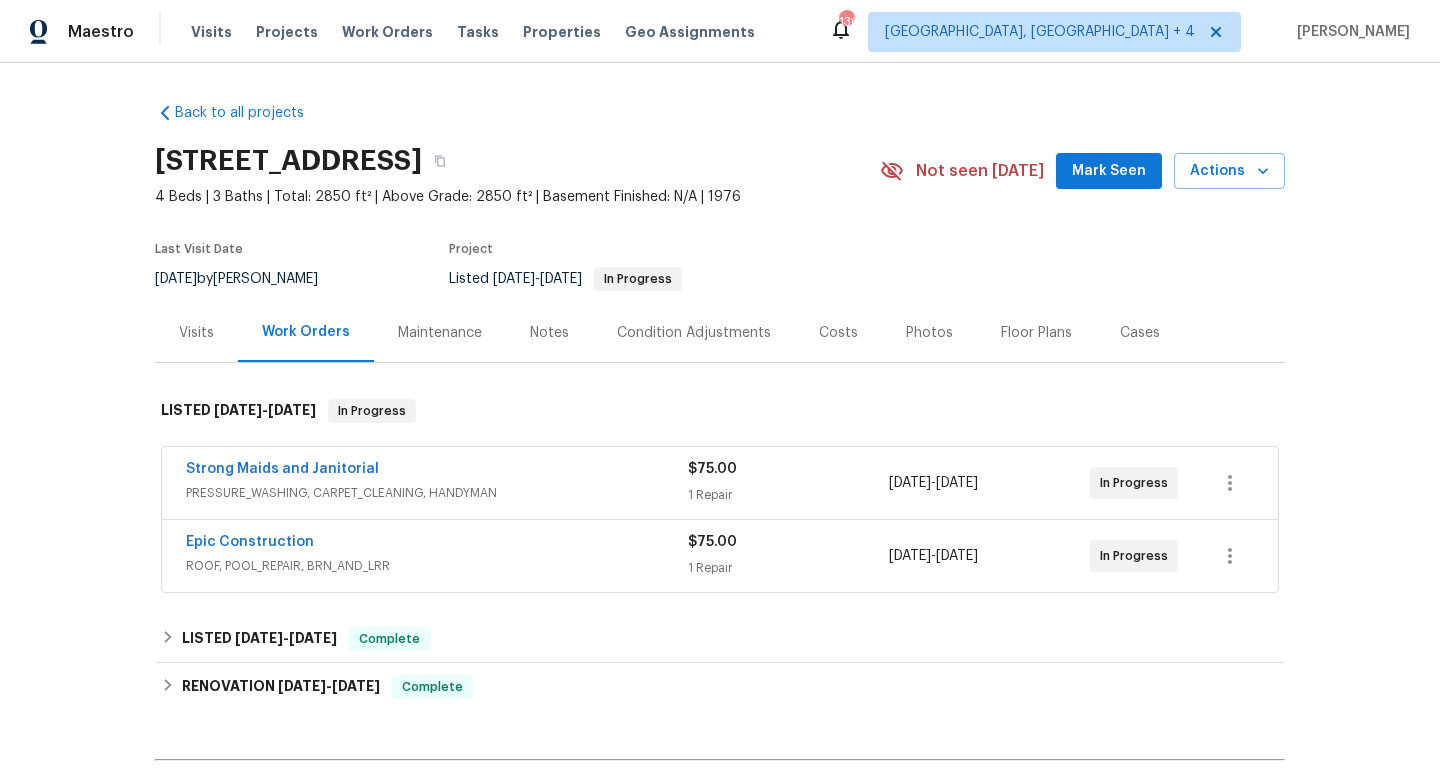 click on "Strong Maids and Janitorial" at bounding box center (437, 471) 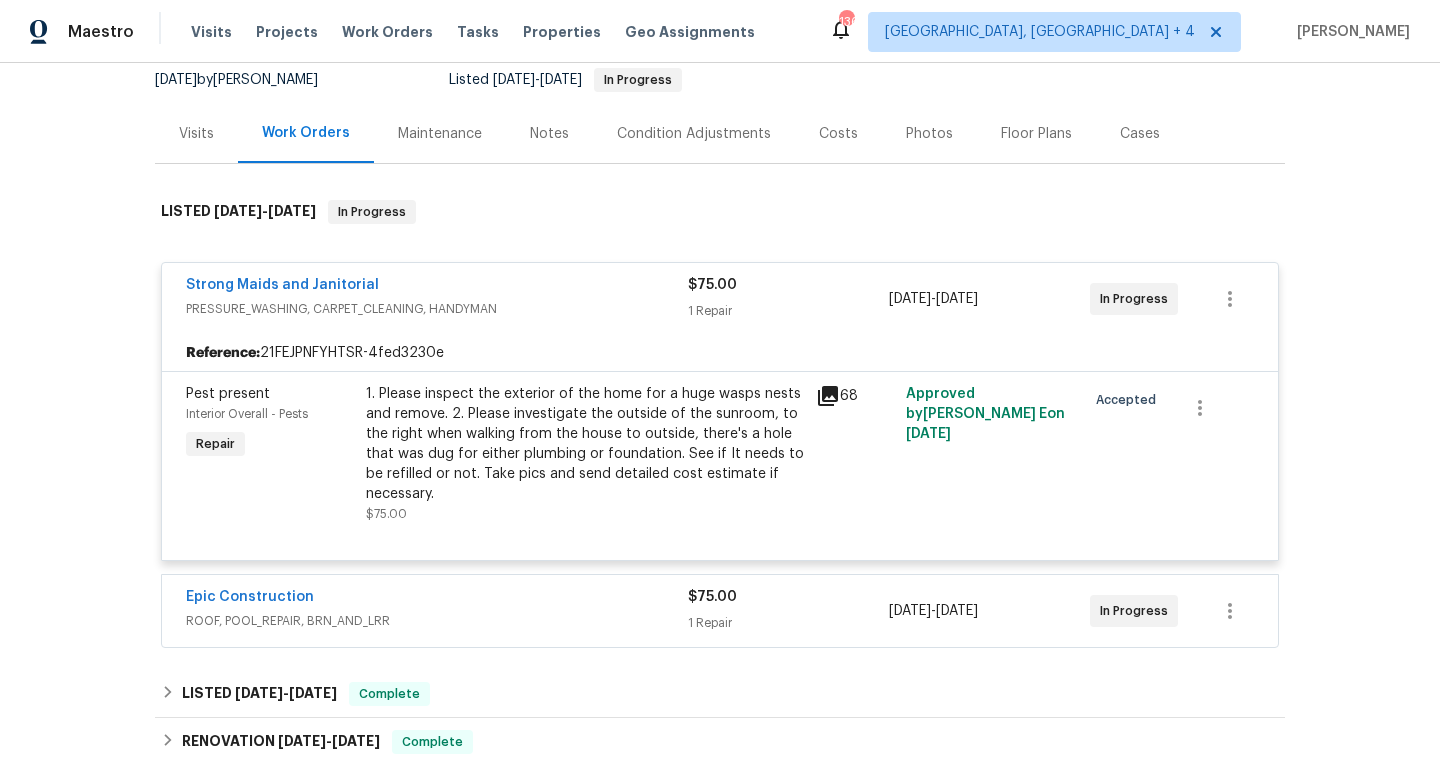 scroll, scrollTop: 201, scrollLeft: 0, axis: vertical 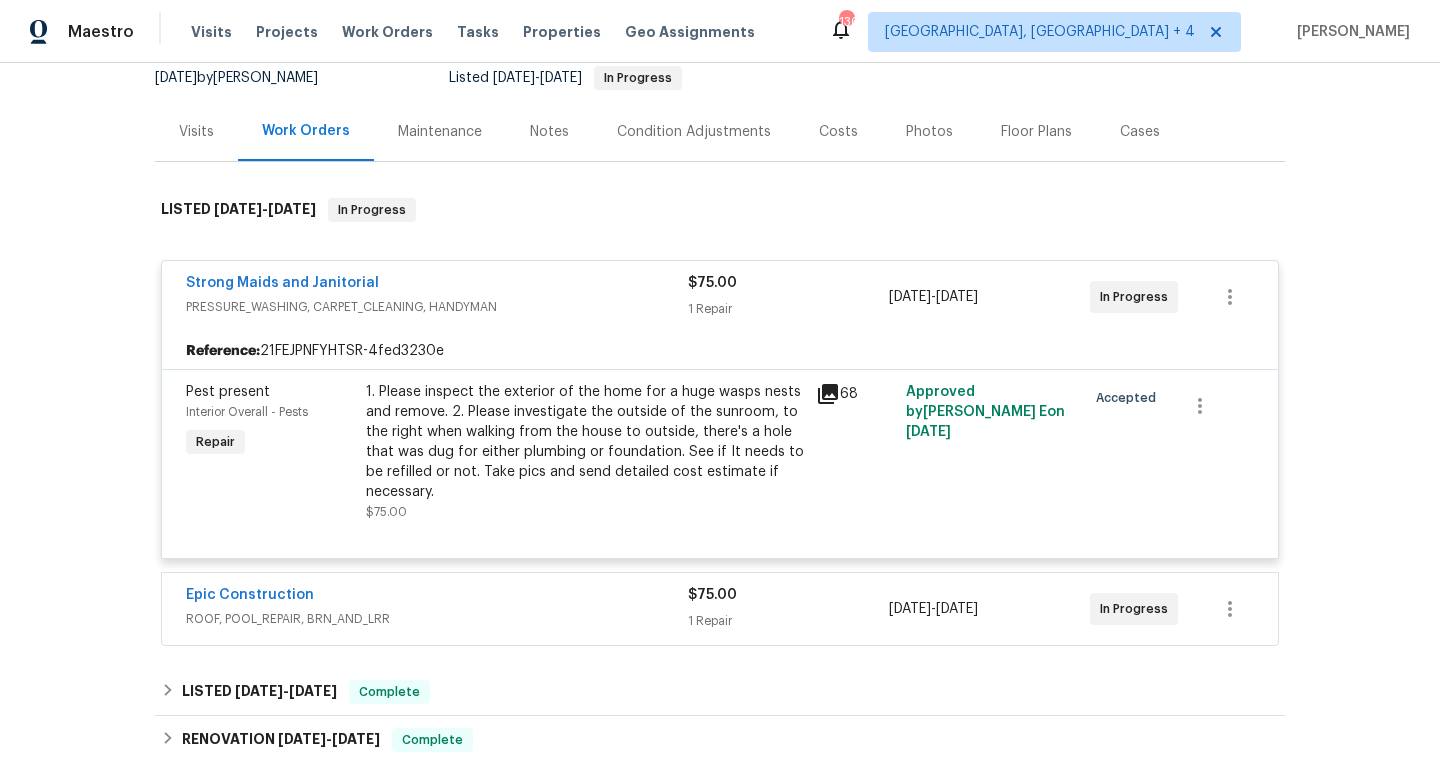 click on "ROOF, POOL_REPAIR, BRN_AND_LRR" at bounding box center (437, 619) 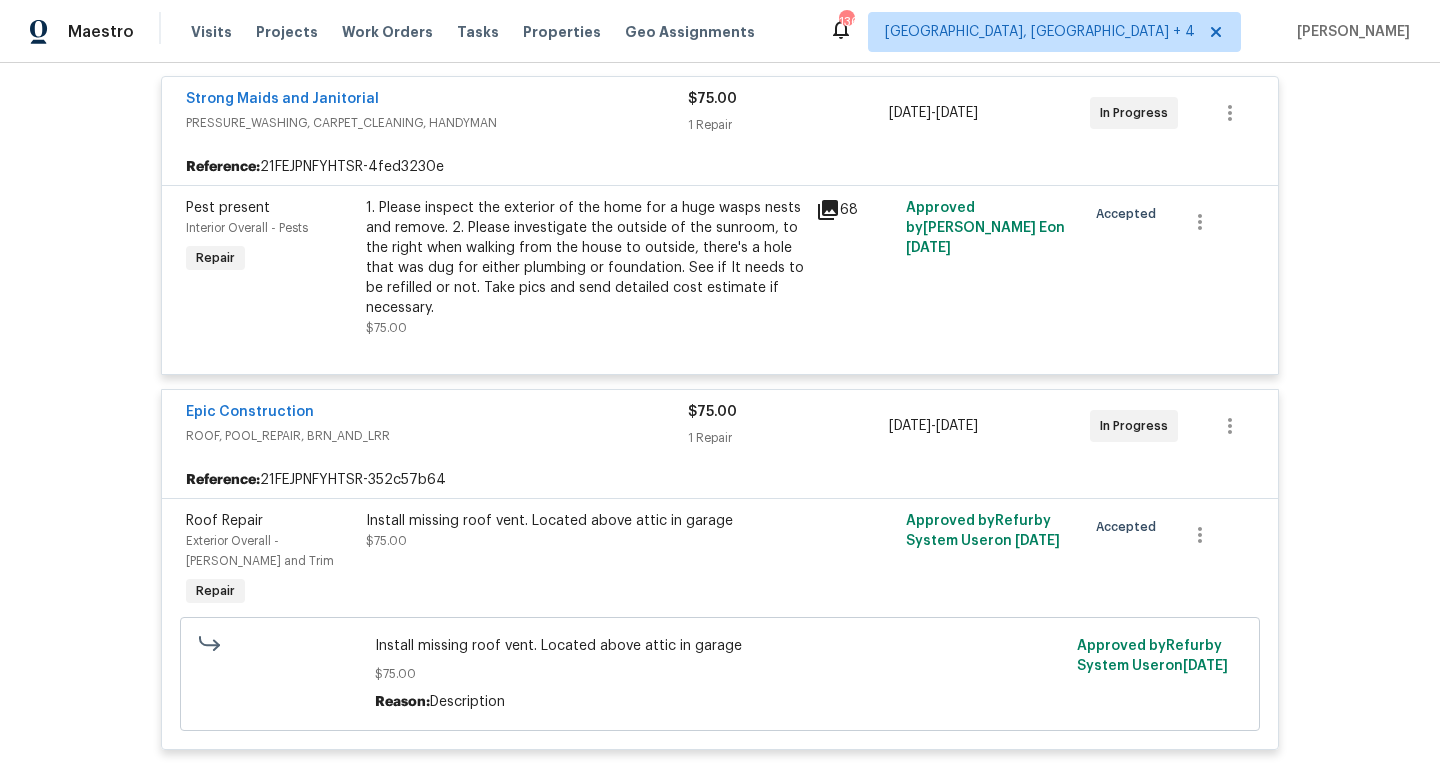 scroll, scrollTop: 73, scrollLeft: 0, axis: vertical 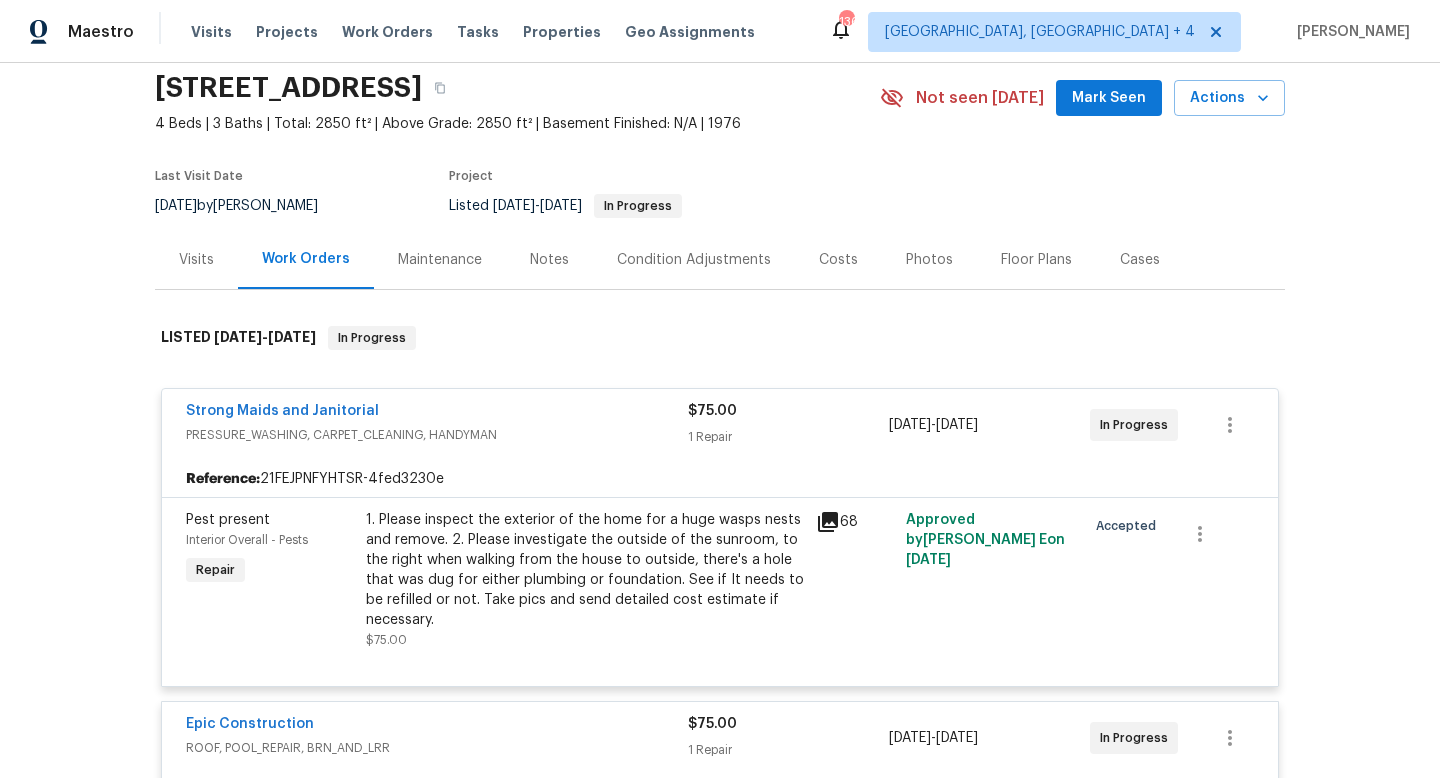 click on "Visits" at bounding box center (196, 260) 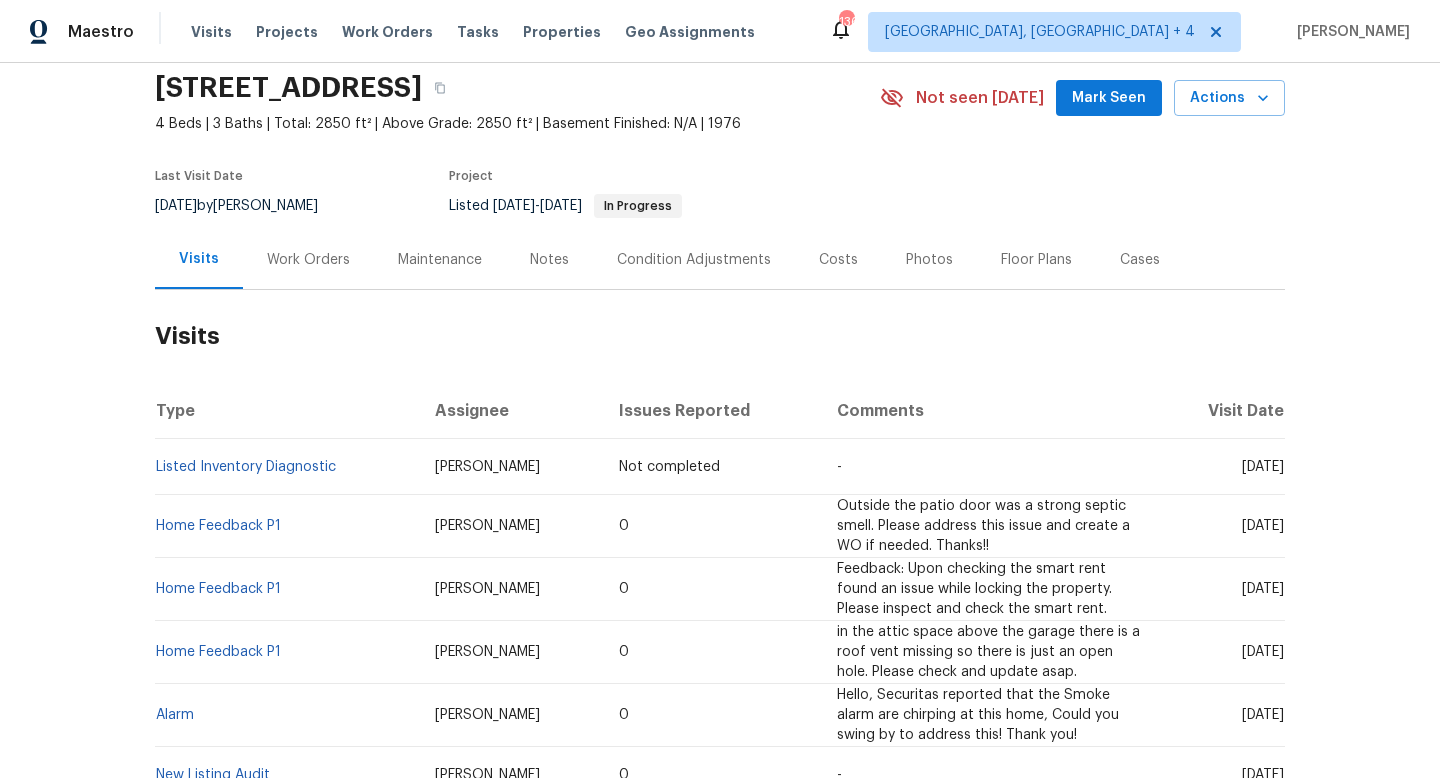 click on "Work Orders" at bounding box center [308, 260] 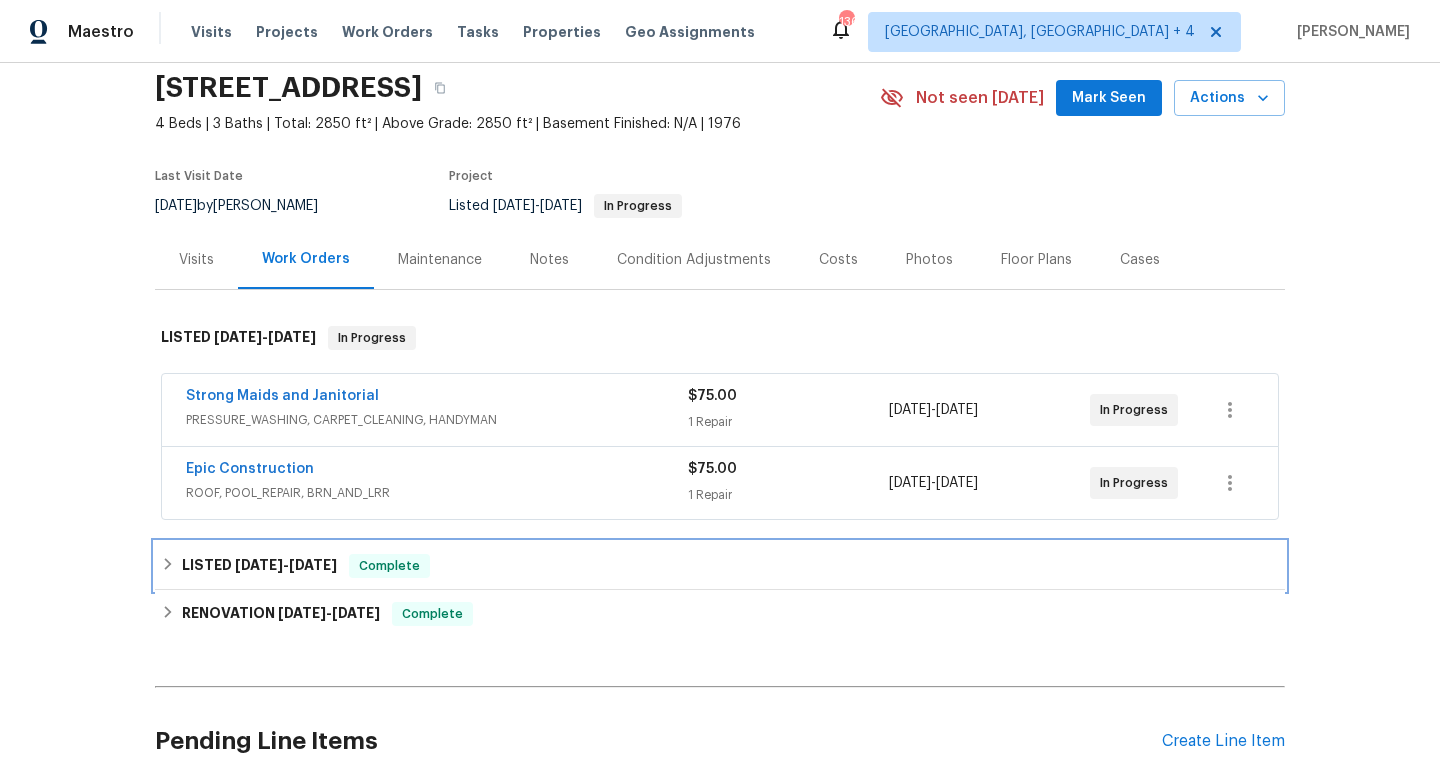 click on "Complete" at bounding box center (389, 566) 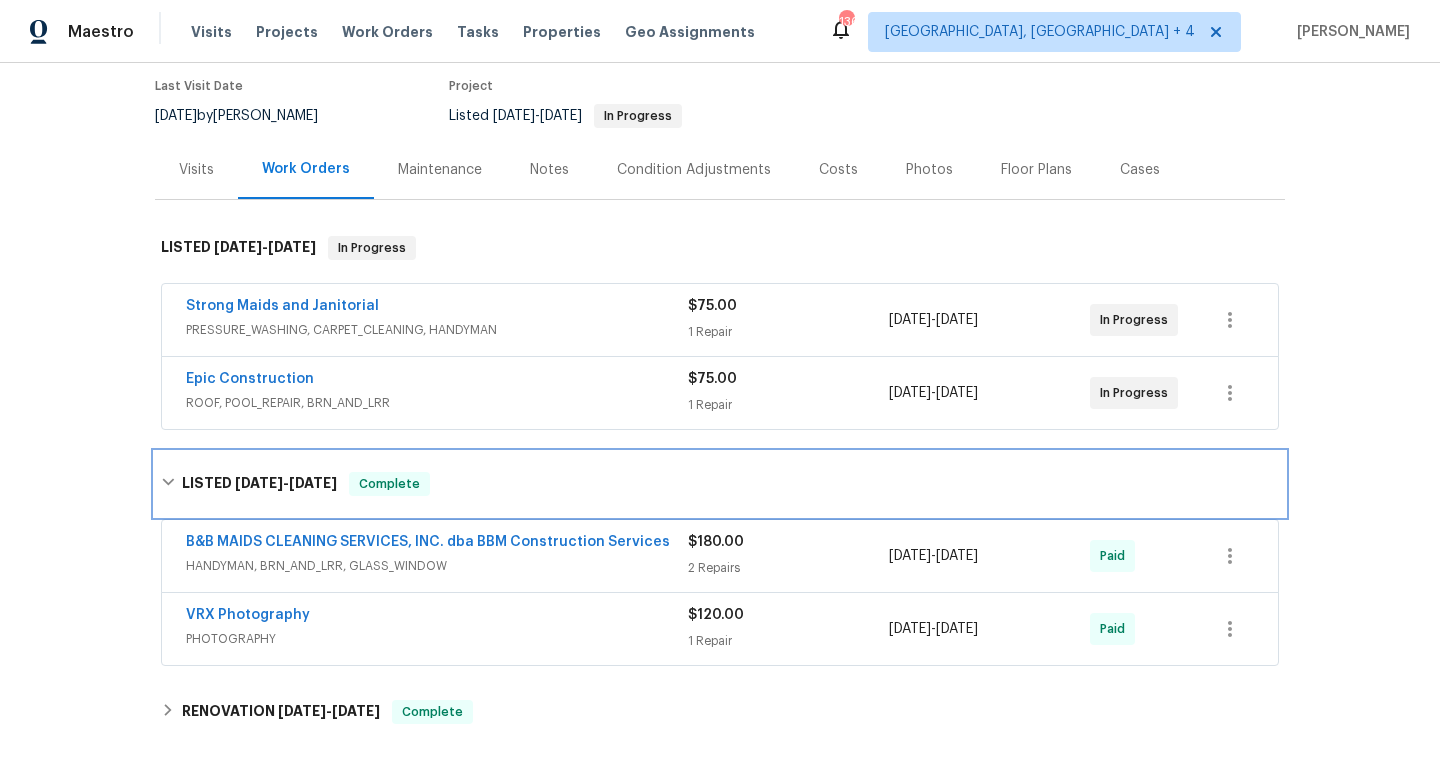 scroll, scrollTop: 263, scrollLeft: 0, axis: vertical 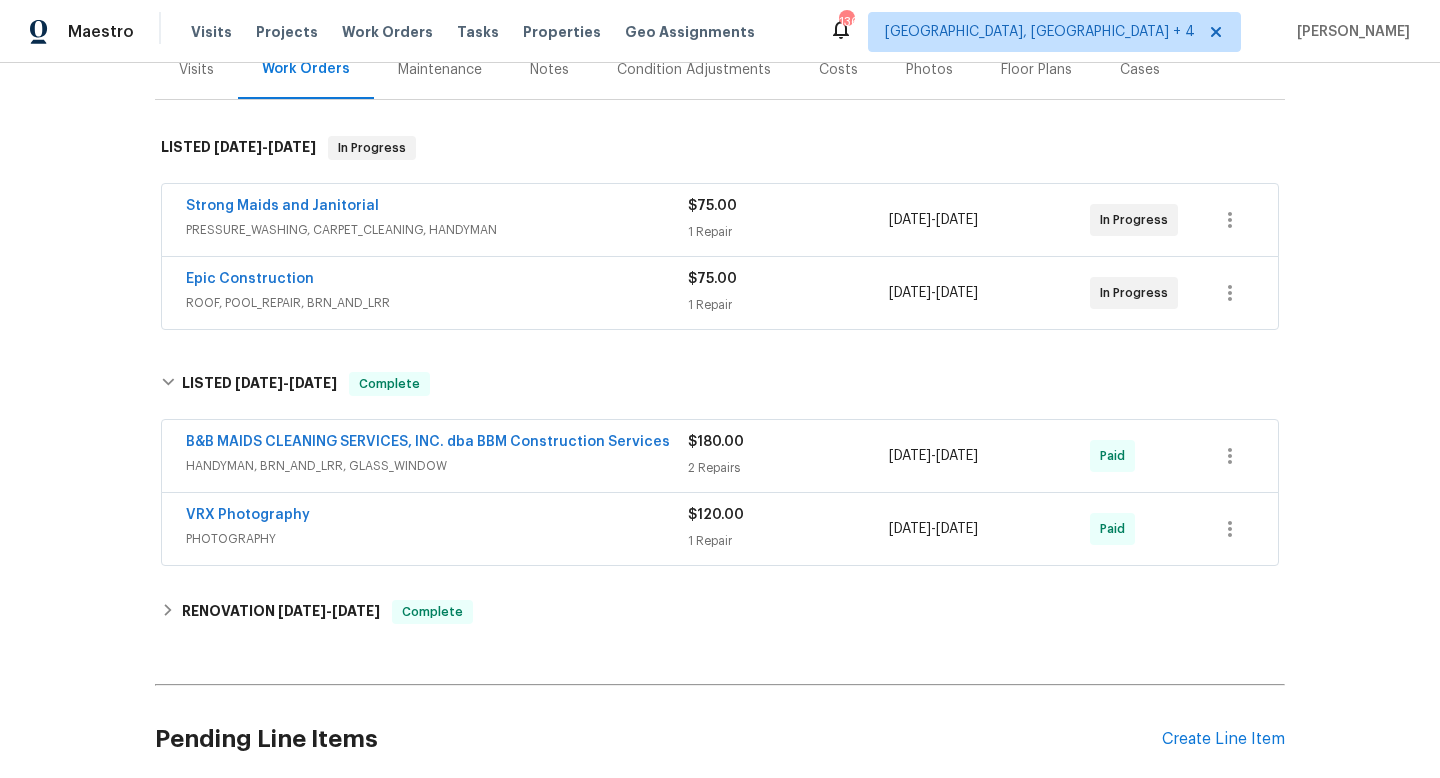 click on "PHOTOGRAPHY" at bounding box center [437, 539] 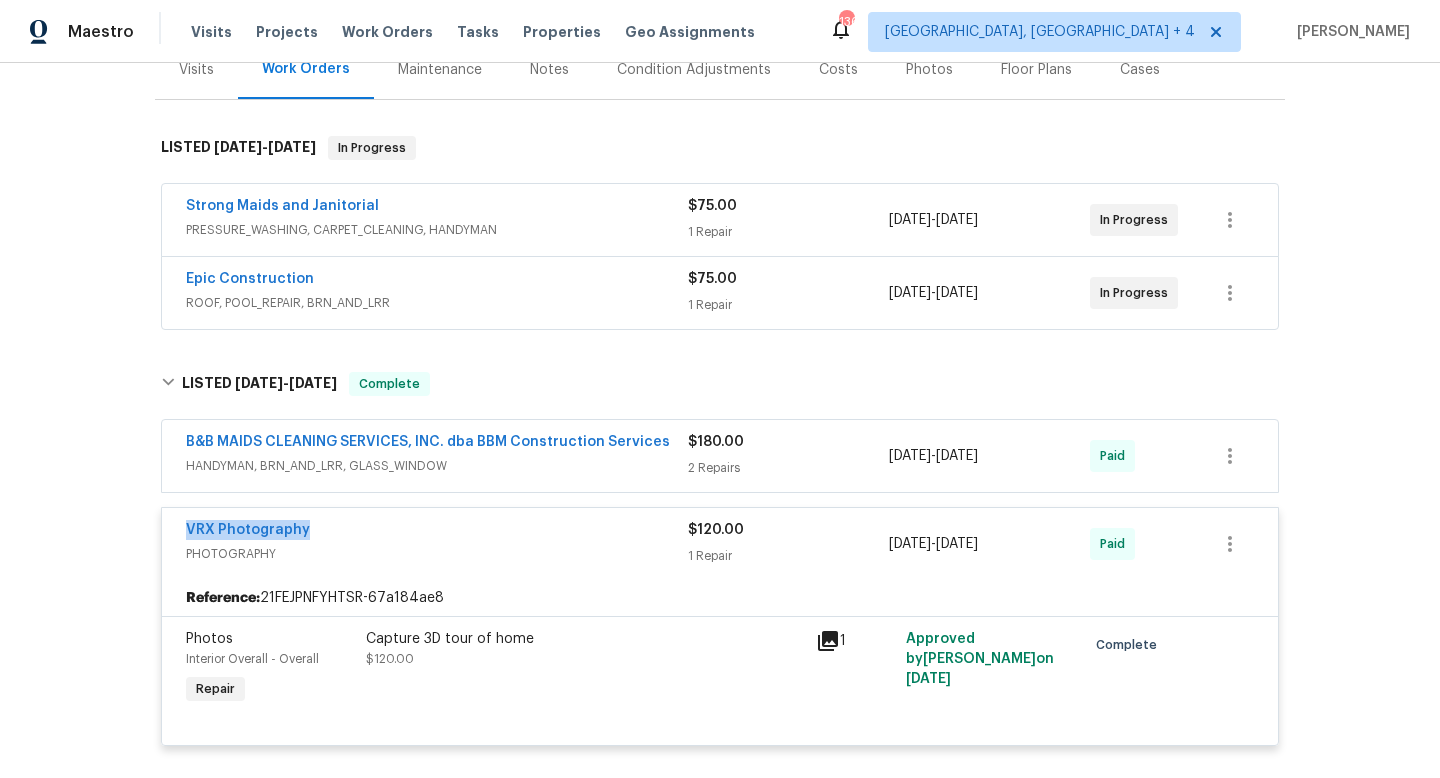 drag, startPoint x: 317, startPoint y: 530, endPoint x: 146, endPoint y: 528, distance: 171.01169 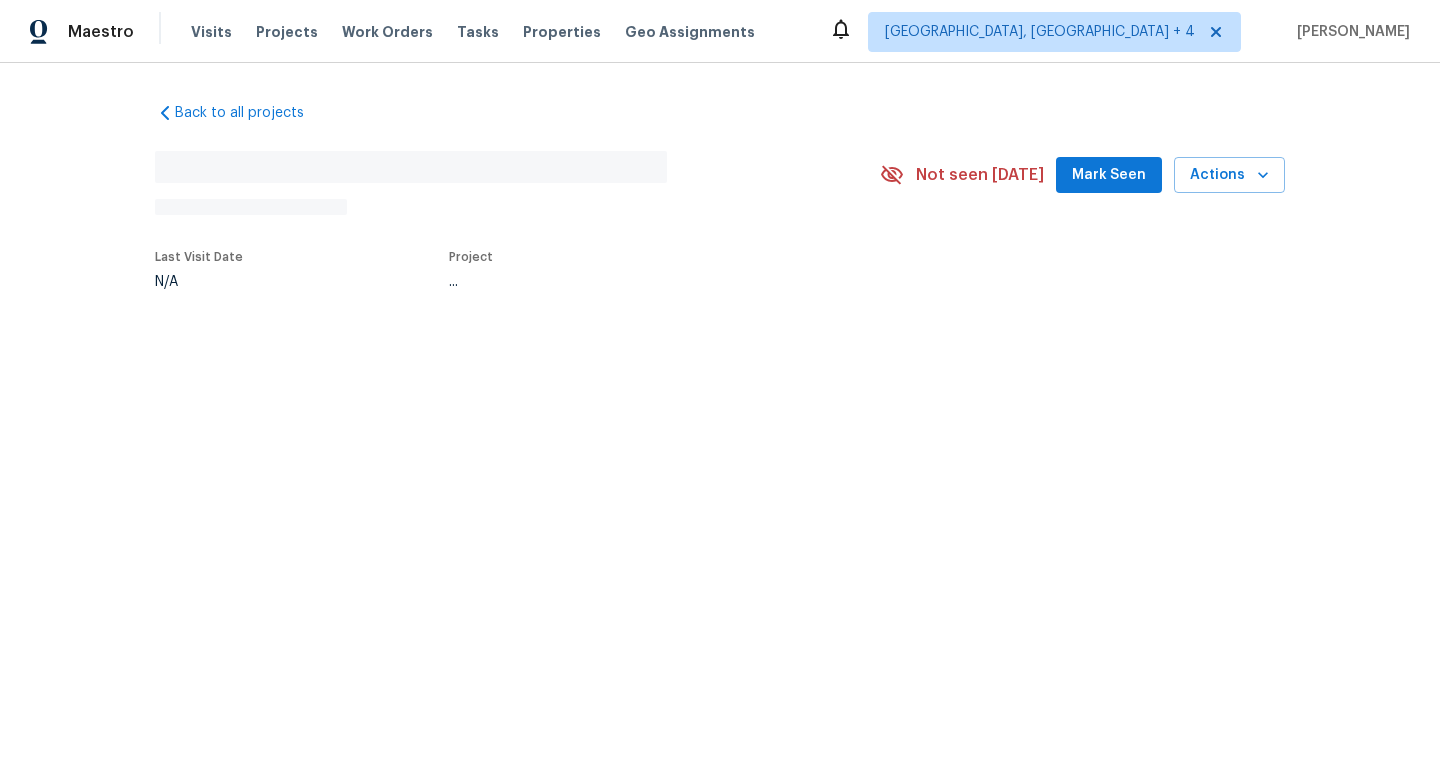 scroll, scrollTop: 0, scrollLeft: 0, axis: both 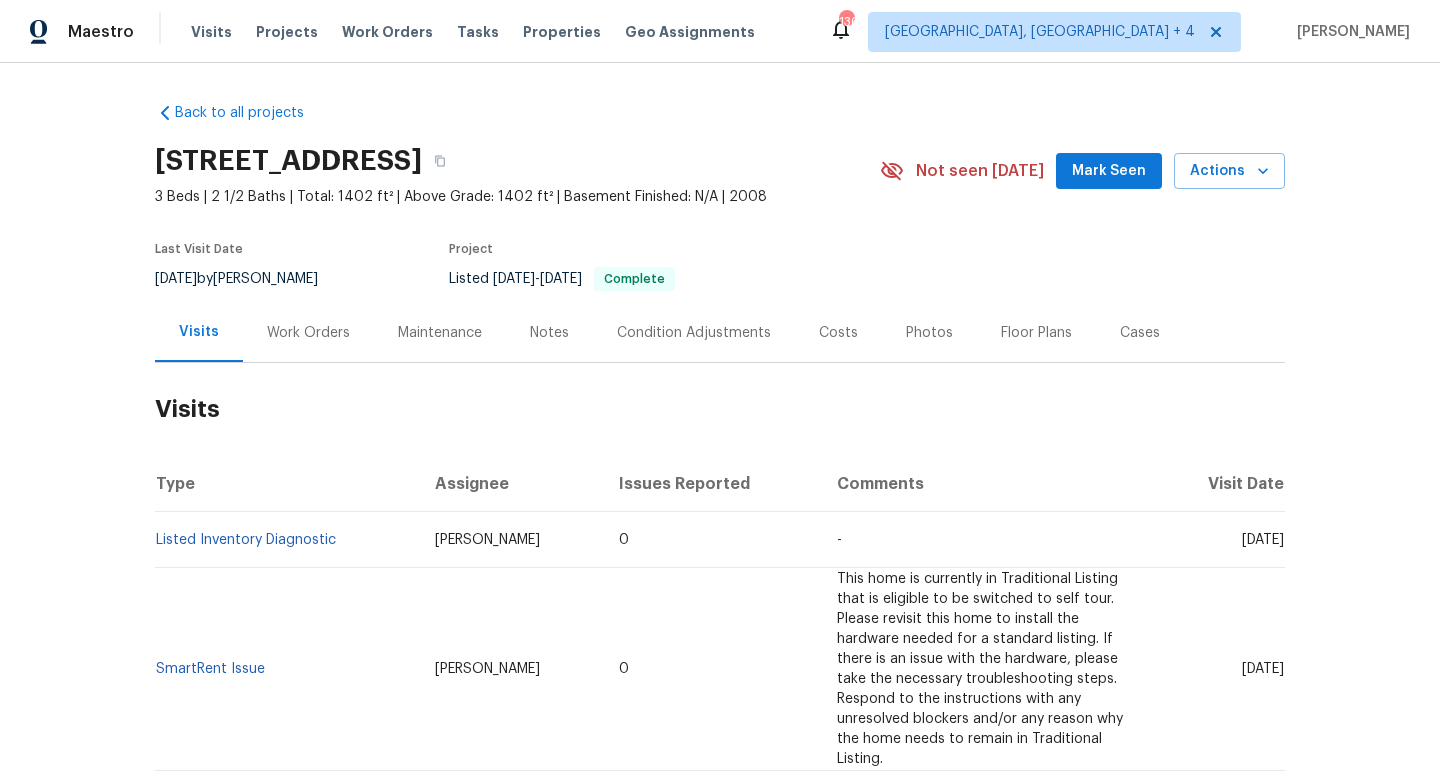 click on "Work Orders" at bounding box center [308, 333] 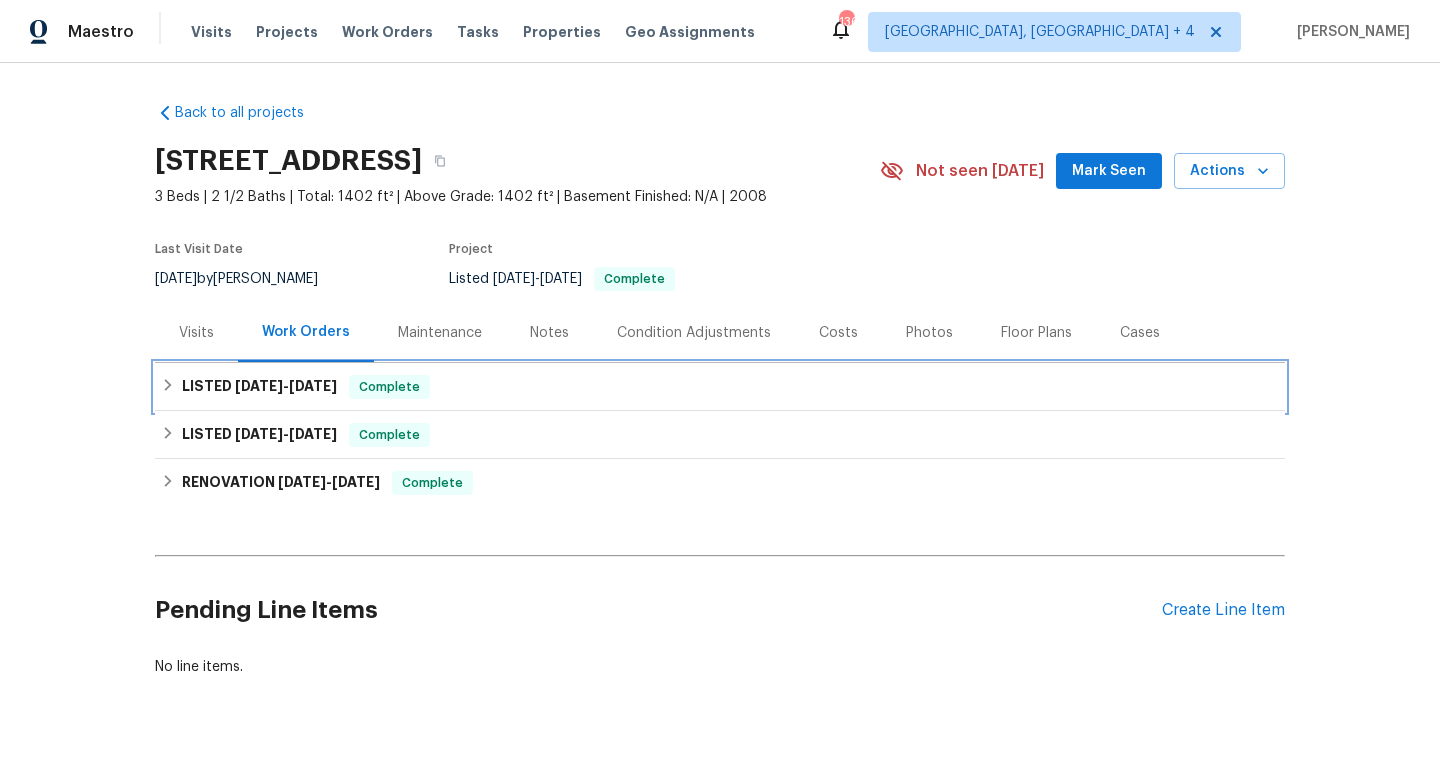 click on "[DATE]  -  [DATE]" at bounding box center [286, 386] 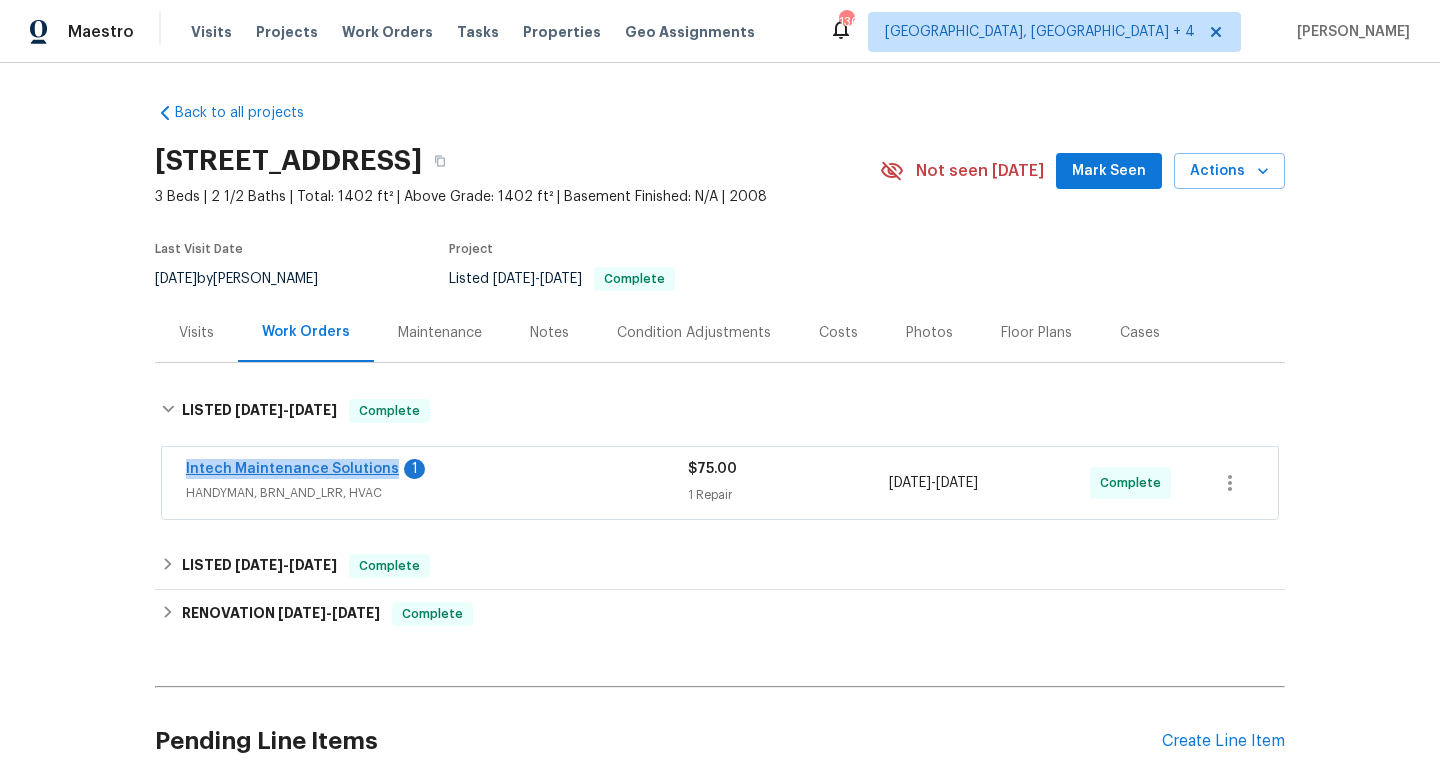 drag, startPoint x: 184, startPoint y: 468, endPoint x: 384, endPoint y: 474, distance: 200.08998 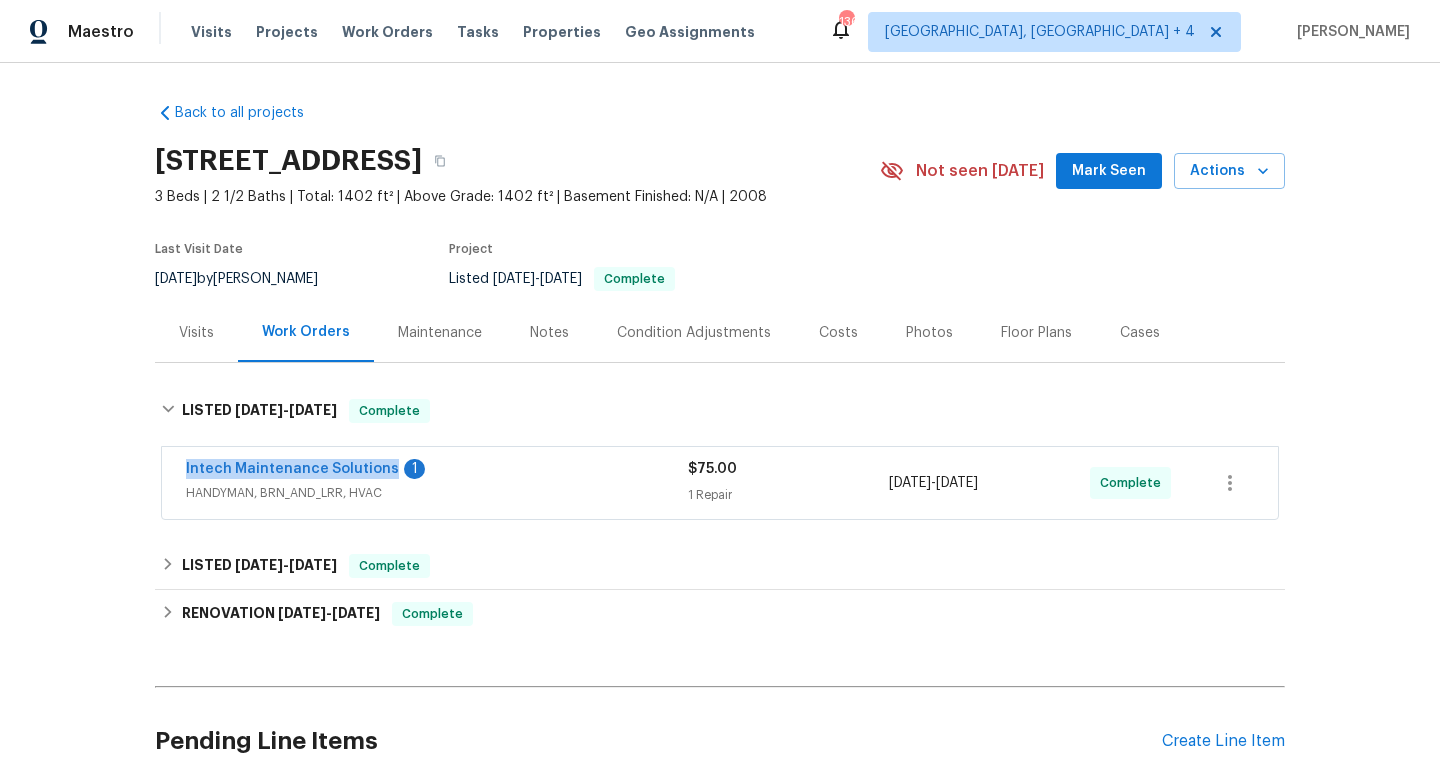 drag, startPoint x: 1040, startPoint y: 490, endPoint x: 876, endPoint y: 490, distance: 164 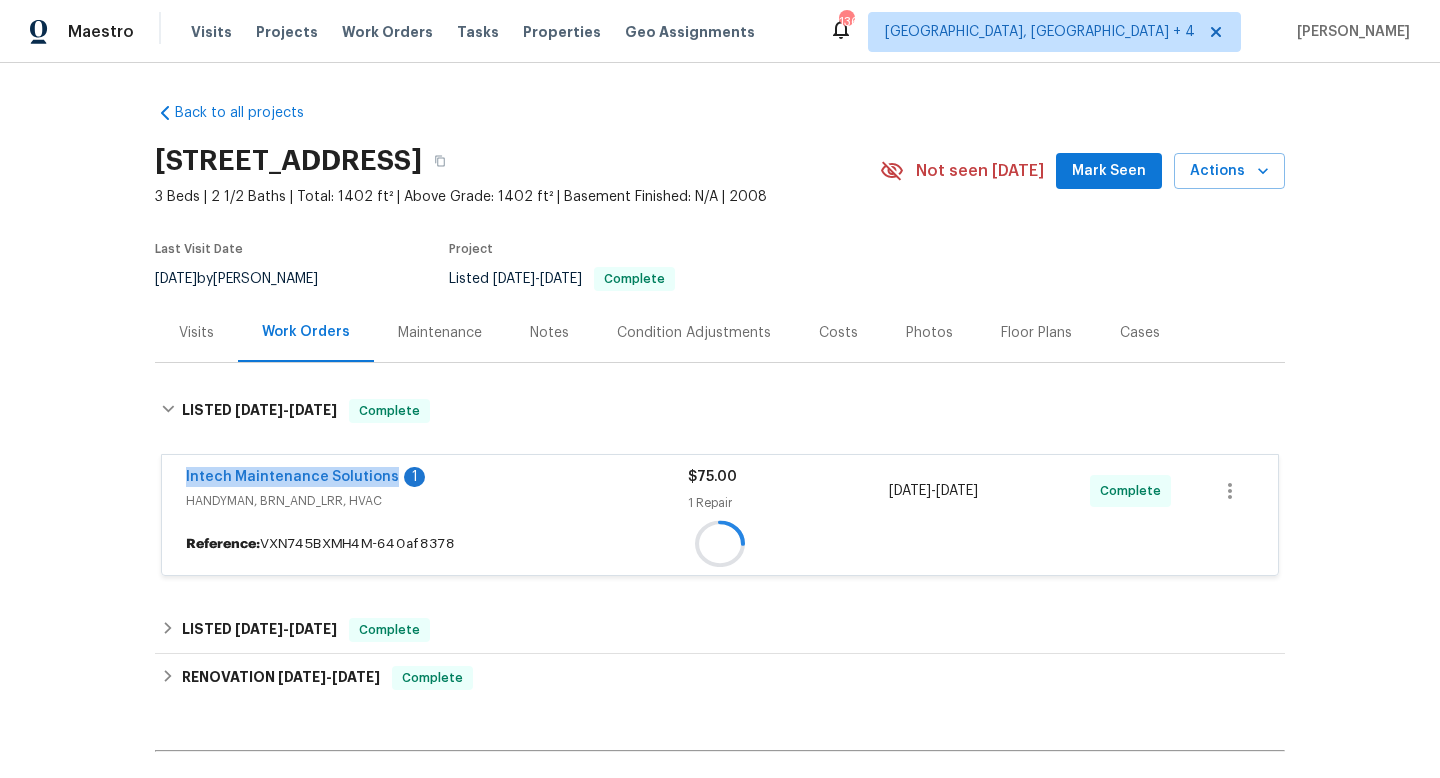 copy on "[DATE]  -  [DATE]" 